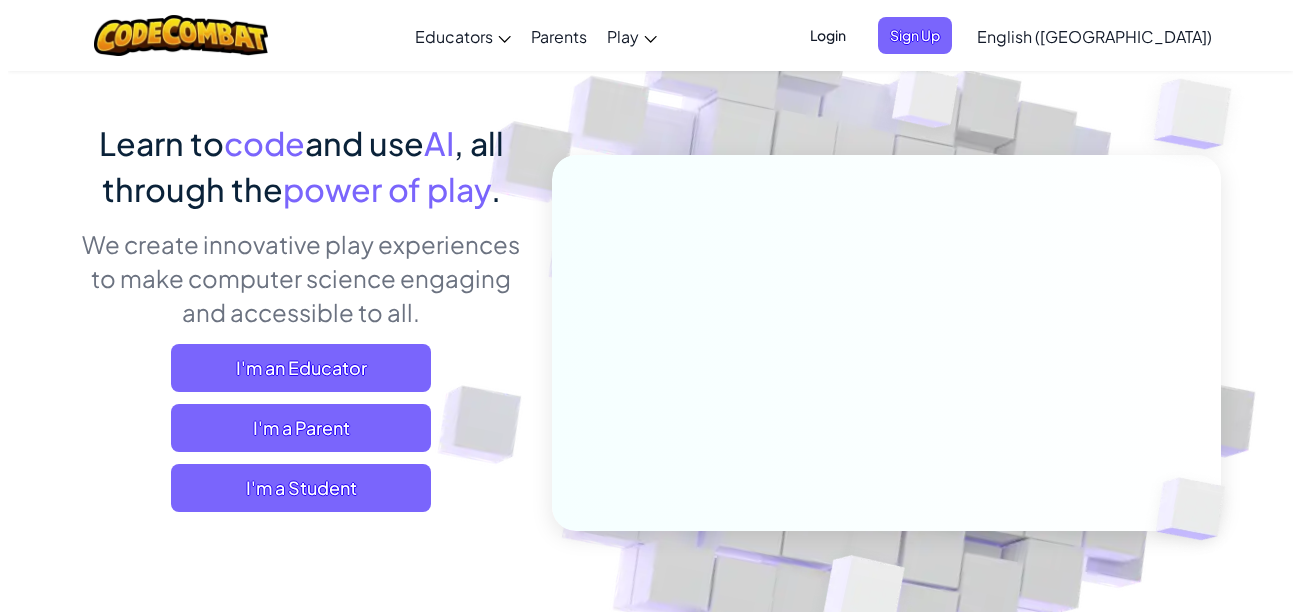 scroll, scrollTop: 240, scrollLeft: 0, axis: vertical 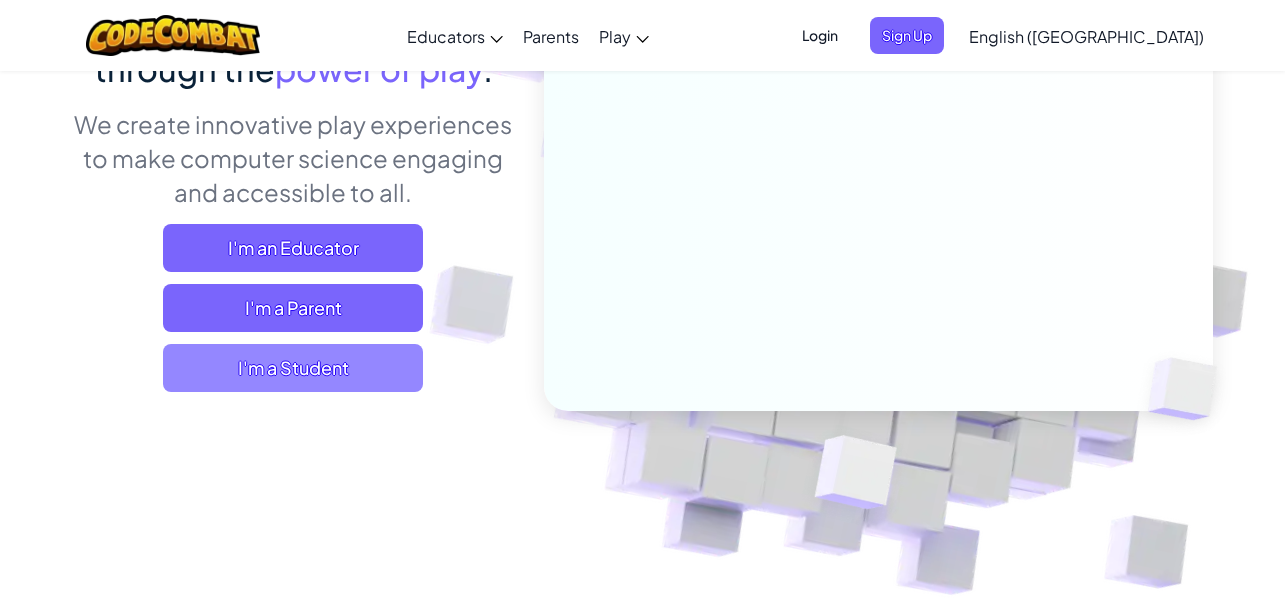 click on "I'm a Student" at bounding box center [293, 368] 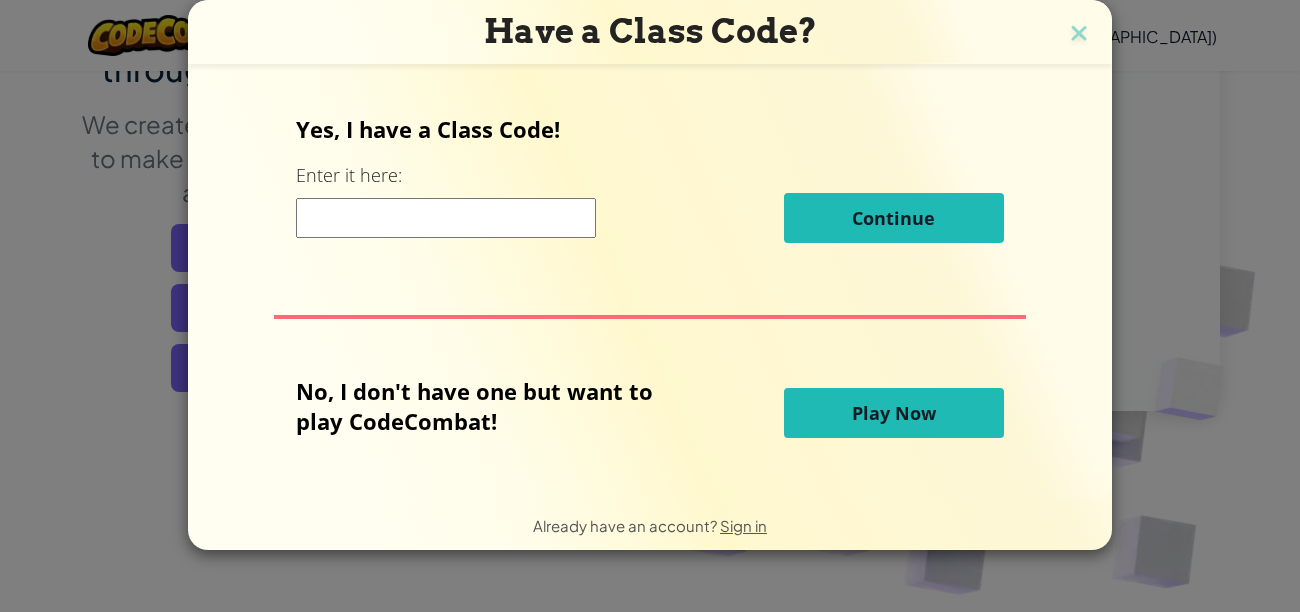 click on "Play Now" at bounding box center [894, 413] 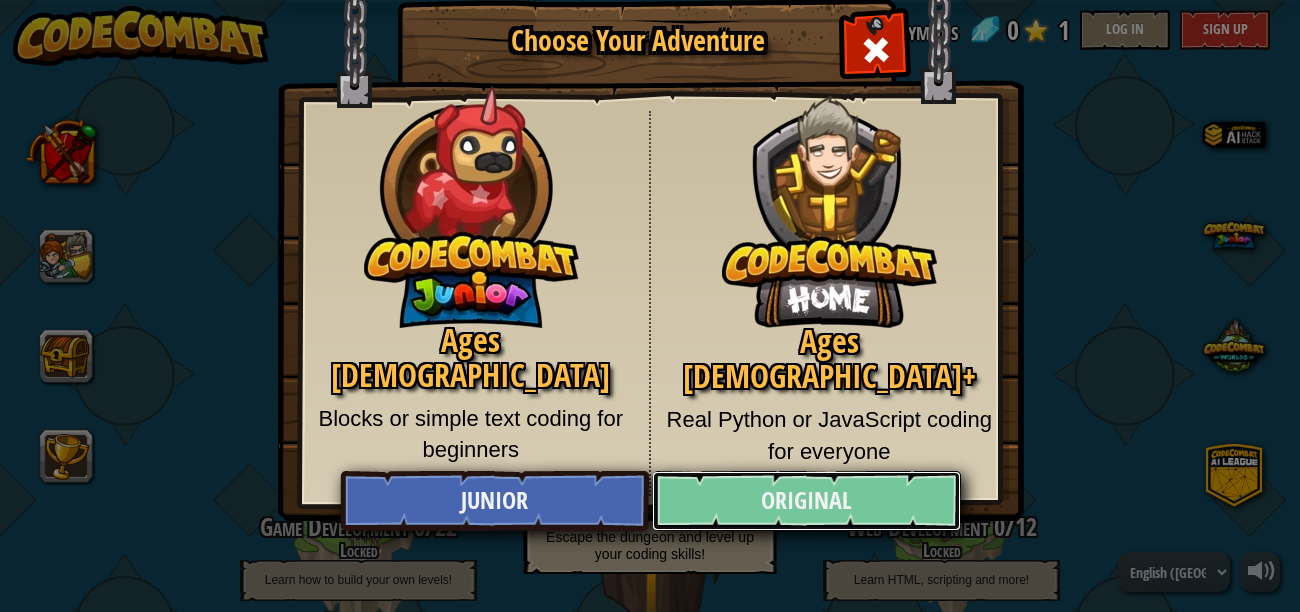 click on "Original" at bounding box center [806, 501] 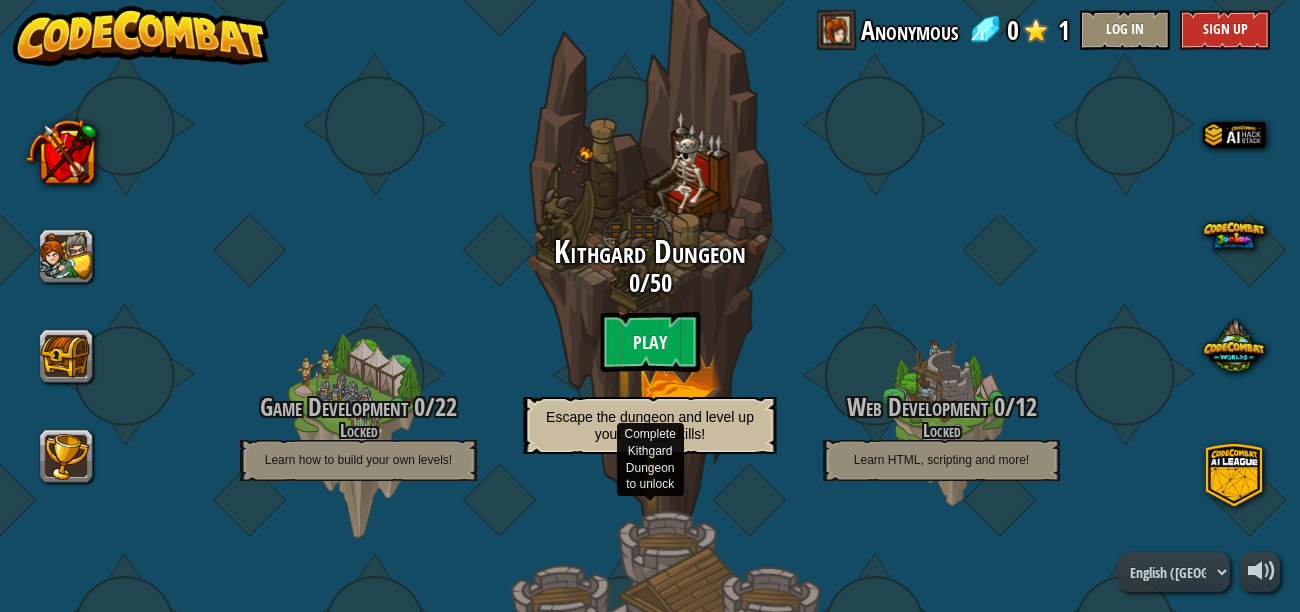 scroll, scrollTop: 0, scrollLeft: 0, axis: both 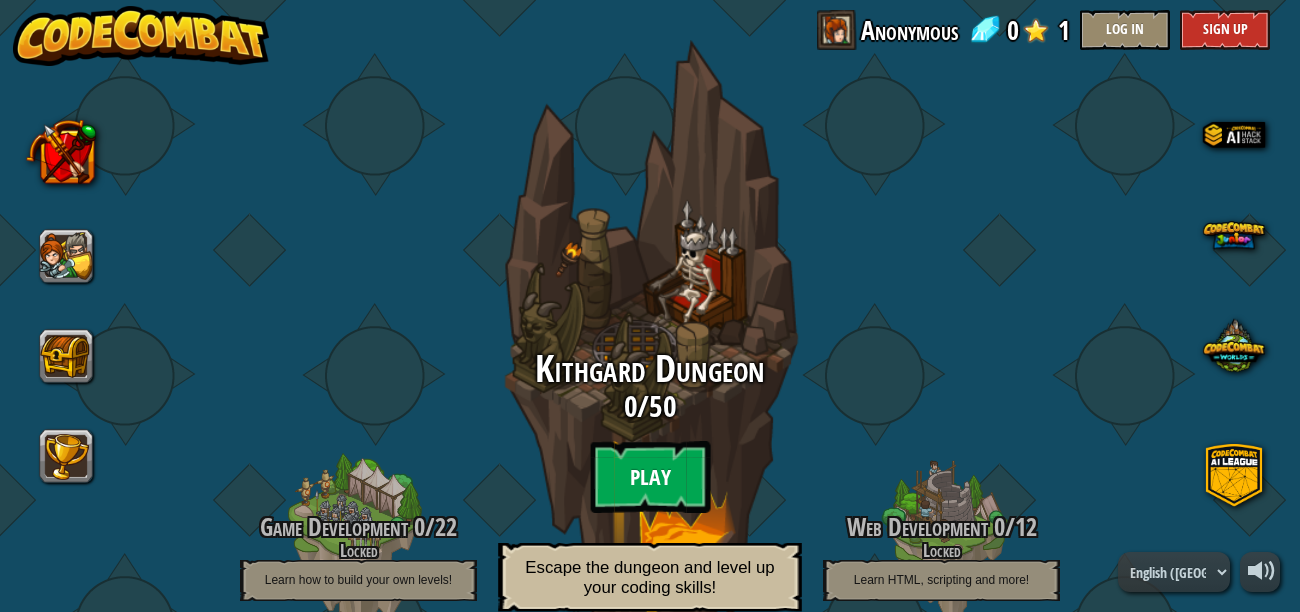 click on "Play" at bounding box center (650, 477) 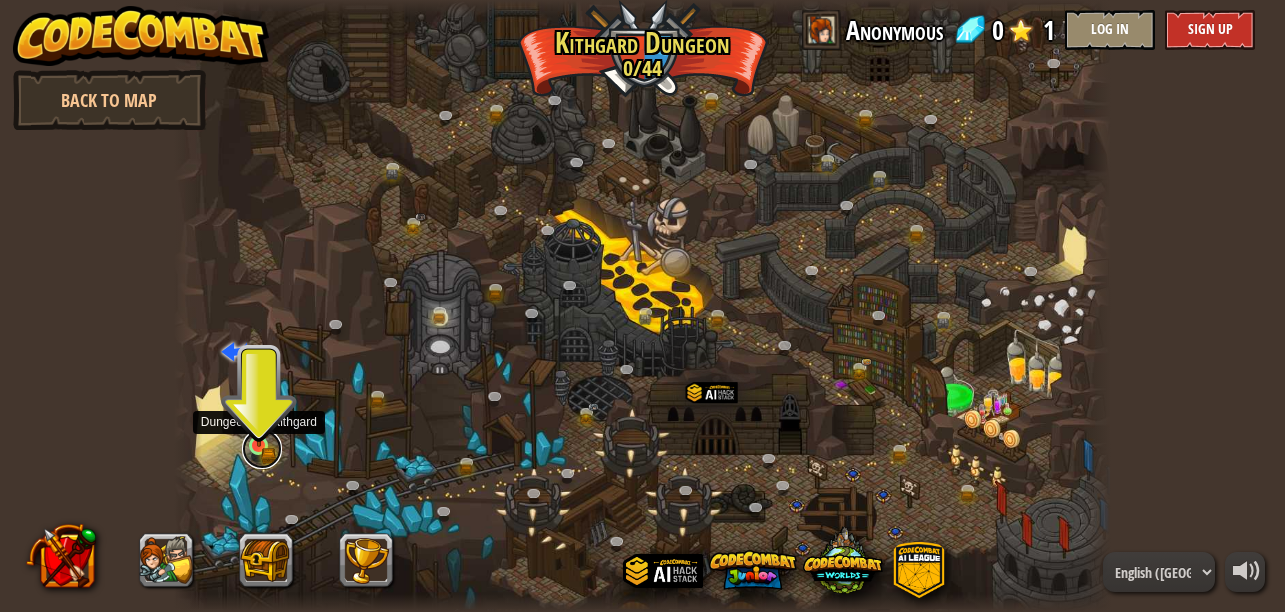 click at bounding box center (262, 449) 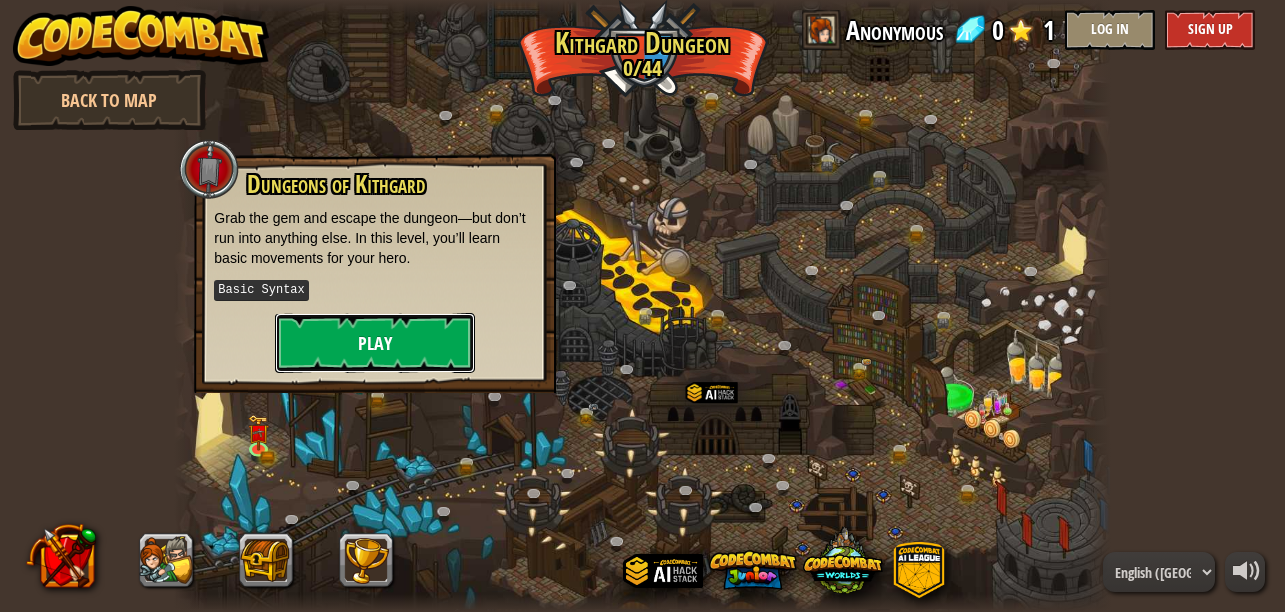 click on "Play" at bounding box center (375, 343) 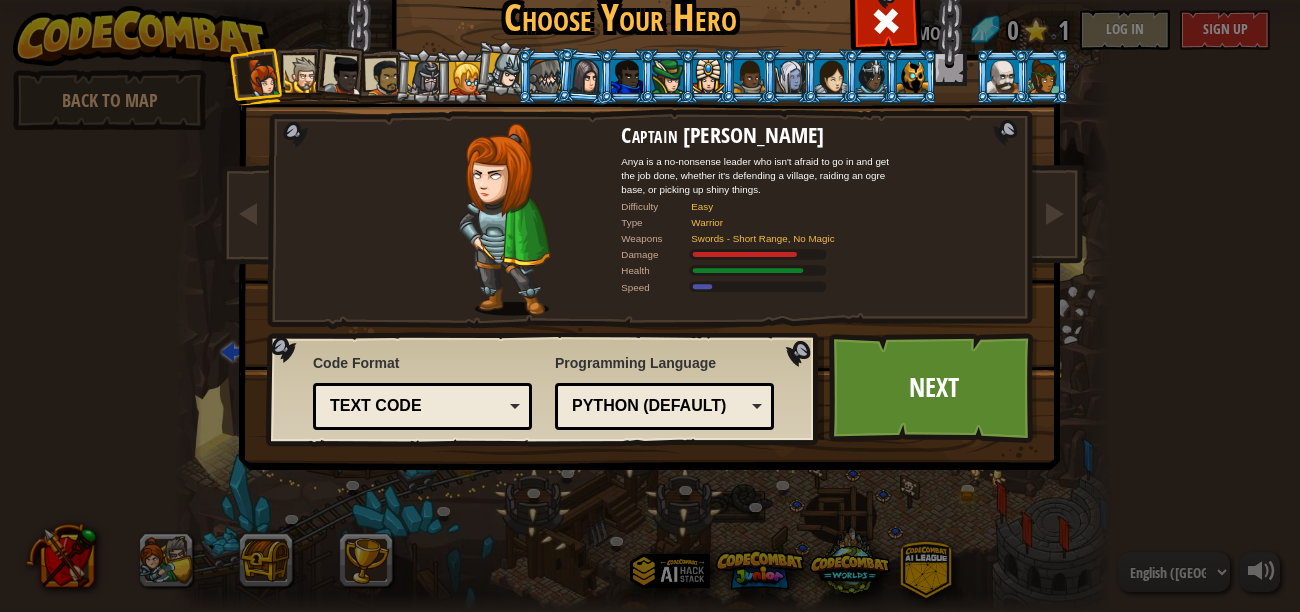 click on "Text code" at bounding box center [422, 406] 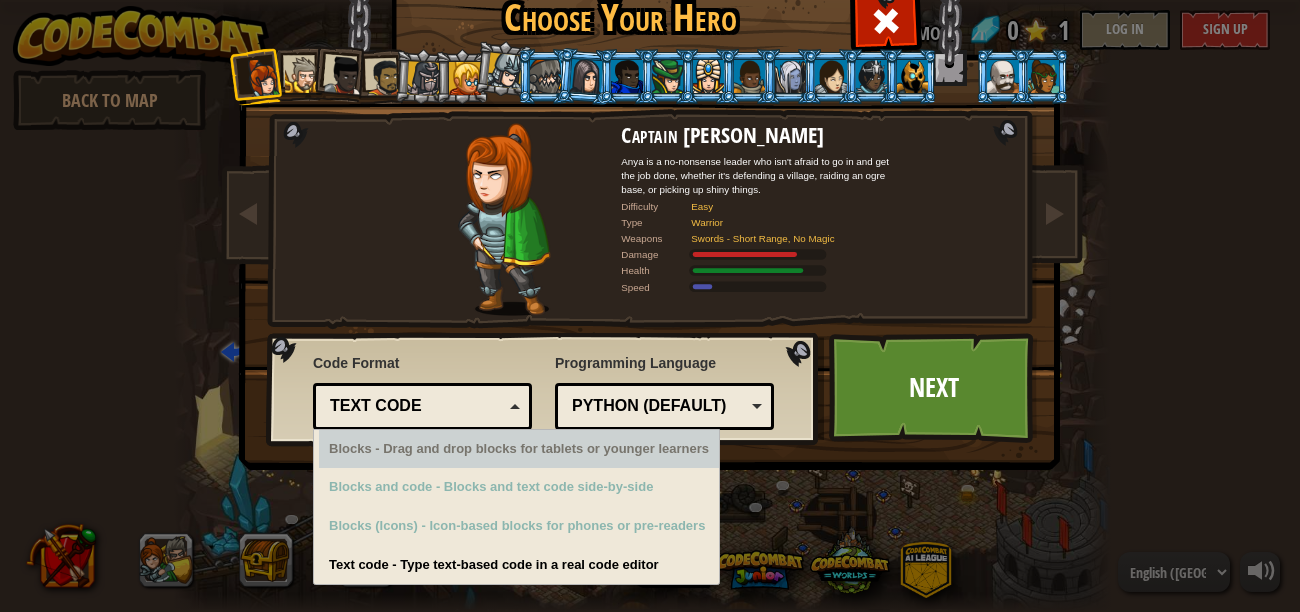click on "Text code" at bounding box center [416, 406] 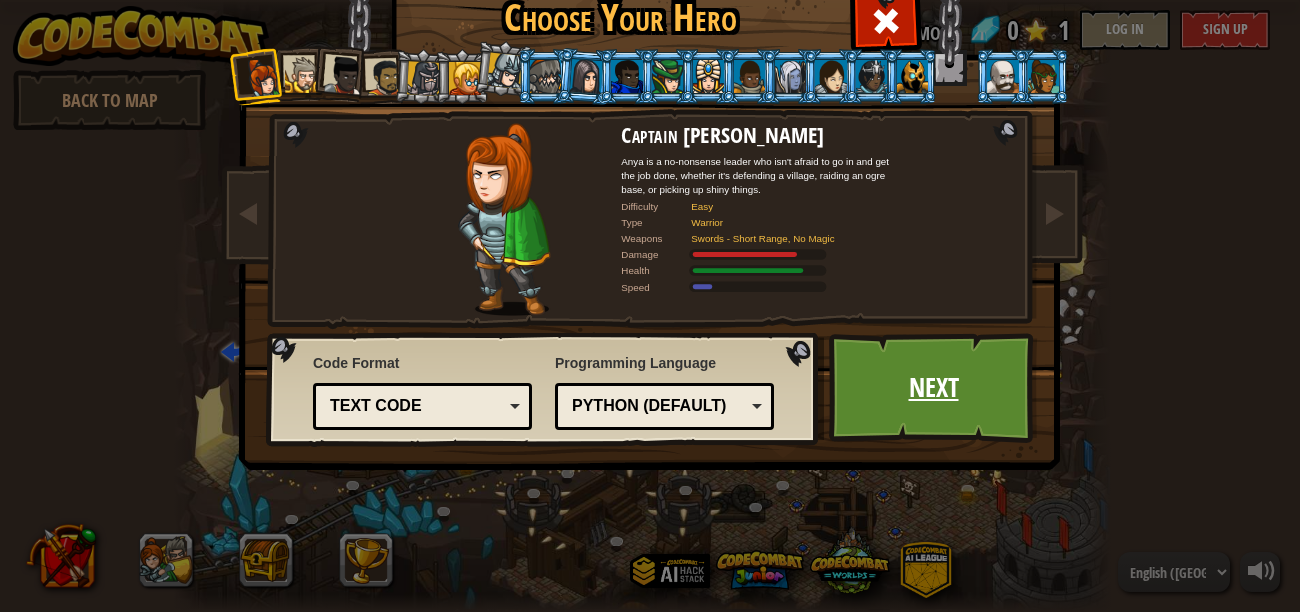 click on "Next" at bounding box center (933, 388) 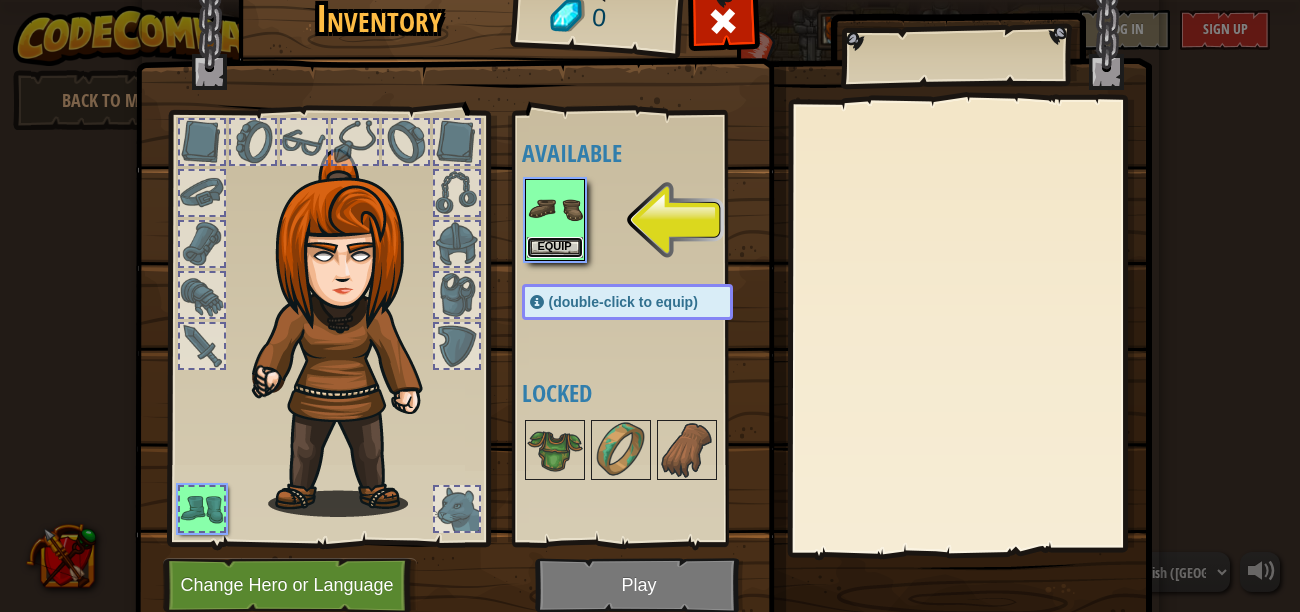 click on "Equip" at bounding box center [555, 247] 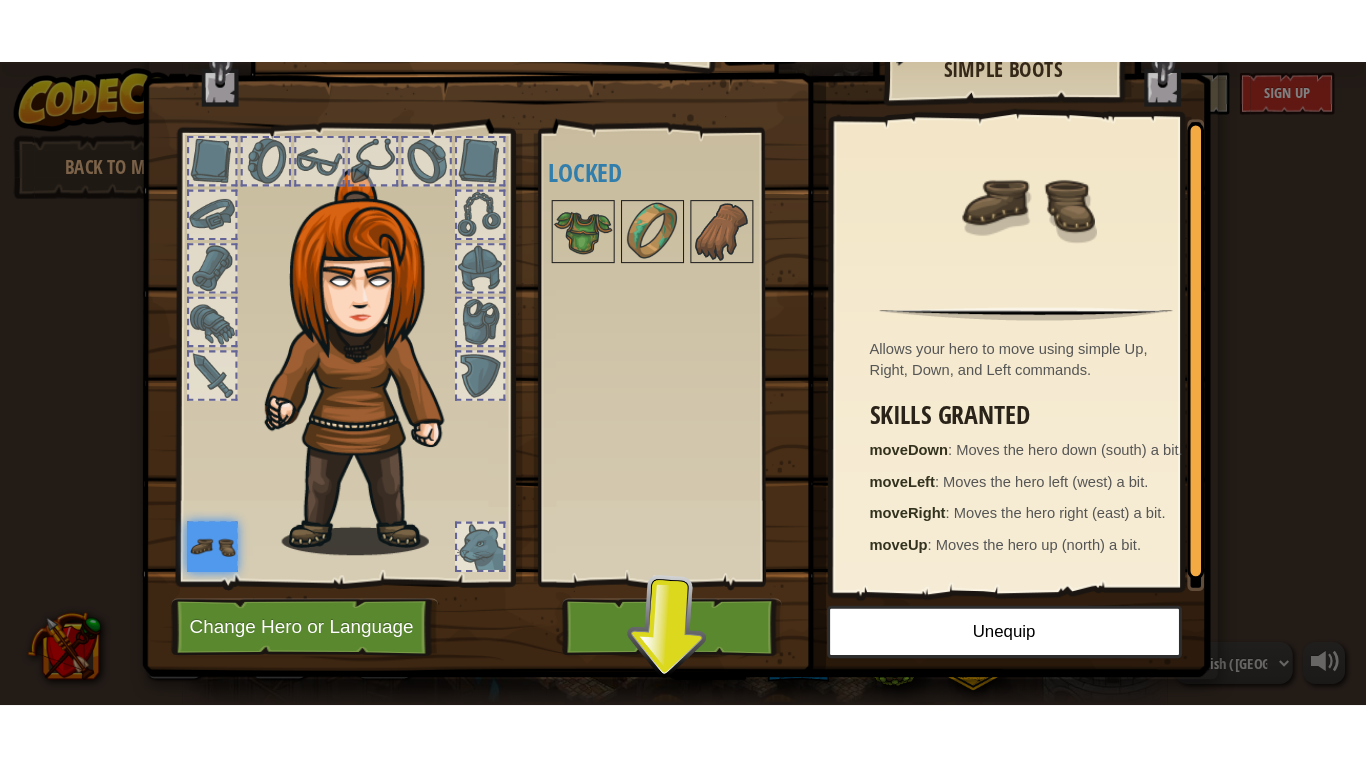 scroll, scrollTop: 78, scrollLeft: 0, axis: vertical 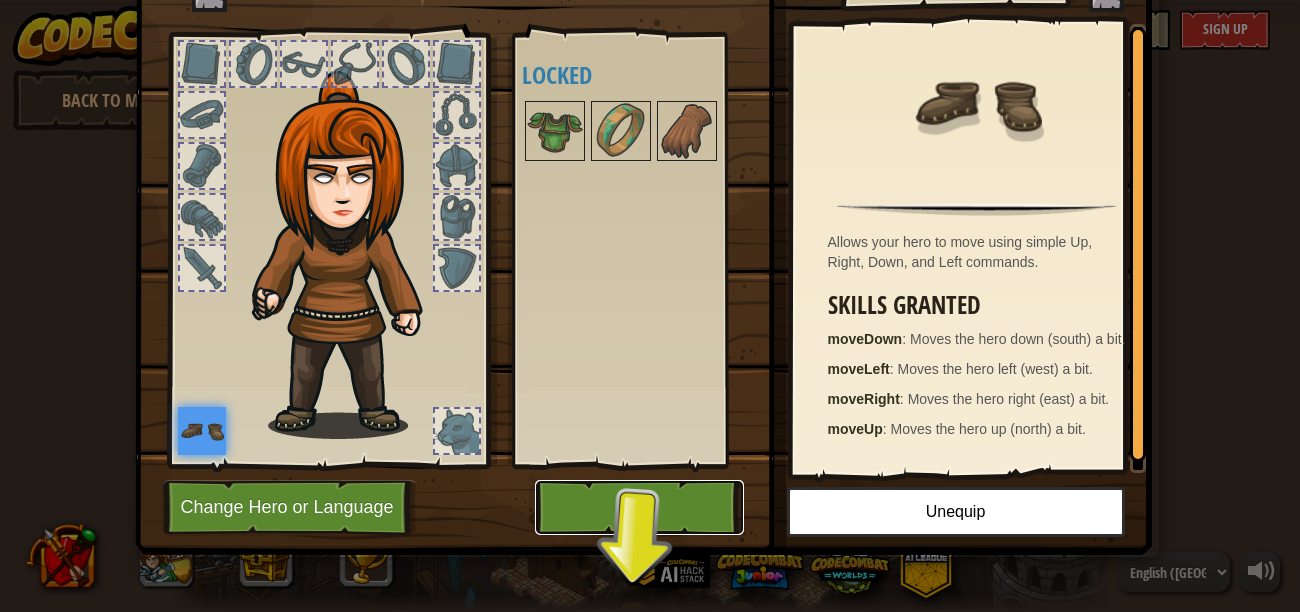 click on "Play" at bounding box center (639, 507) 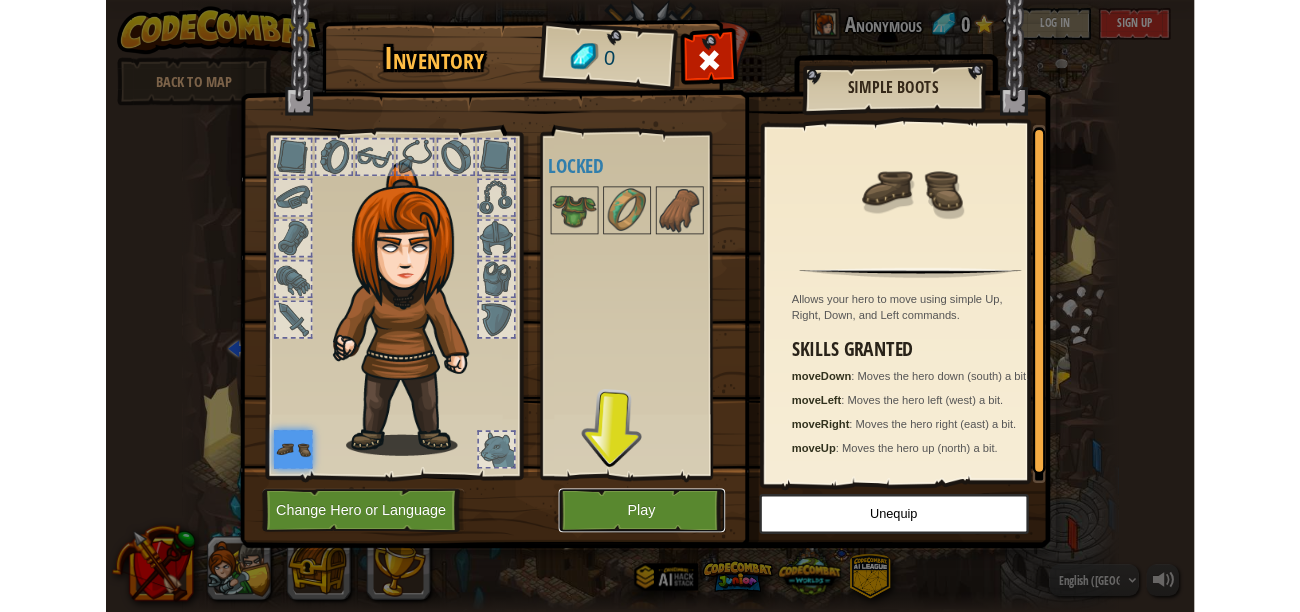 scroll, scrollTop: 0, scrollLeft: 0, axis: both 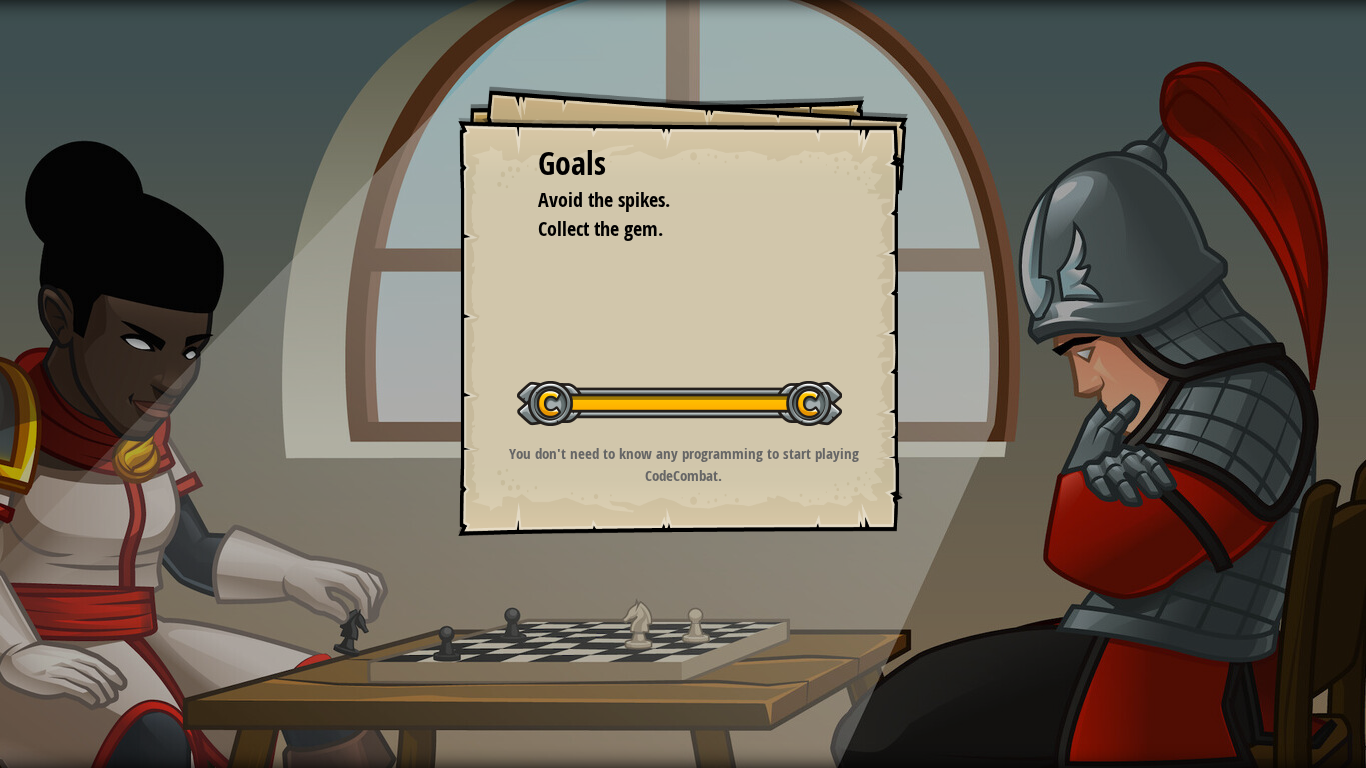 click on "Goals Avoid the spikes. Collect the gem. Start Level Error loading from server. Try refreshing the page. You'll need a subscription to play this level. Subscribe You'll need to join a course to play this level. Back to my courses Ask your teacher to assign a license to you so you can continue to play CodeCombat! Back to my courses This level is locked. Back to my courses You don't need to know any programming to start playing CodeCombat." at bounding box center [683, 384] 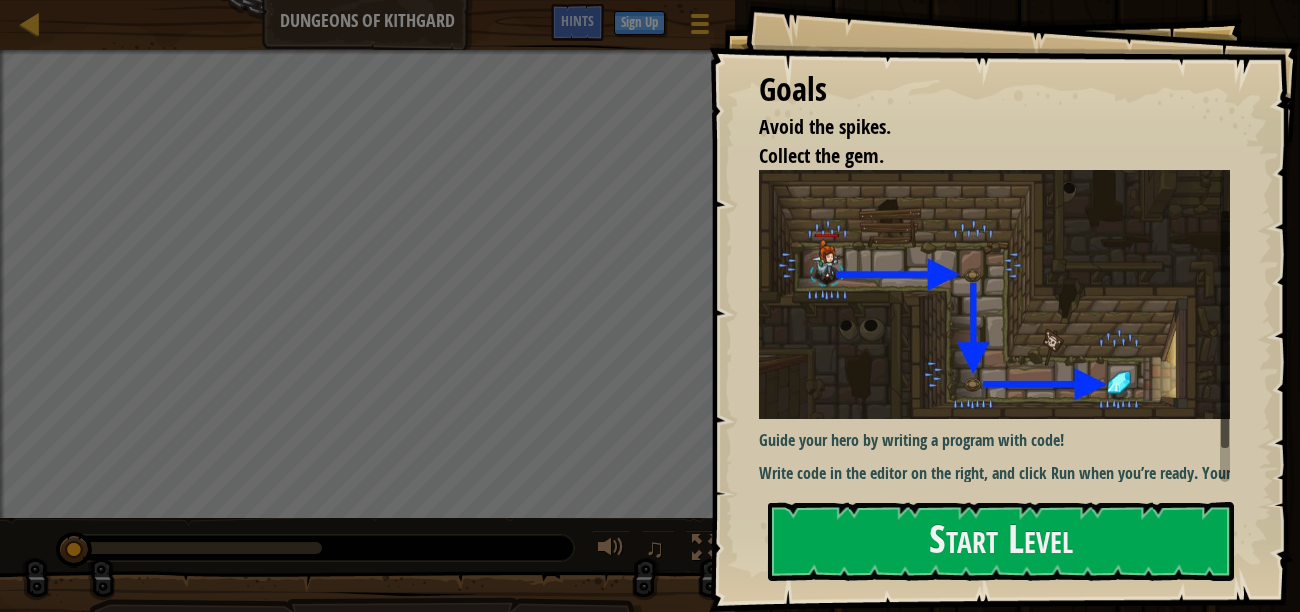 scroll, scrollTop: 84, scrollLeft: 0, axis: vertical 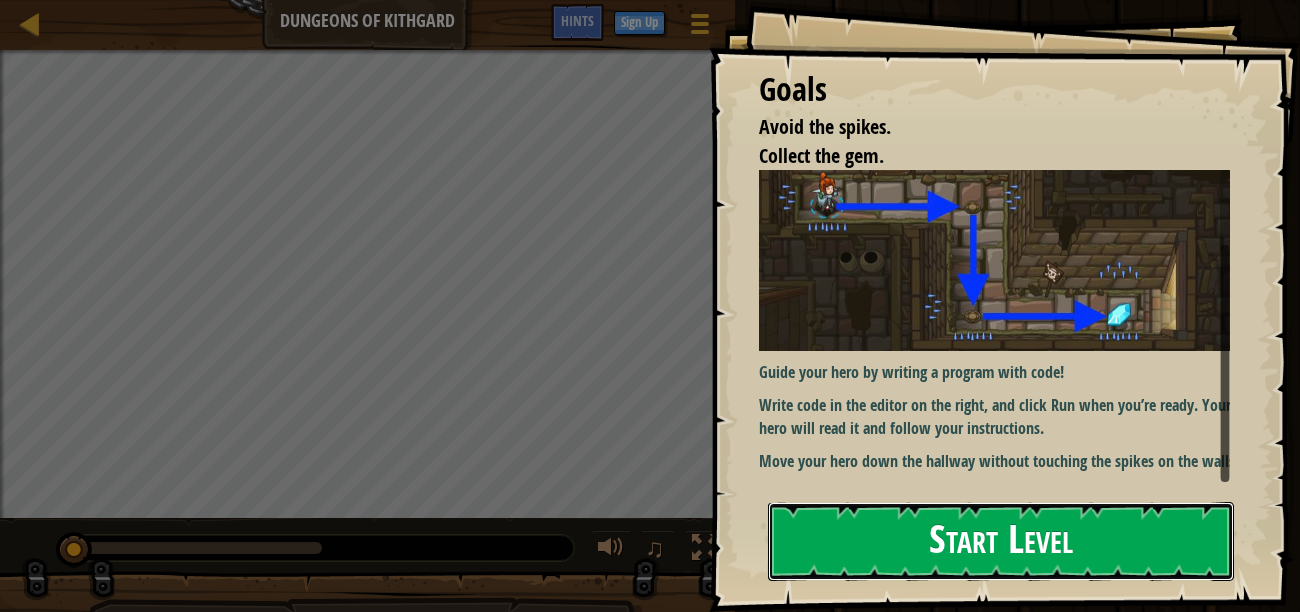 click on "Start Level" at bounding box center [1001, 541] 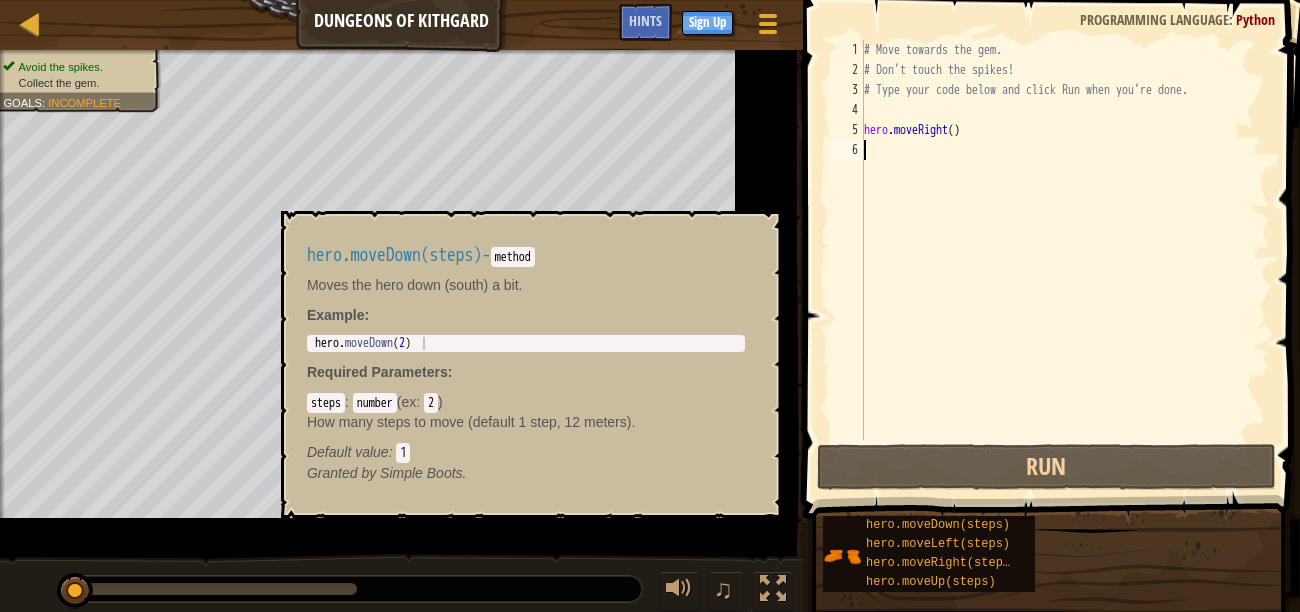 type on "d" 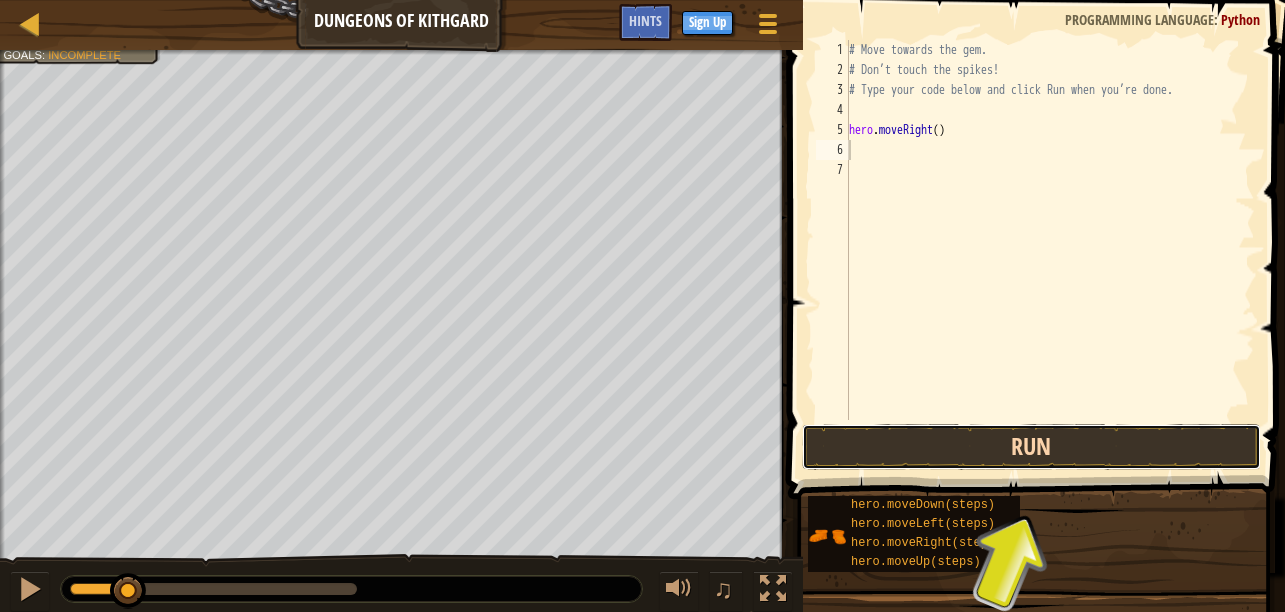 click on "Run" at bounding box center [1031, 447] 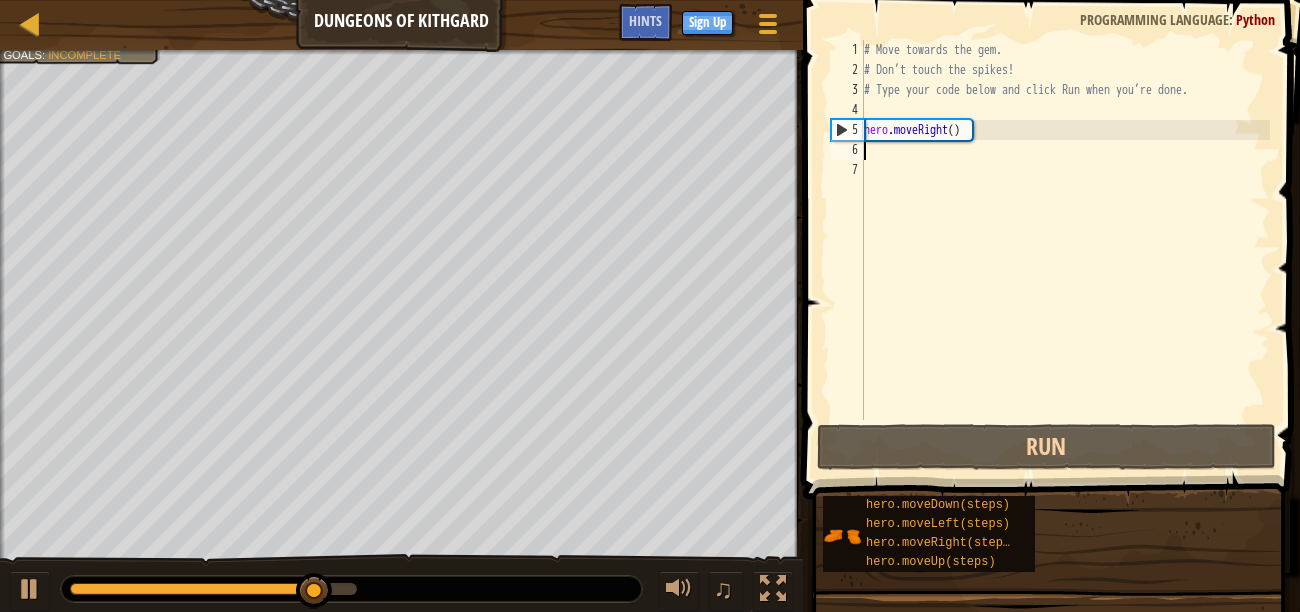 click on "# Move towards the gem. # Don’t touch the spikes! # Type your code below and click Run when you’re done. hero . moveRight ( )" at bounding box center [1065, 250] 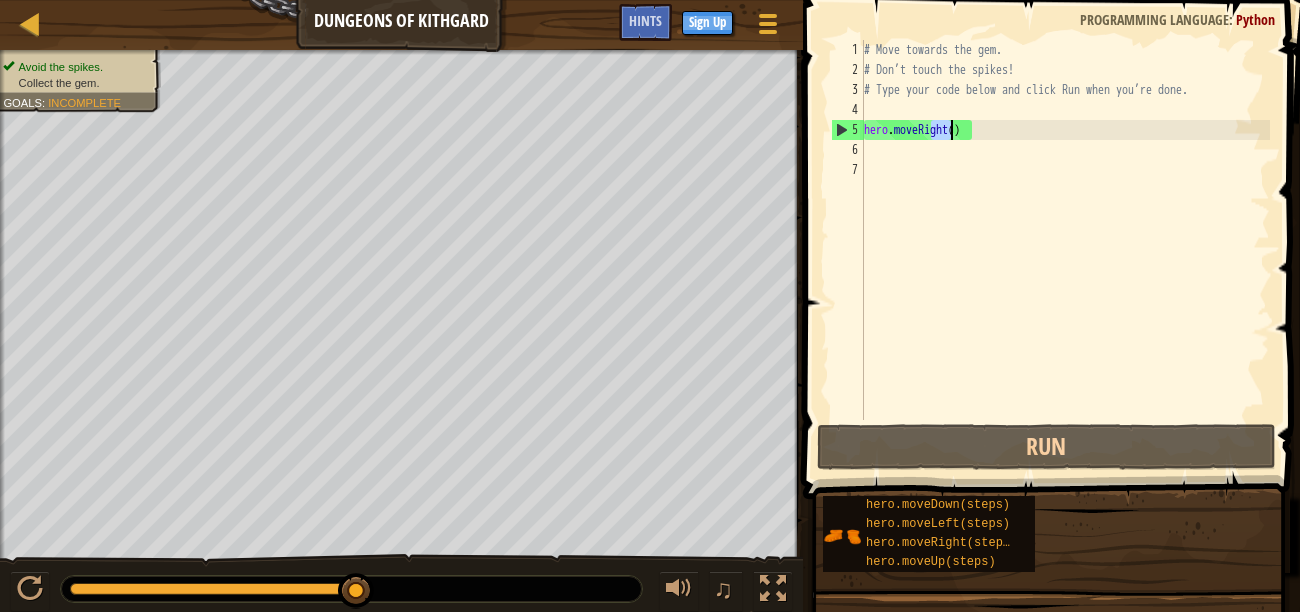 drag, startPoint x: 929, startPoint y: 133, endPoint x: 950, endPoint y: 126, distance: 22.135944 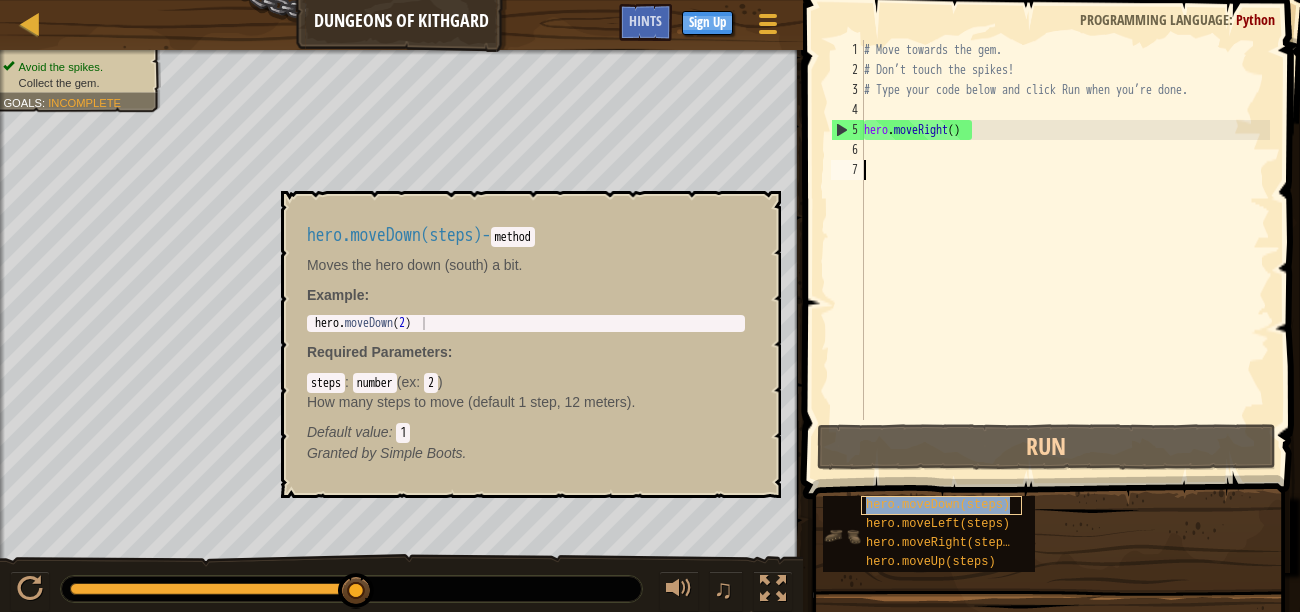 click on "hero.moveDown(steps)" at bounding box center (938, 505) 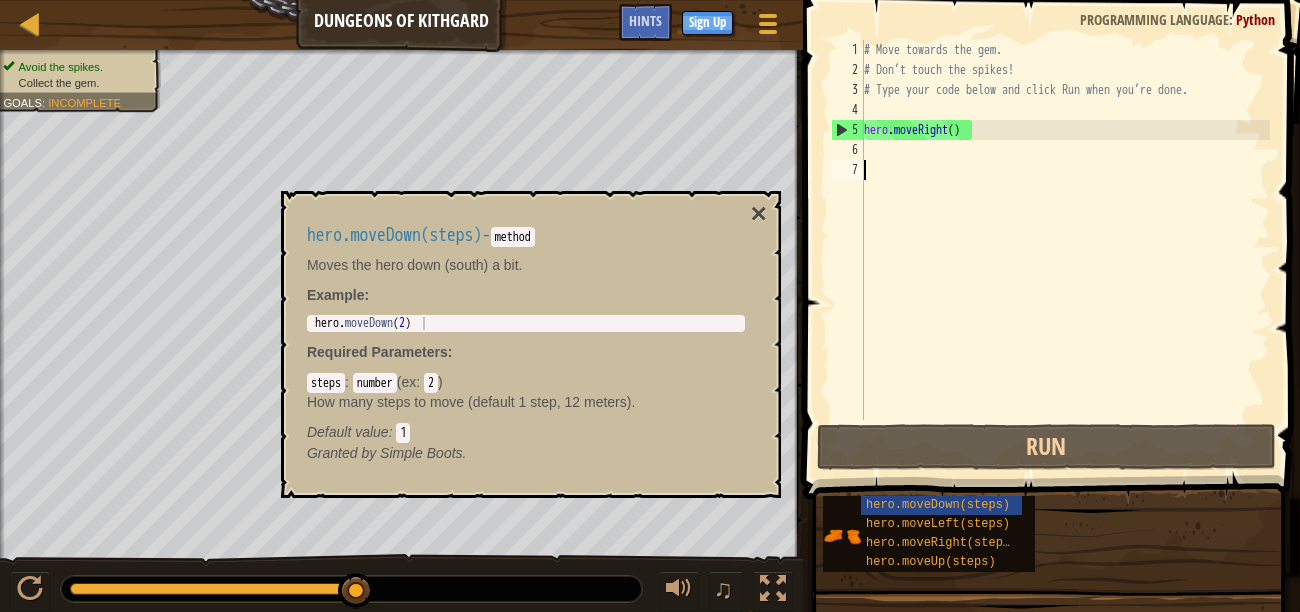 type on "hero.moveDown(2)" 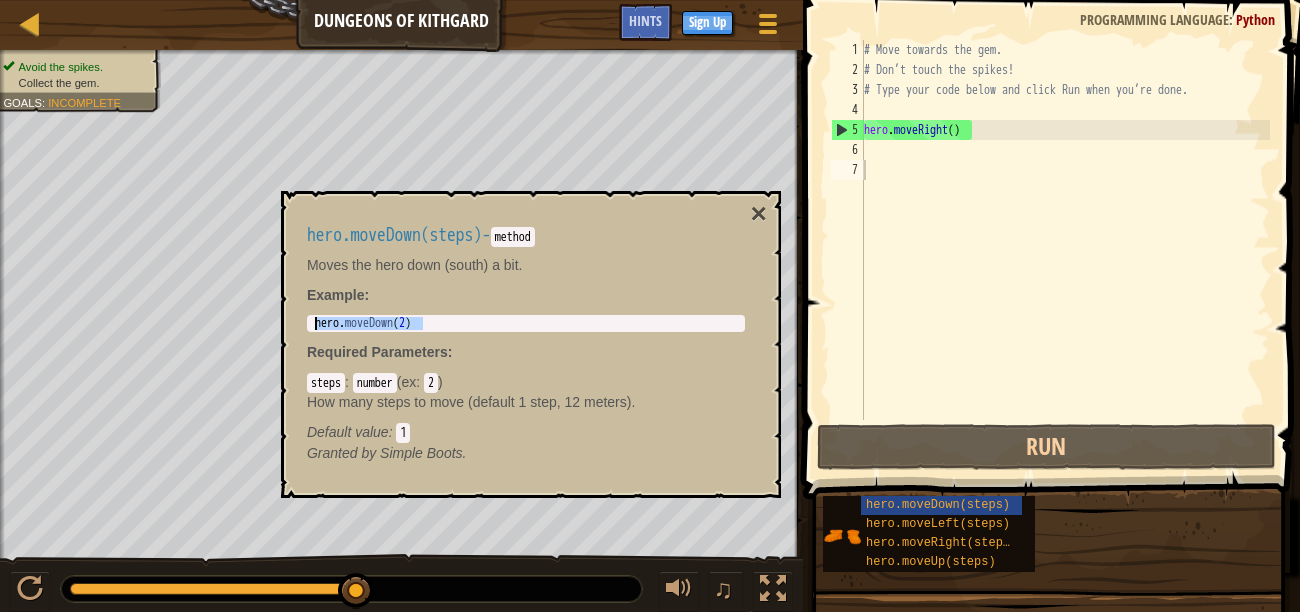 click on "Map Dungeons of Kithgard Game Menu Done Sign Up Hints 1     הההההההההההההההההההההההההההההההההההההההההההההההההההההההההההההההההההההההההההההההההההההההההההההההההההההההההההההההההההההההההההההההההההההההההההההההההההההההההההההההההההההההההההההההההההההההההההההההההההההההההההההההההההההההההההההההההההההההההההההההההההההההההההההההה XXXXXXXXXXXXXXXXXXXXXXXXXXXXXXXXXXXXXXXXXXXXXXXXXXXXXXXXXXXXXXXXXXXXXXXXXXXXXXXXXXXXXXXXXXXXXXXXXXXXXXXXXXXXXXXXXXXXXXXXXXXXXXXXXXXXXXXXXXXXXXXXXXXXXXXXXXXXXXXXXXXXXXXXXXXXXXXXXXXXXXXXXXXXXXXXXXXXXXXXXXXXXXXXXXXXXXXXXXXXXXXXXXXXXXXXXXXXXXXXXXXXXXXXXXXXXXXX Solution × Hints 1 2 3 4 5 6 7 # Move towards the gem. # Don’t touch the spikes! # Type your code below and click Run when you’re done. hero . moveRight ( )     Code Saved : Python Run" at bounding box center [650, 0] 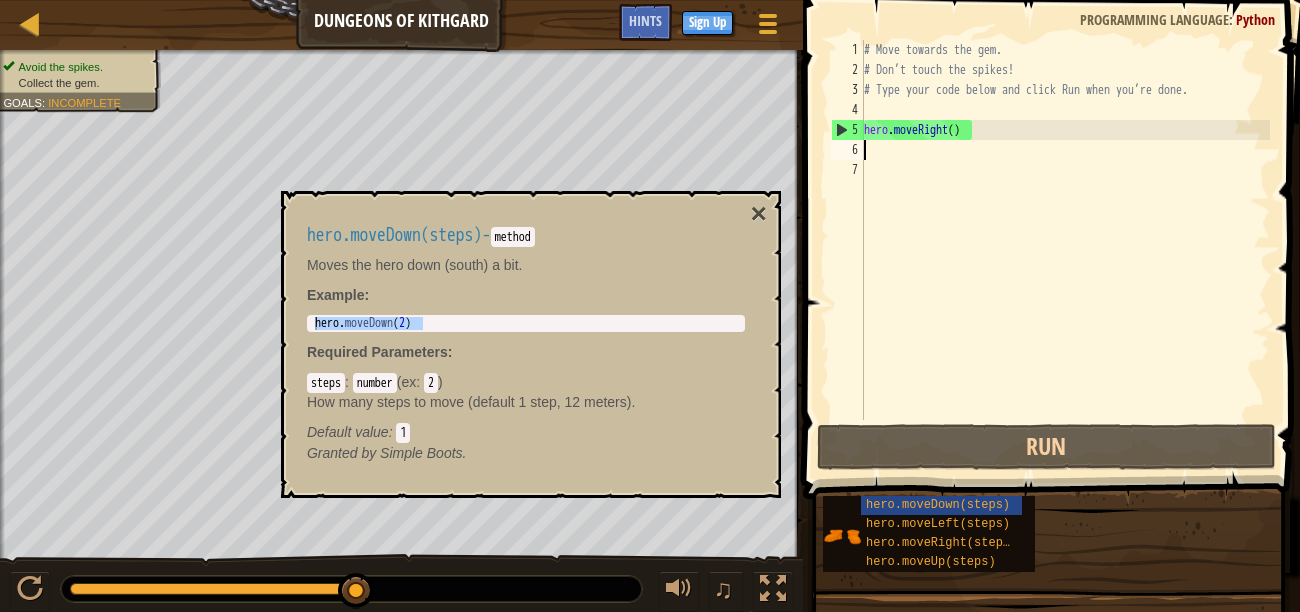 paste on "hero.moveDown(2)" 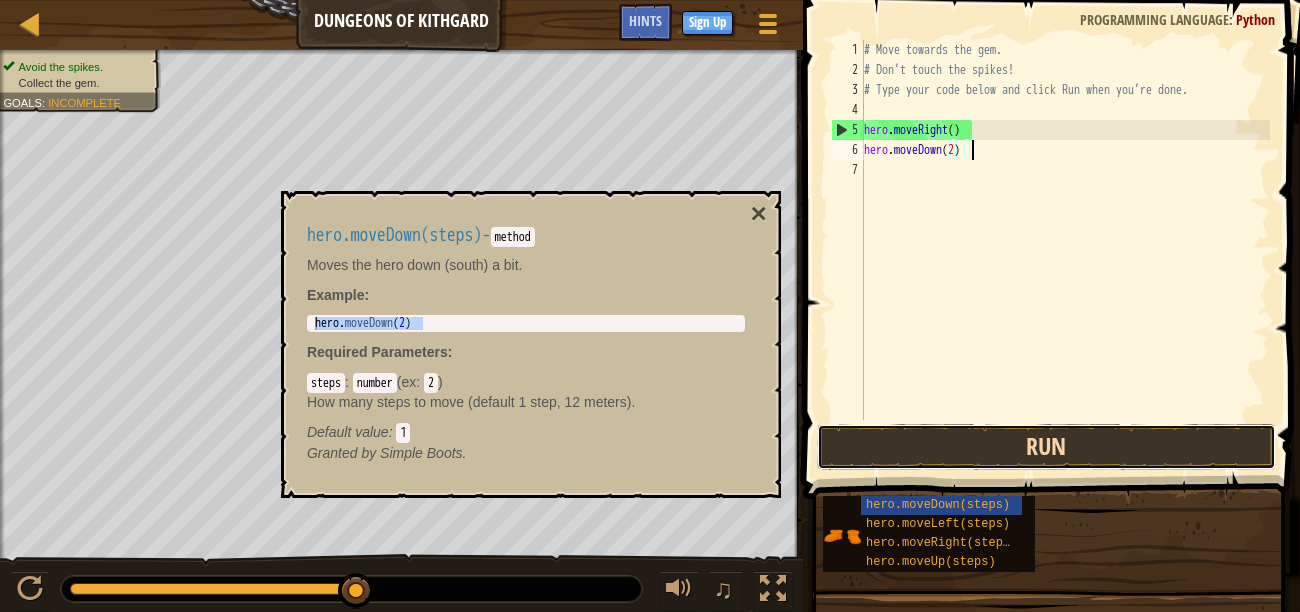 click on "Run" at bounding box center (1046, 447) 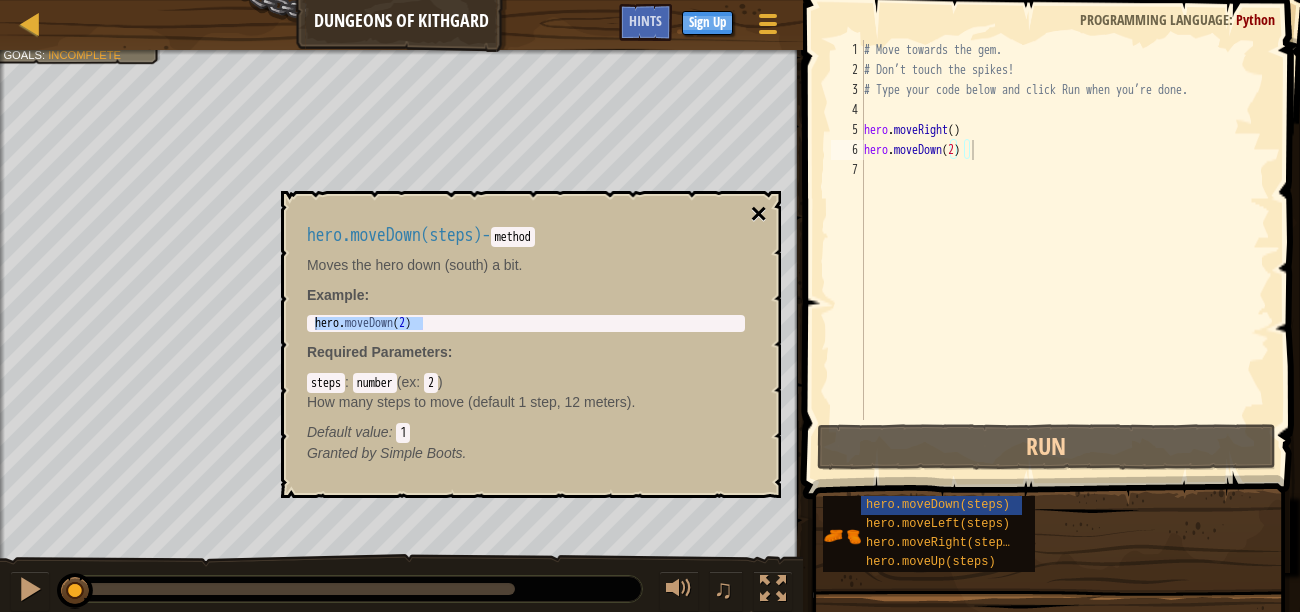click on "×" at bounding box center (759, 214) 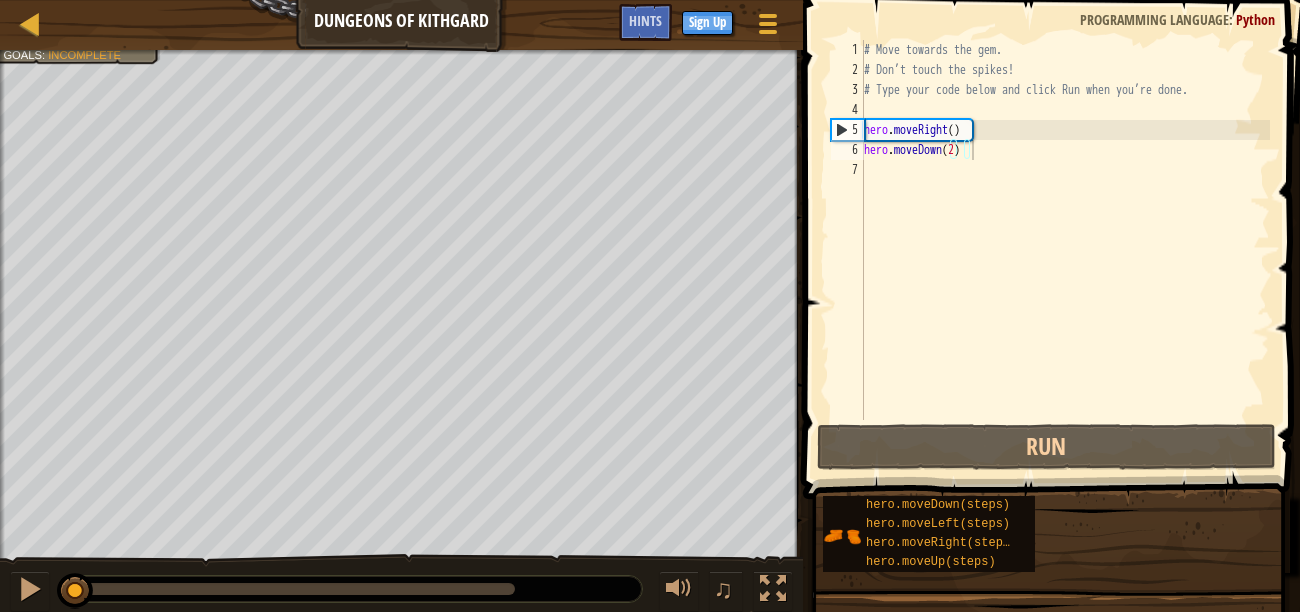 click on "# Move towards the gem. # Don’t touch the spikes! # Type your code below and click Run when you’re done. hero . moveRight ( ) hero . moveDown ( 2 )" at bounding box center [1065, 250] 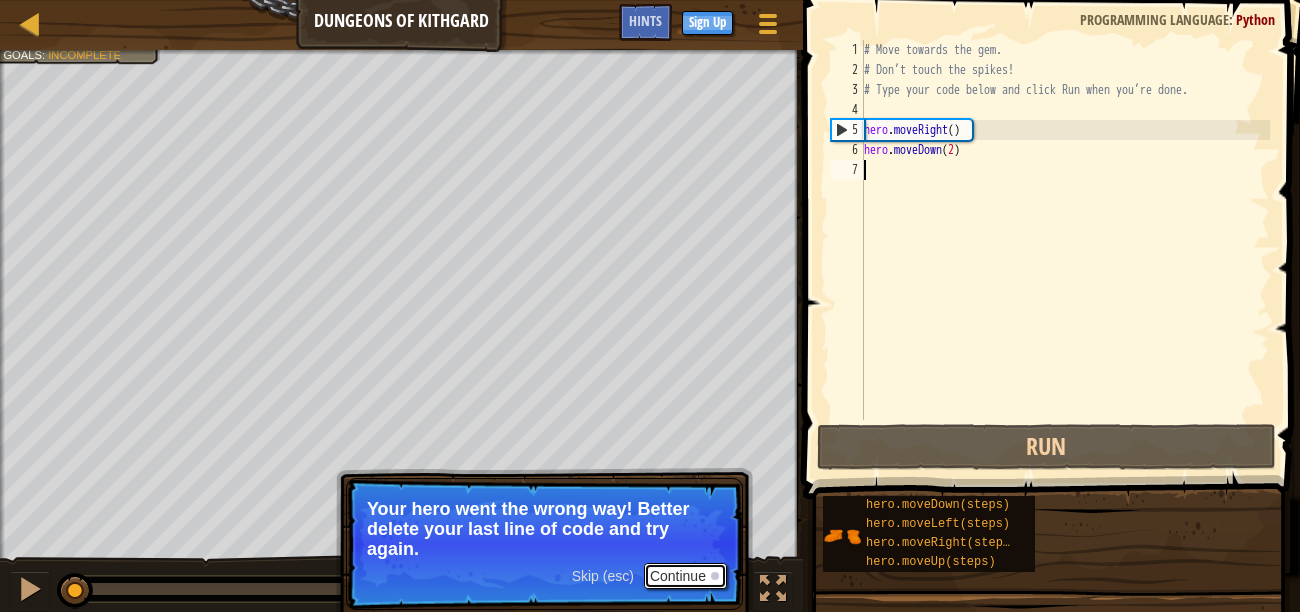 click on "Continue" at bounding box center (685, 576) 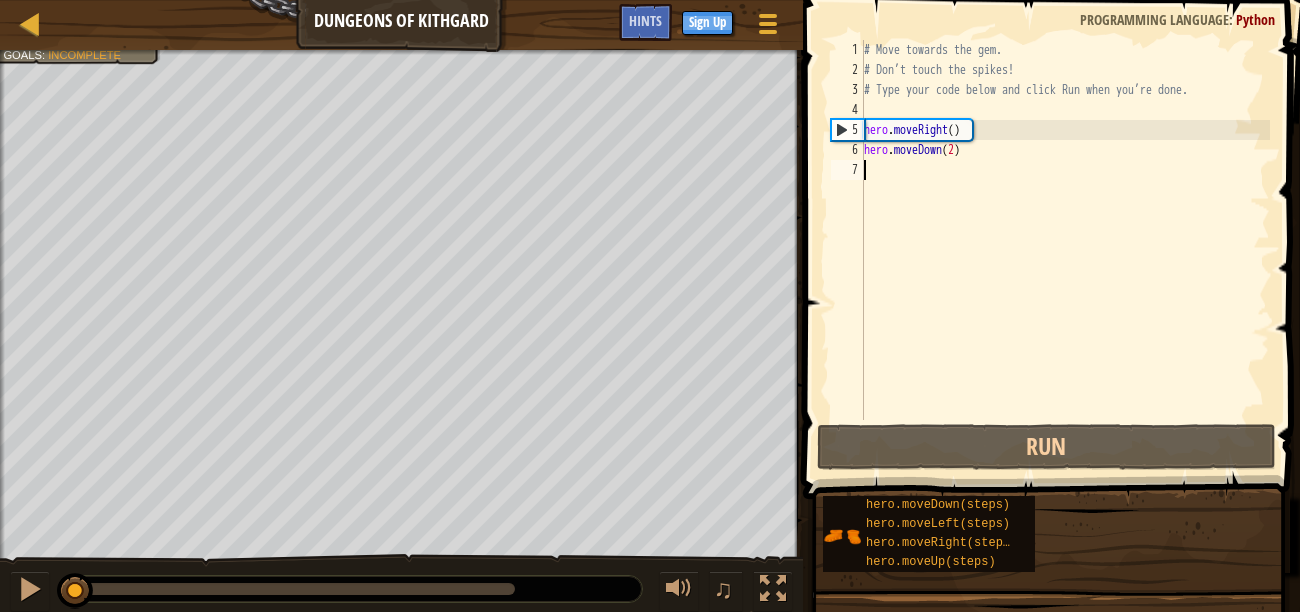 click on "# Move towards the gem. # Don’t touch the spikes! # Type your code below and click Run when you’re done. hero . moveRight ( ) hero . moveDown ( 2 )" at bounding box center [1065, 250] 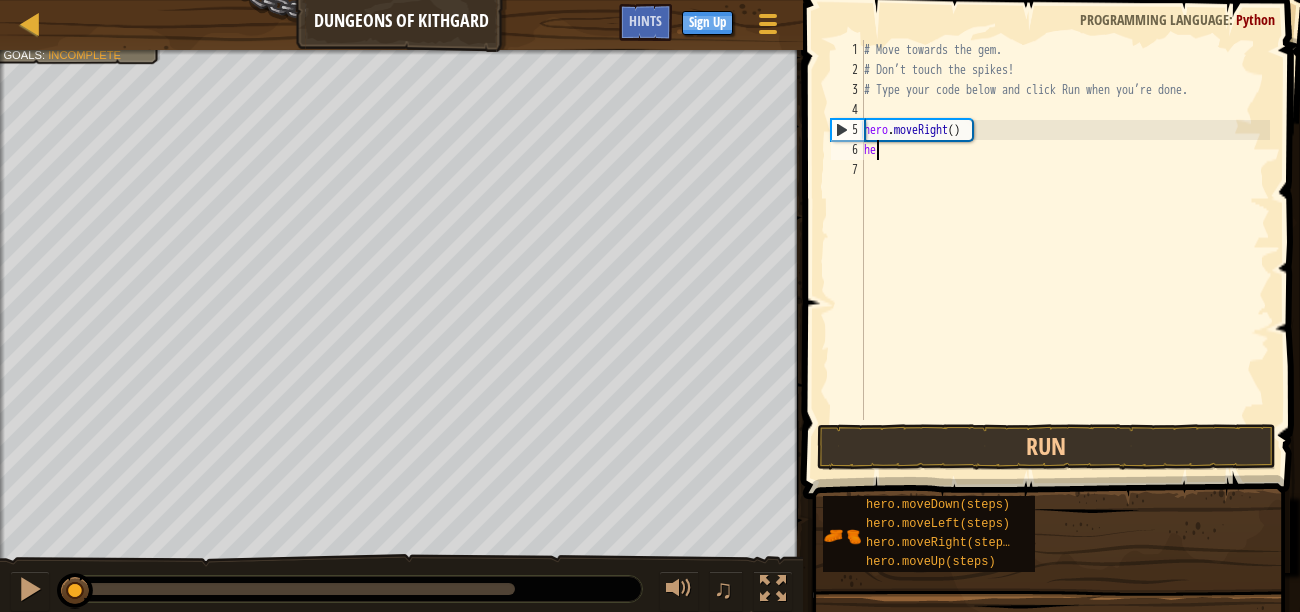 type on "h" 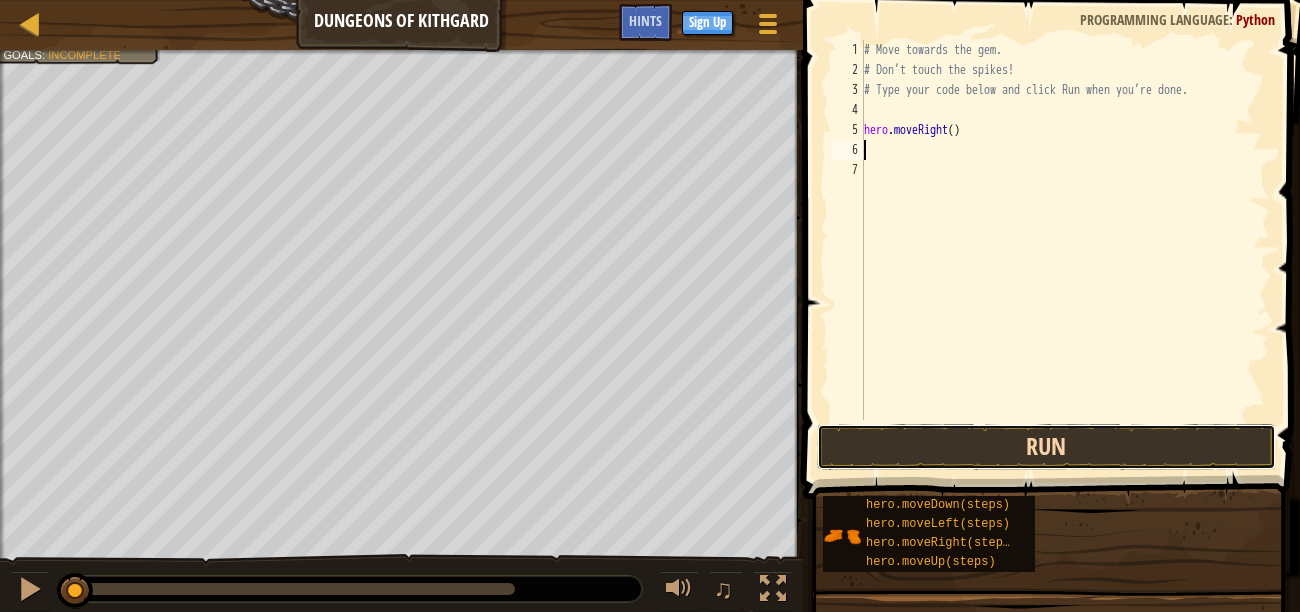 click on "Run" at bounding box center [1046, 447] 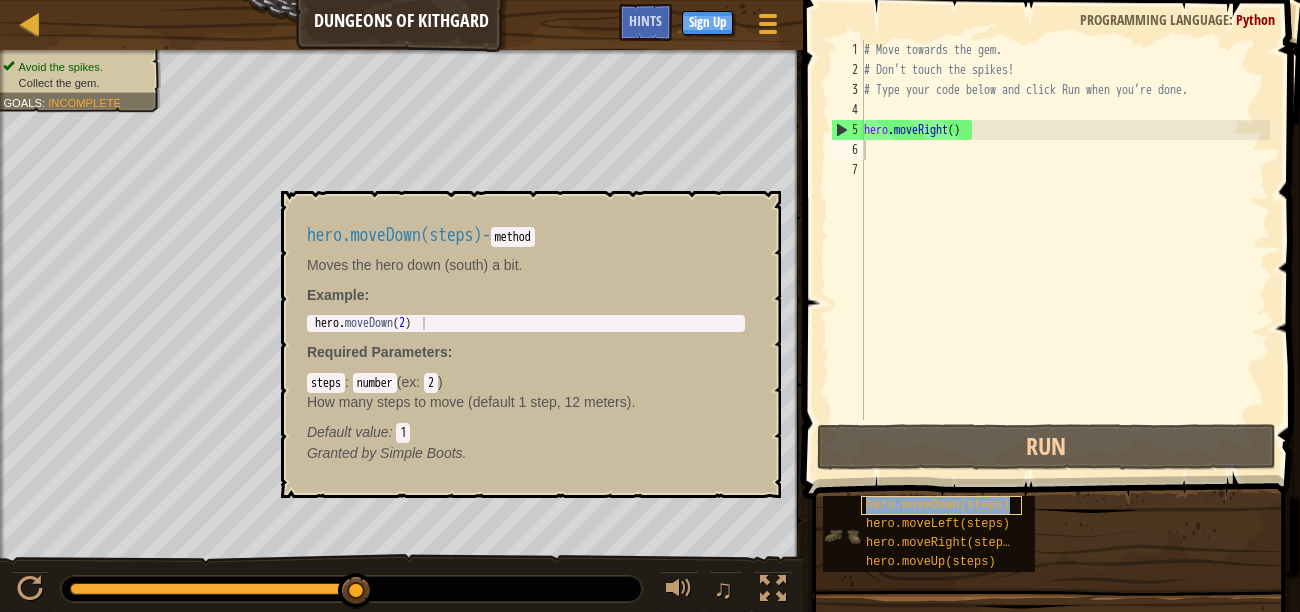click on "hero.moveDown(steps)" at bounding box center [938, 505] 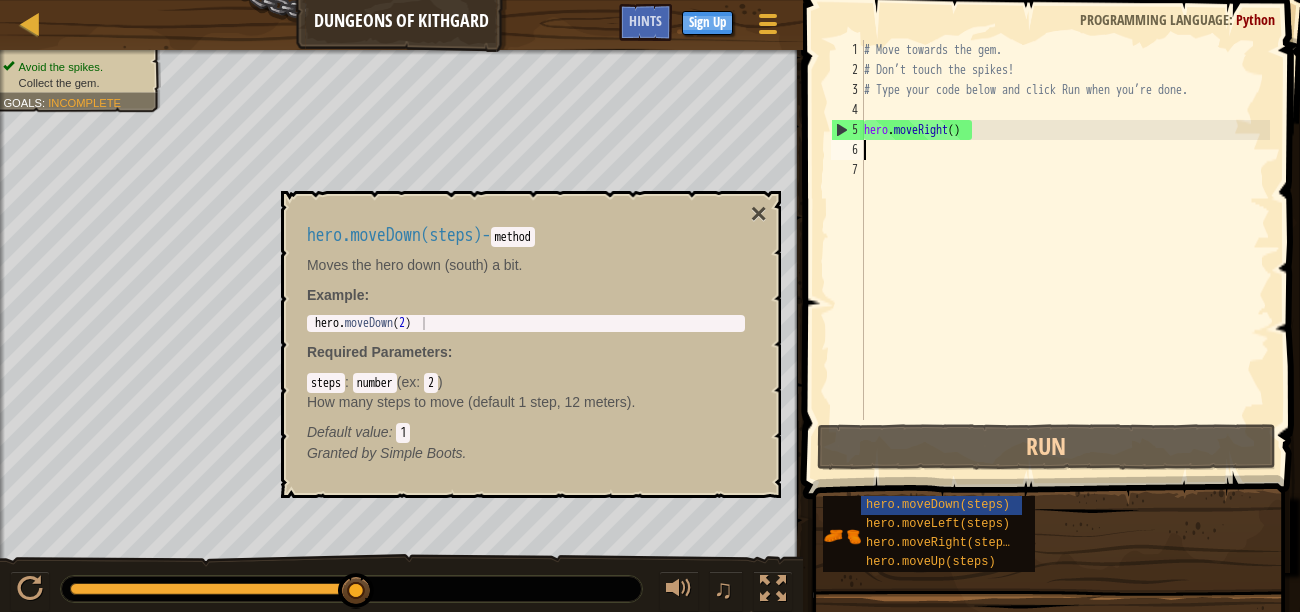 type on "hero.moveRight()" 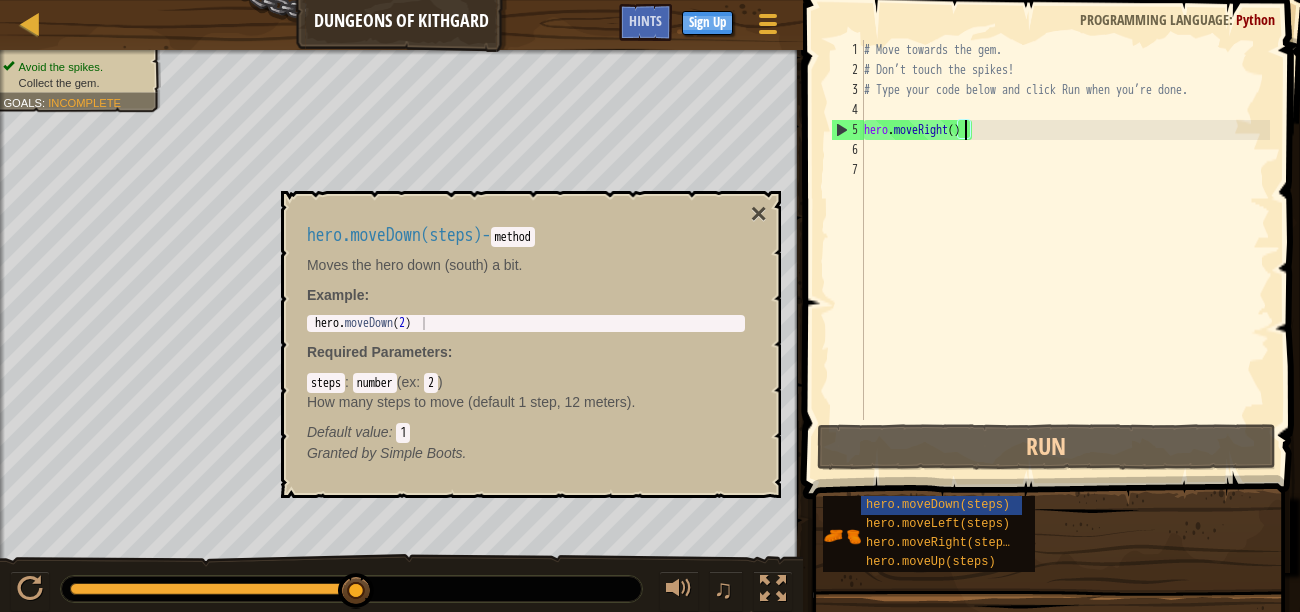 type on "hero.moveDown(2)" 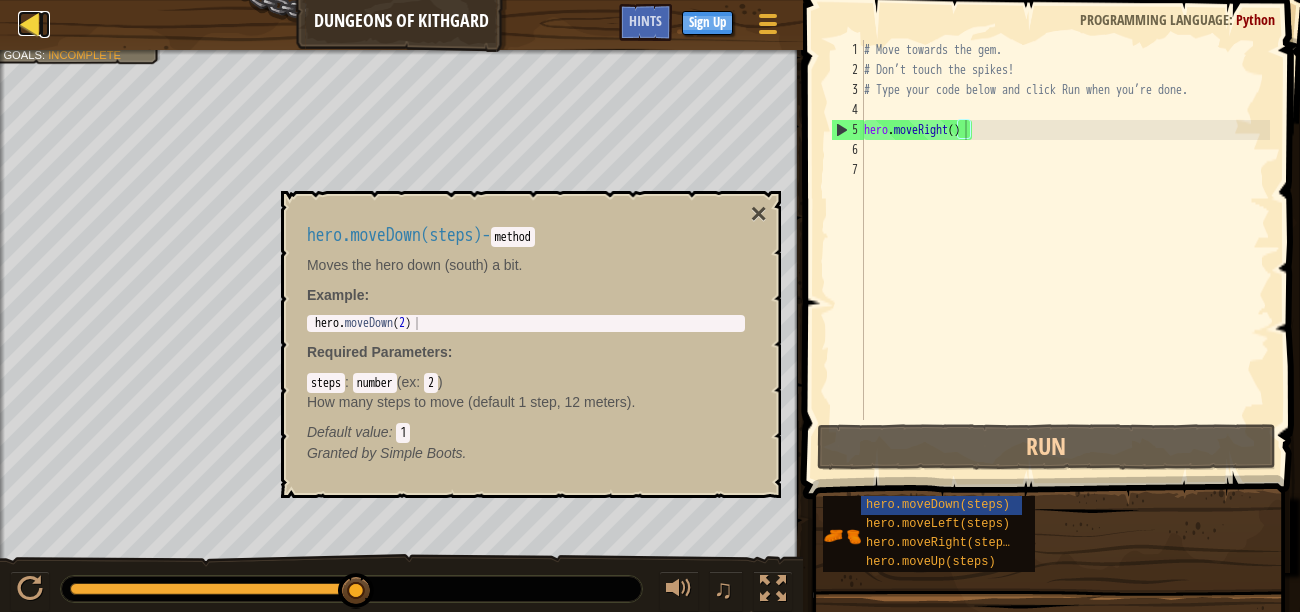 click at bounding box center [30, 23] 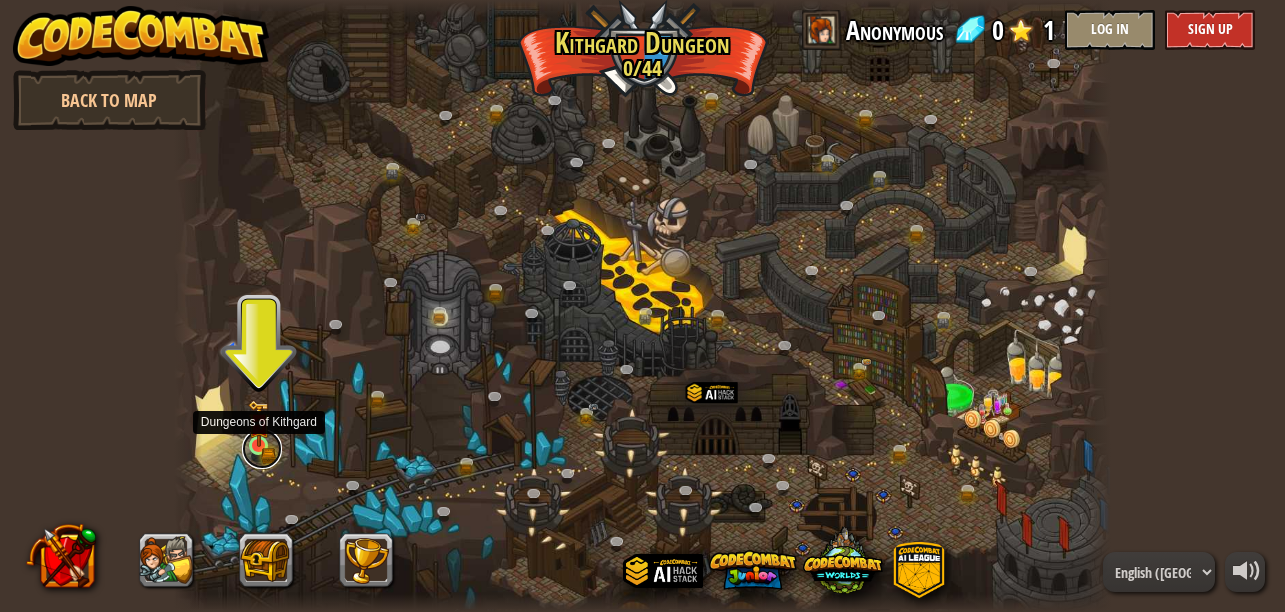 click at bounding box center (262, 449) 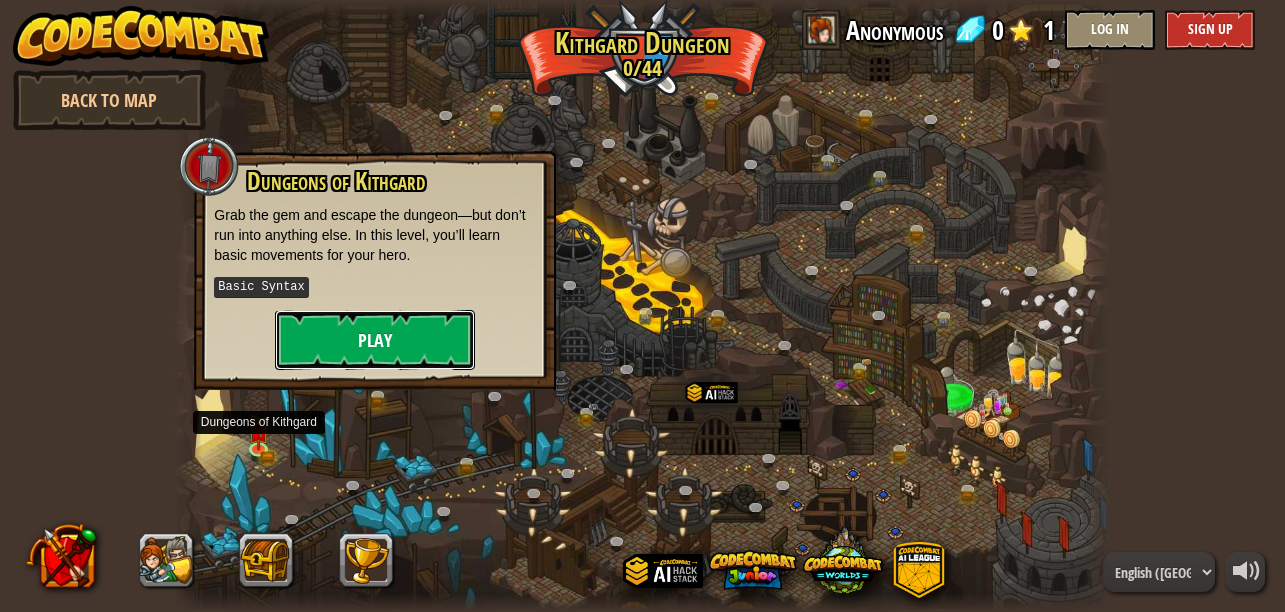 click on "Play" at bounding box center [375, 340] 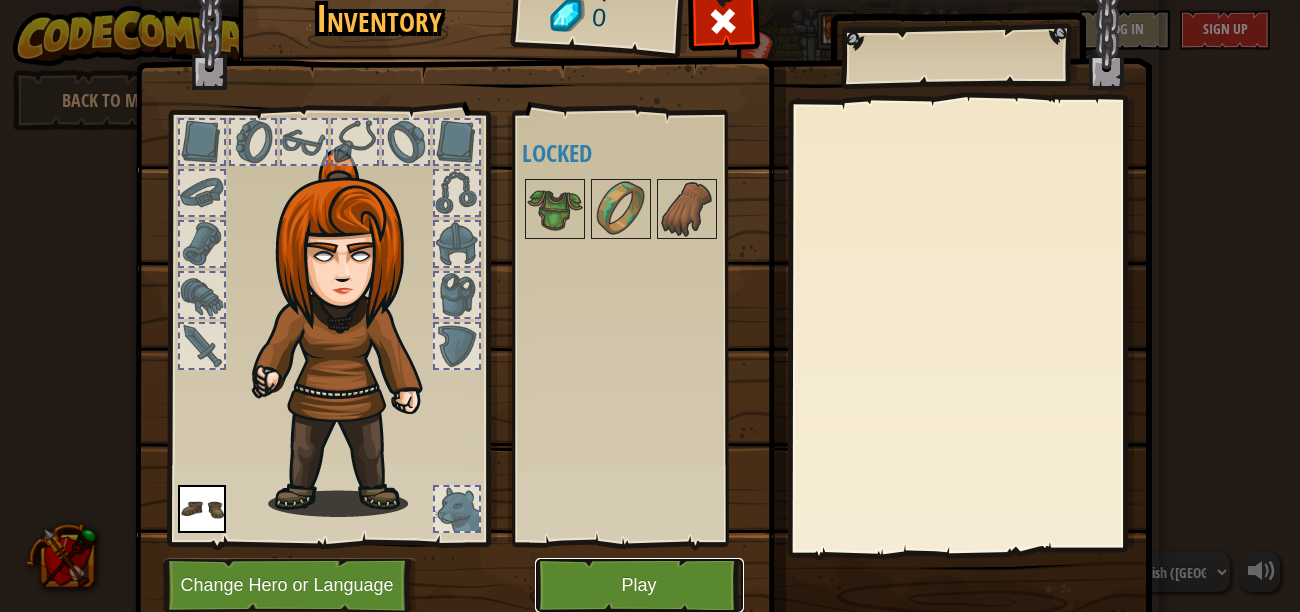 click on "Play" at bounding box center [639, 585] 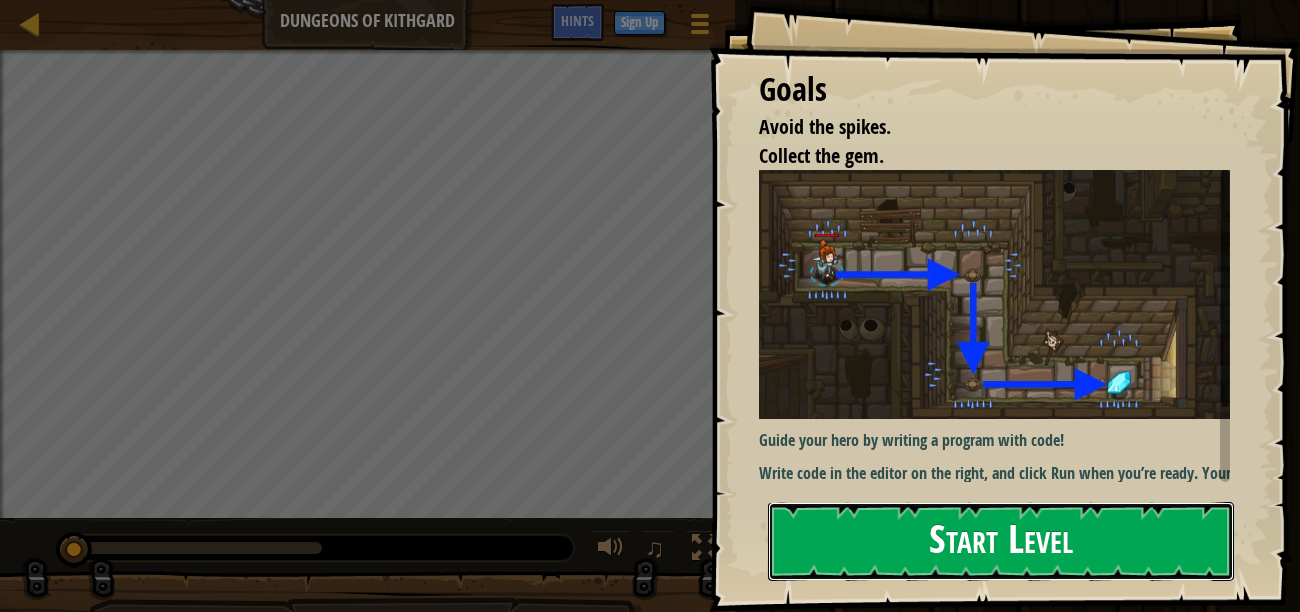click on "Start Level" at bounding box center [1001, 541] 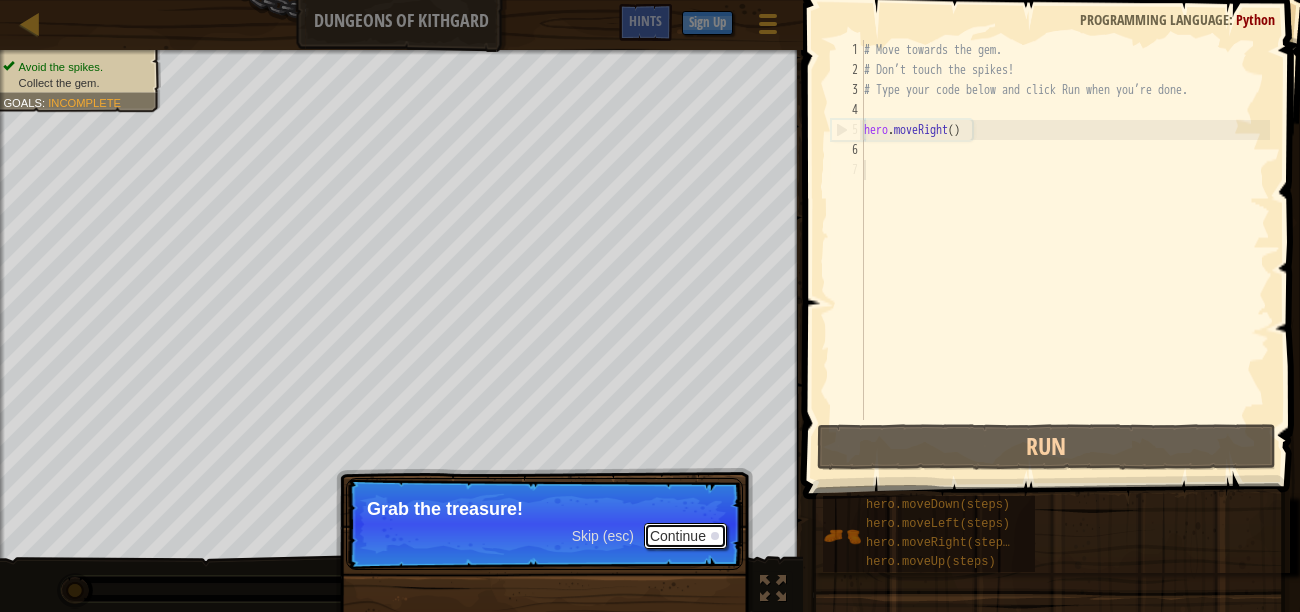 click at bounding box center (715, 536) 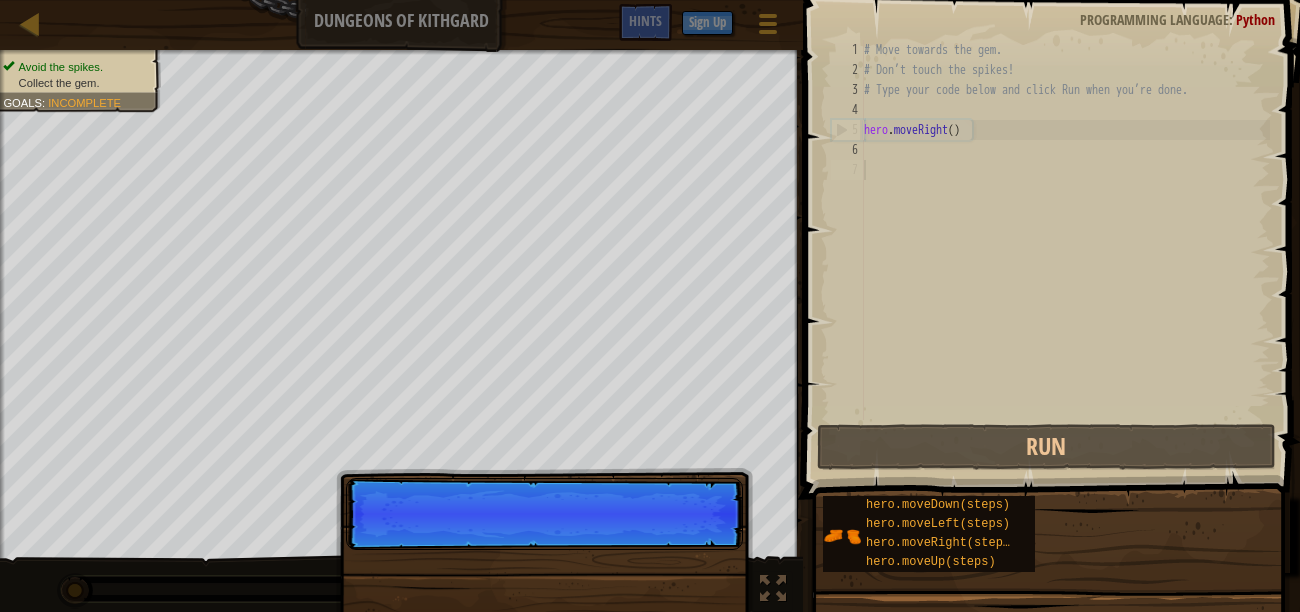 scroll, scrollTop: 9, scrollLeft: 0, axis: vertical 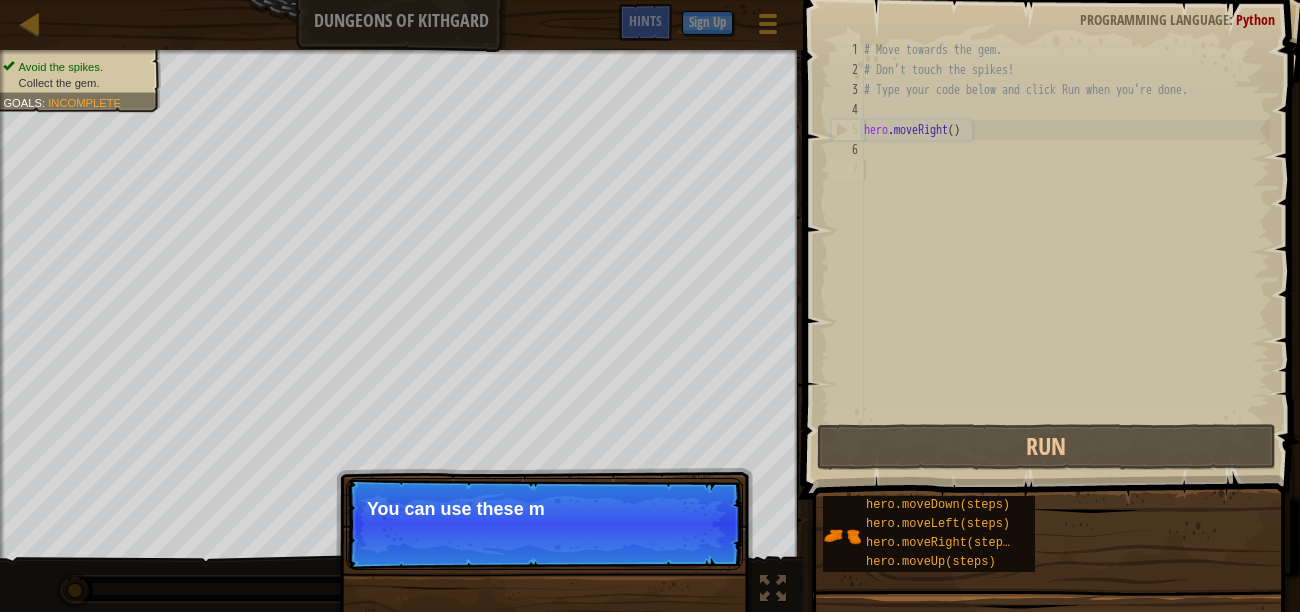 click on "Skip (esc) Continue  You can use these m" at bounding box center [544, 524] 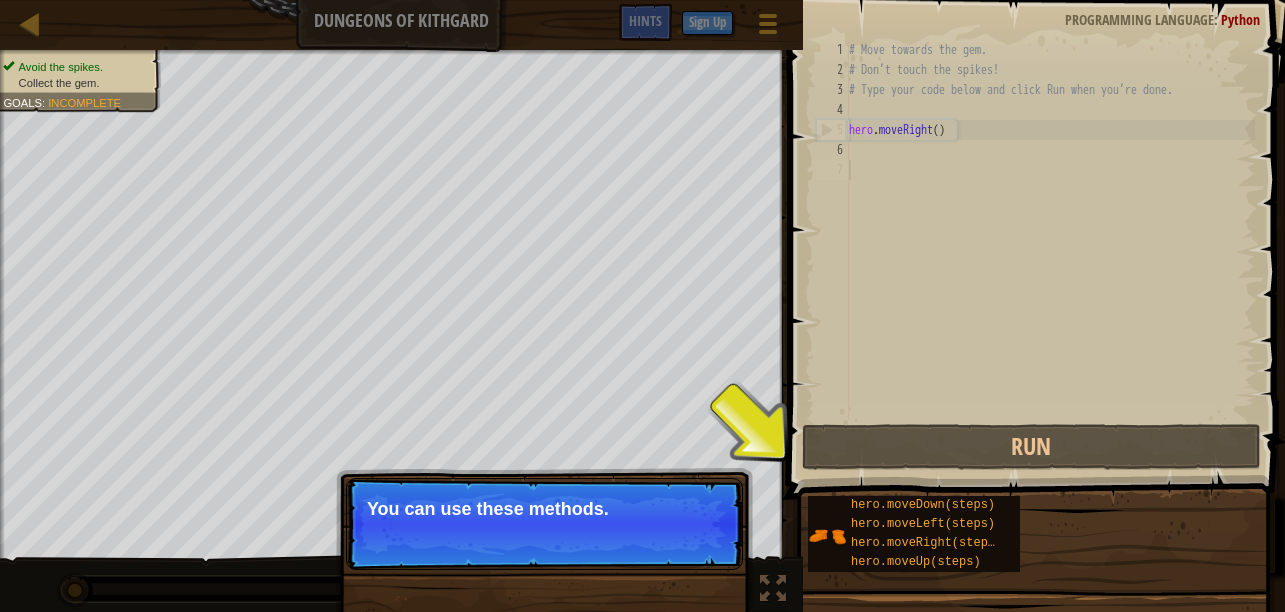 click on "Continue" at bounding box center [685, 536] 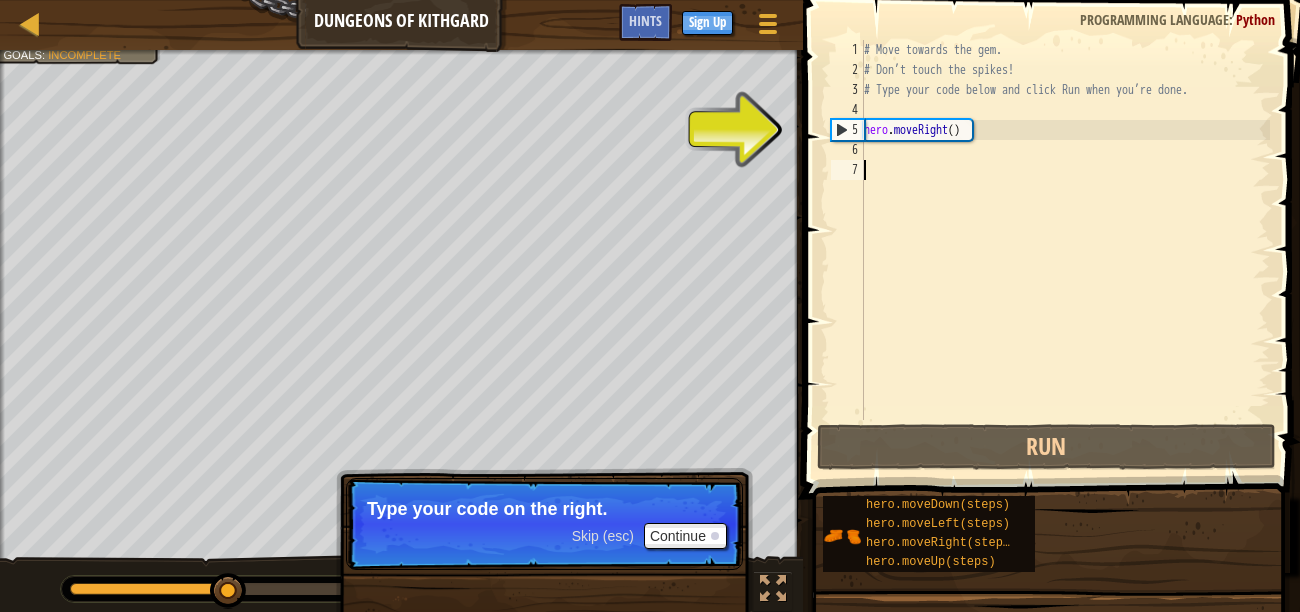 click on "# Move towards the gem. # Don’t touch the spikes! # Type your code below and click Run when you’re done. hero . moveRight ( )" at bounding box center [1065, 250] 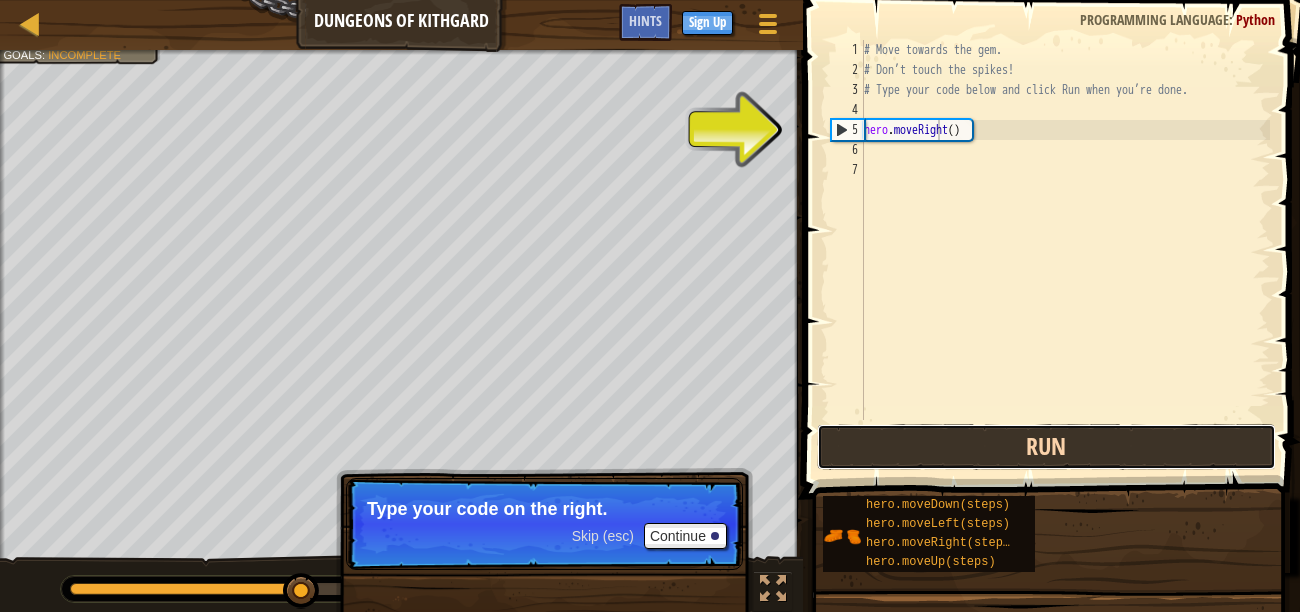 click on "Run" at bounding box center [1046, 447] 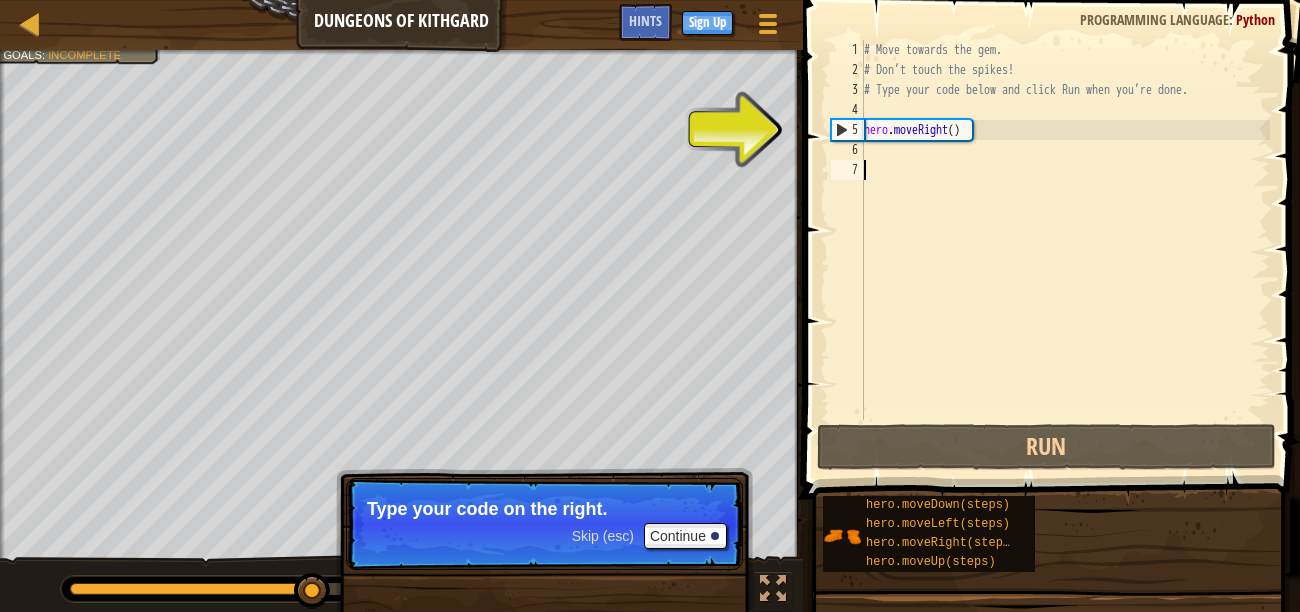 click on "# Move towards the gem. # Don’t touch the spikes! # Type your code below and click Run when you’re done. hero . moveRight ( )" at bounding box center (1065, 250) 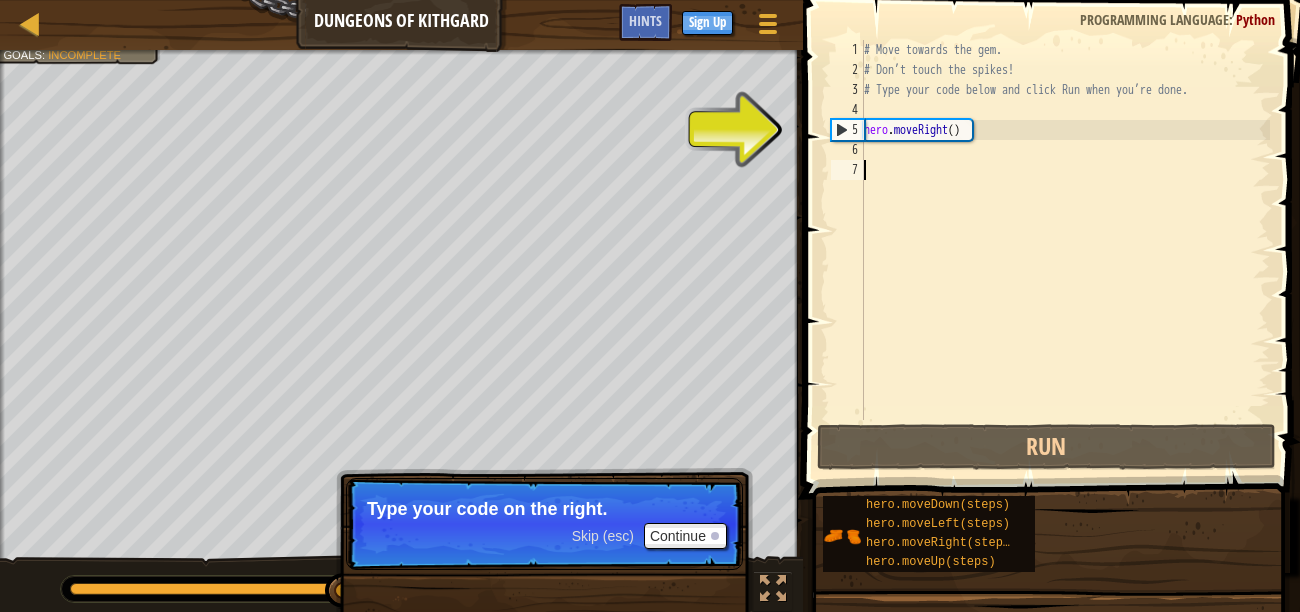 click on "# Move towards the gem. # Don’t touch the spikes! # Type your code below and click Run when you’re done. hero . moveRight ( )" at bounding box center [1065, 250] 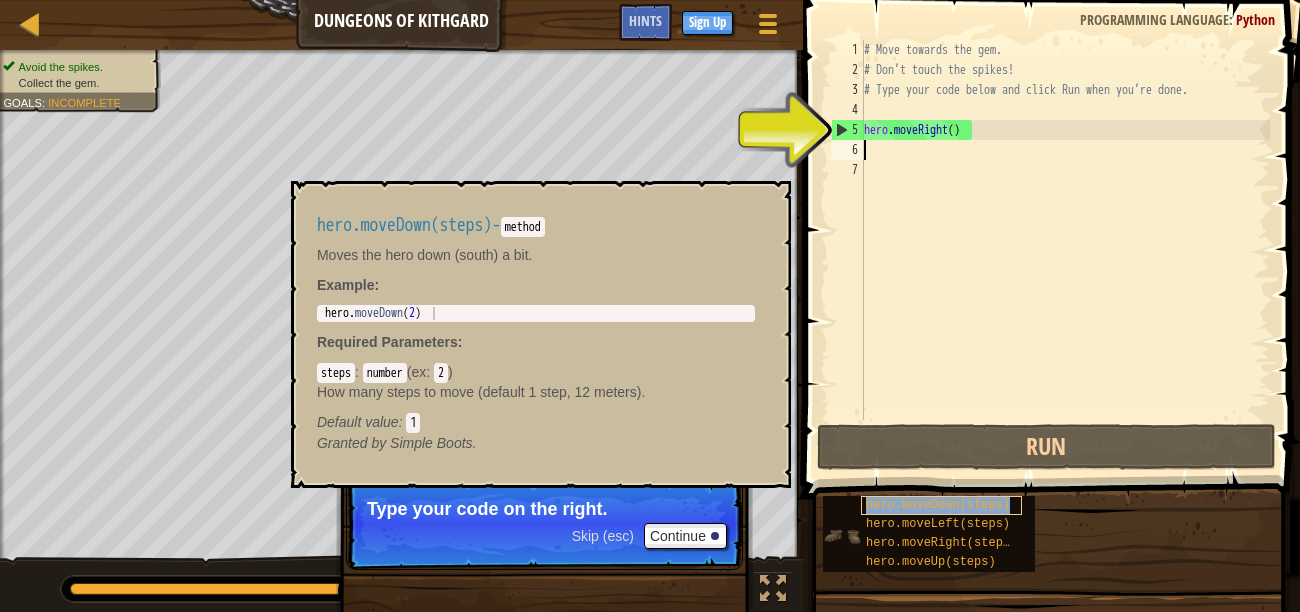 click on "hero.moveDown(steps)" at bounding box center [938, 505] 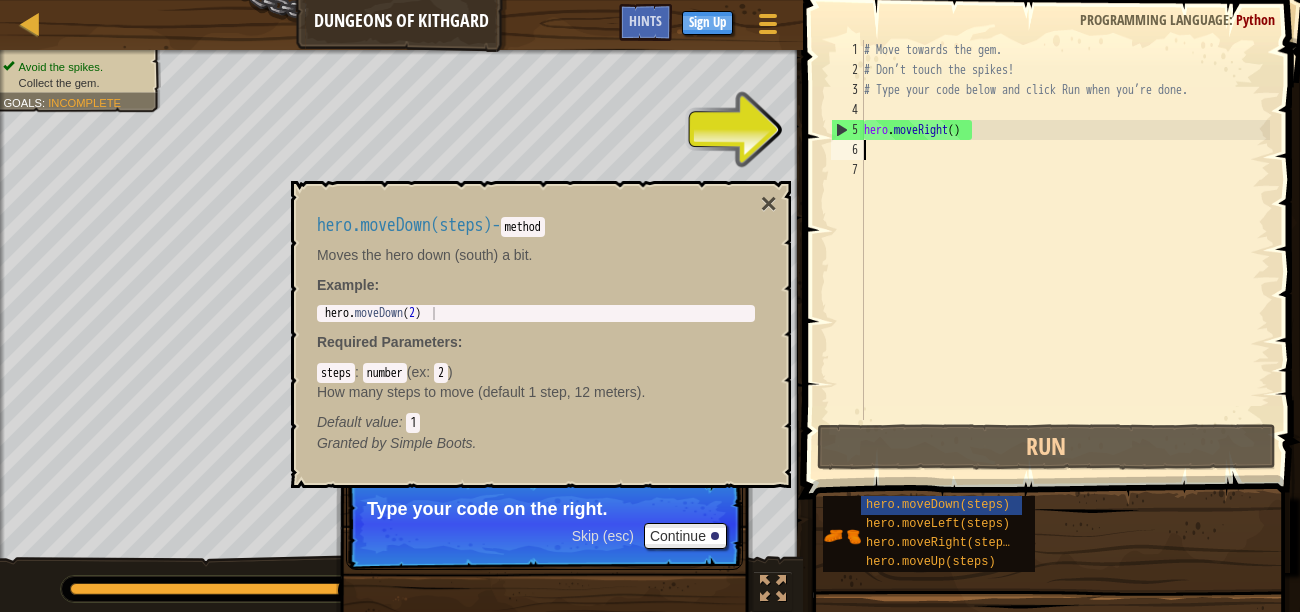 type on "hero.moveDown(2)" 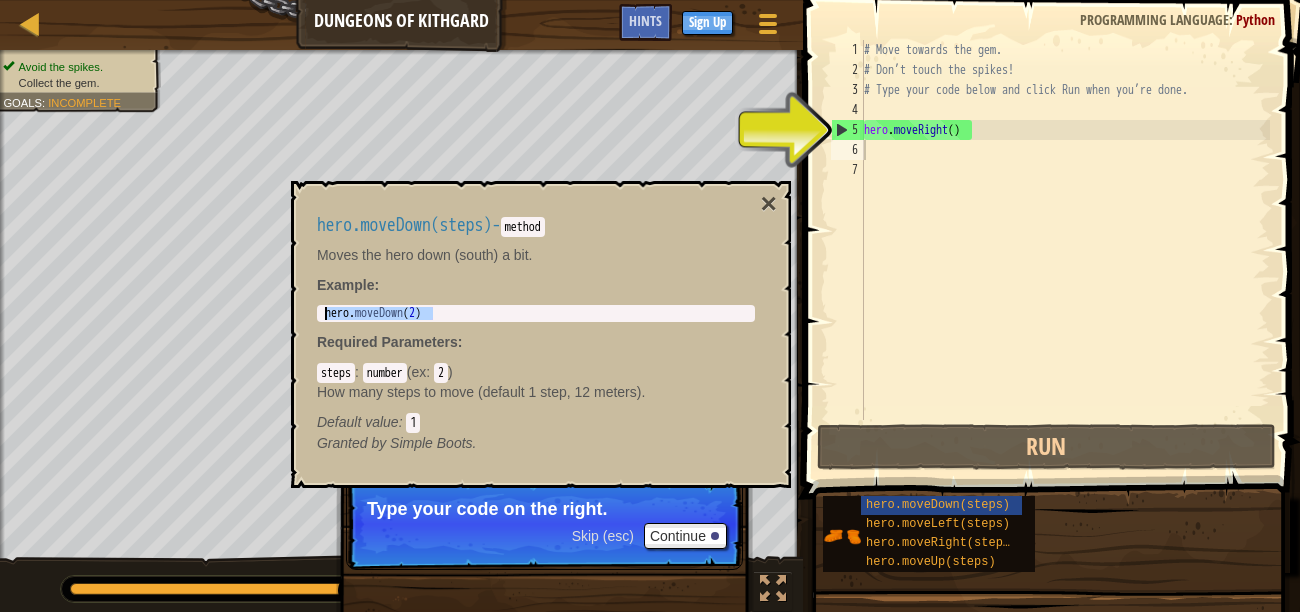 click on "Map Dungeons of Kithgard Game Menu Done Sign Up Hints 1     הההההההההההההההההההההההההההההההההההההההההההההההההההההההההההההההההההההההההההההההההההההההההההההההההההההההההההההההההההההההההההההההההההההההההההההההההההההההההההההההההההההההההההההההההההההההההההההההההההההההההההההההההההההההההההההההההההההההההההההההההההההההההההההההה XXXXXXXXXXXXXXXXXXXXXXXXXXXXXXXXXXXXXXXXXXXXXXXXXXXXXXXXXXXXXXXXXXXXXXXXXXXXXXXXXXXXXXXXXXXXXXXXXXXXXXXXXXXXXXXXXXXXXXXXXXXXXXXXXXXXXXXXXXXXXXXXXXXXXXXXXXXXXXXXXXXXXXXXXXXXXXXXXXXXXXXXXXXXXXXXXXXXXXXXXXXXXXXXXXXXXXXXXXXXXXXXXXXXXXXXXXXXXXXXXXXXXXXXXXXXXXXX Solution × Hints 1 2 3 4 5 6 7 # Move towards the gem. # Don’t touch the spikes! # Type your code below and click Run when you’re done. hero . moveRight ( )     Code Saved : Python Run" at bounding box center [650, 0] 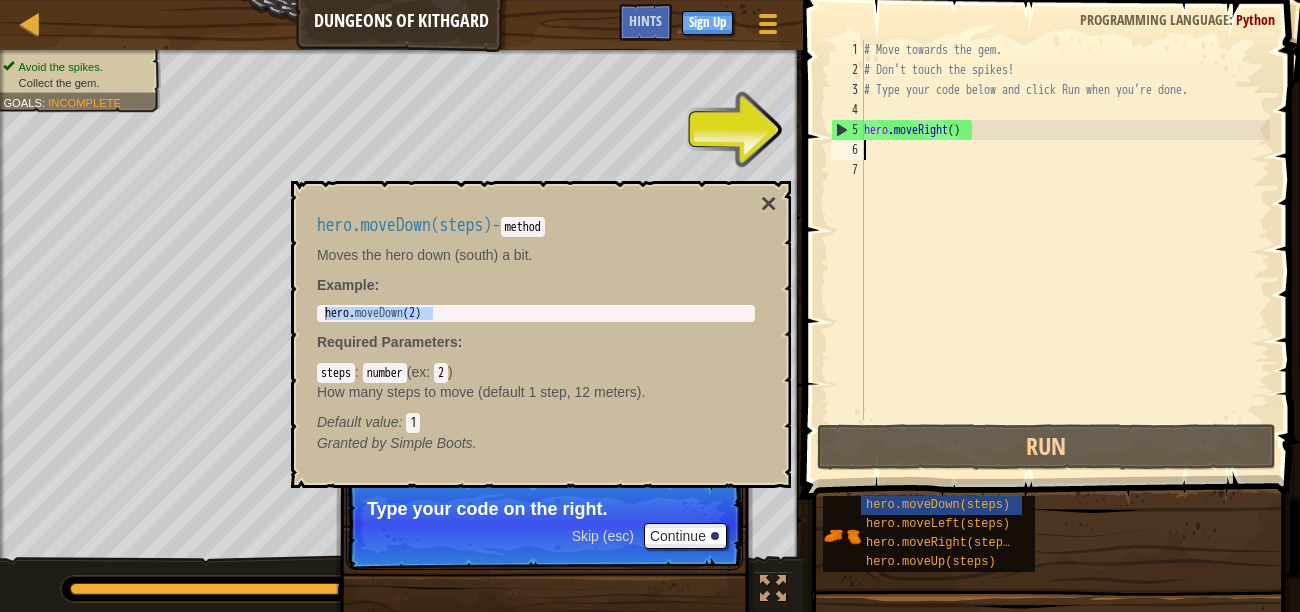 click on "# Move towards the gem. # Don’t touch the spikes! # Type your code below and click Run when you’re done. hero . moveRight ( )" at bounding box center [1065, 250] 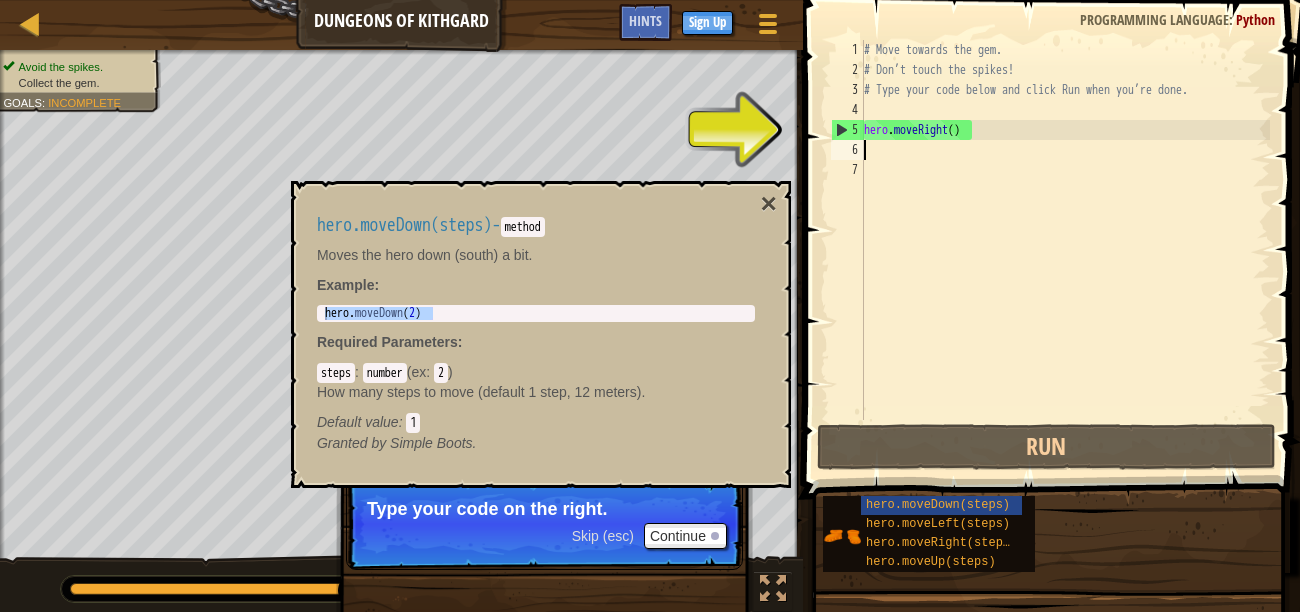 paste on "hero.moveDown(2)" 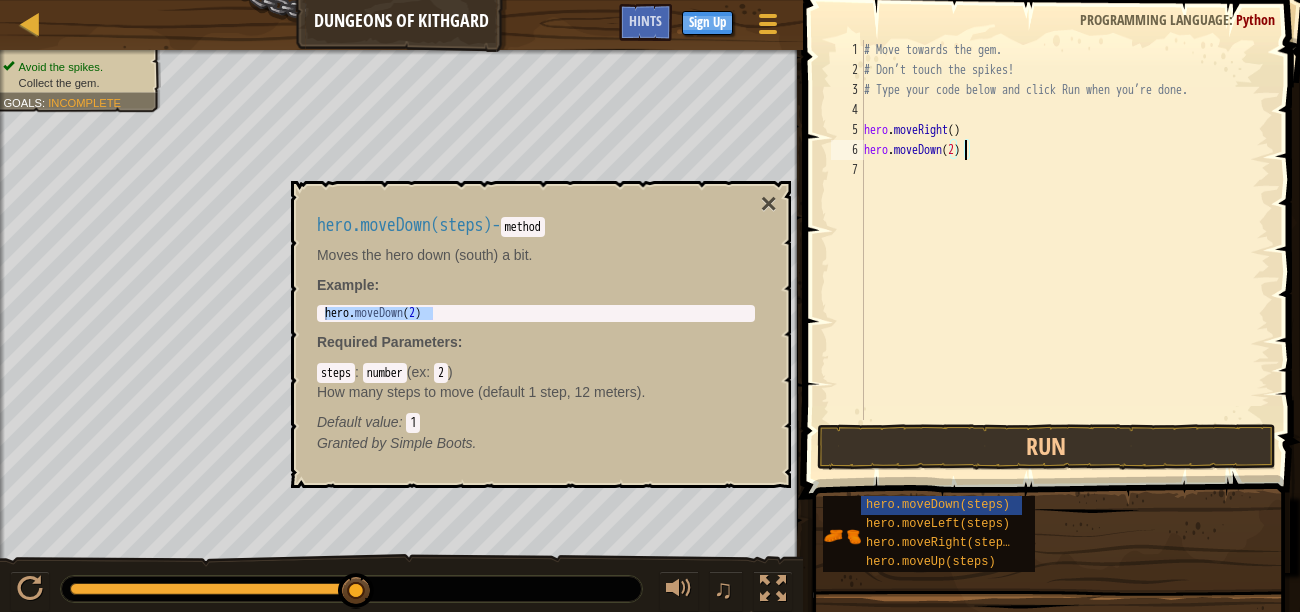 type on "hero.moveDown()" 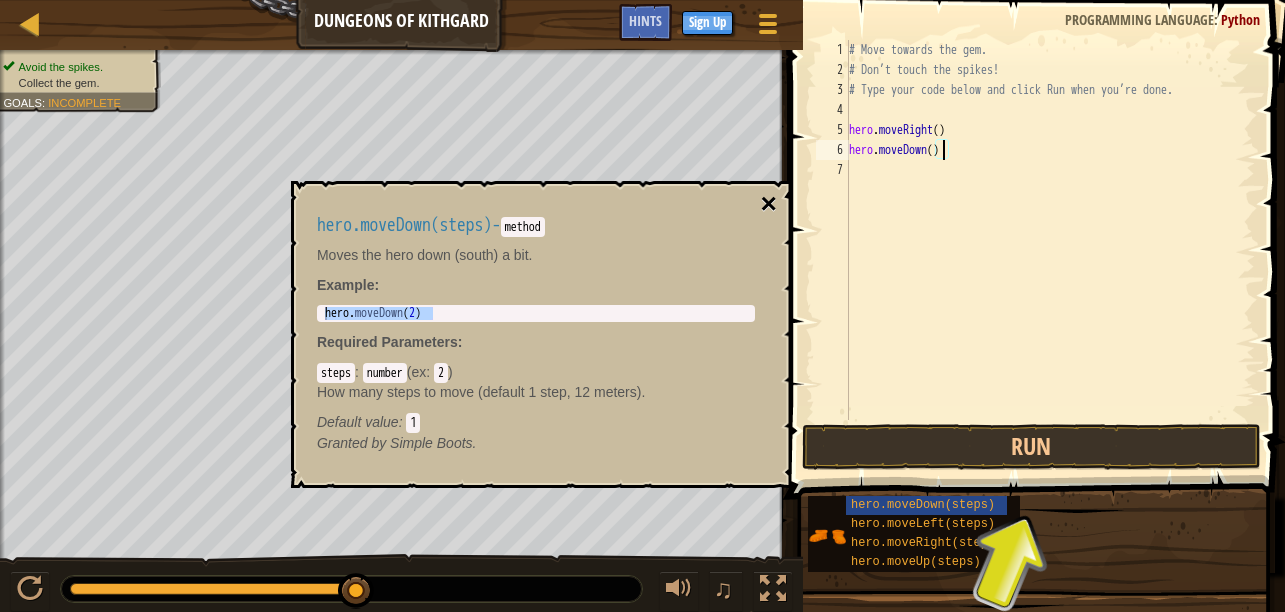 click on "×" at bounding box center [769, 204] 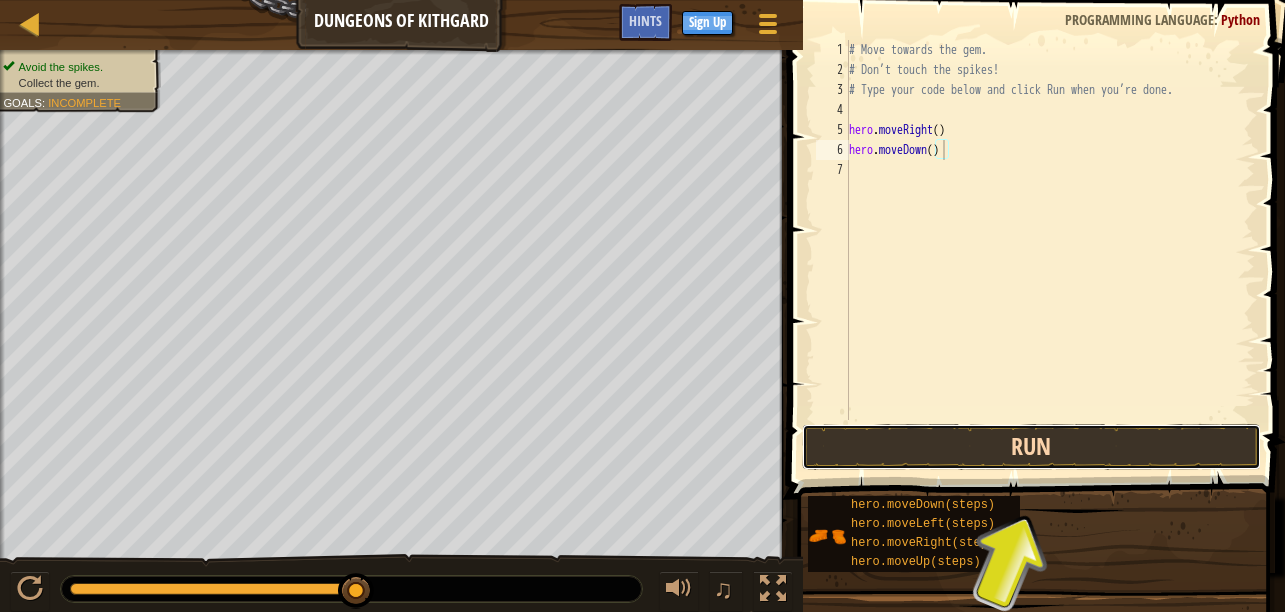 click on "Run" at bounding box center [1031, 447] 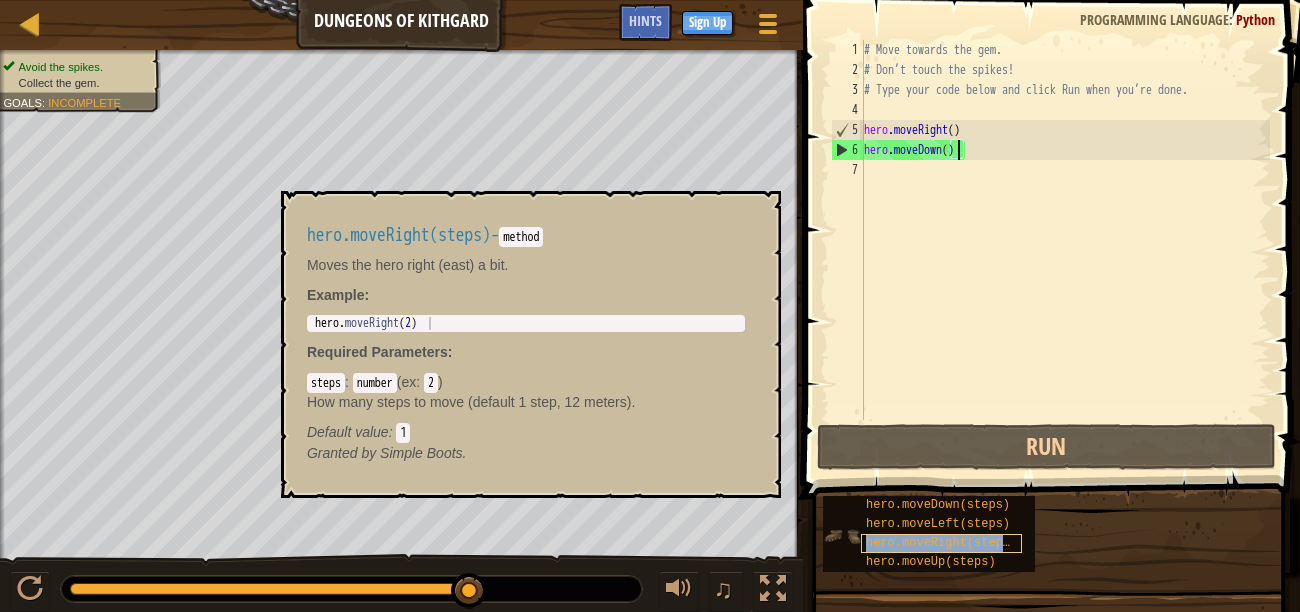 click on "hero.moveRight(steps)" at bounding box center (941, 543) 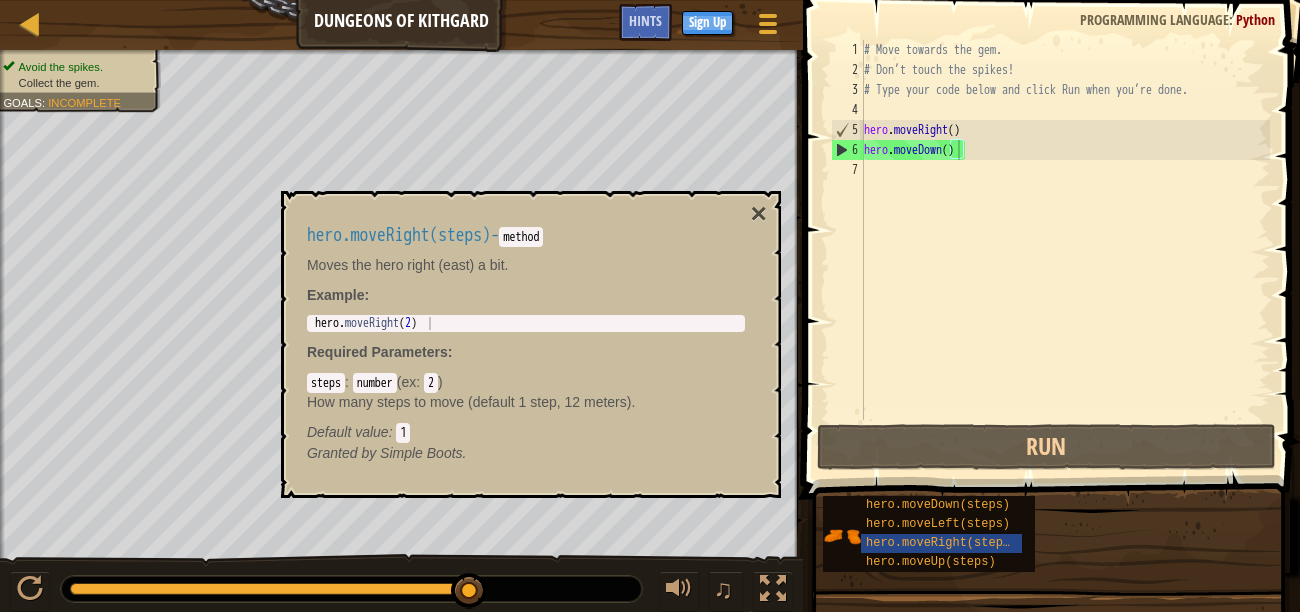 drag, startPoint x: 458, startPoint y: 313, endPoint x: 439, endPoint y: 314, distance: 19.026299 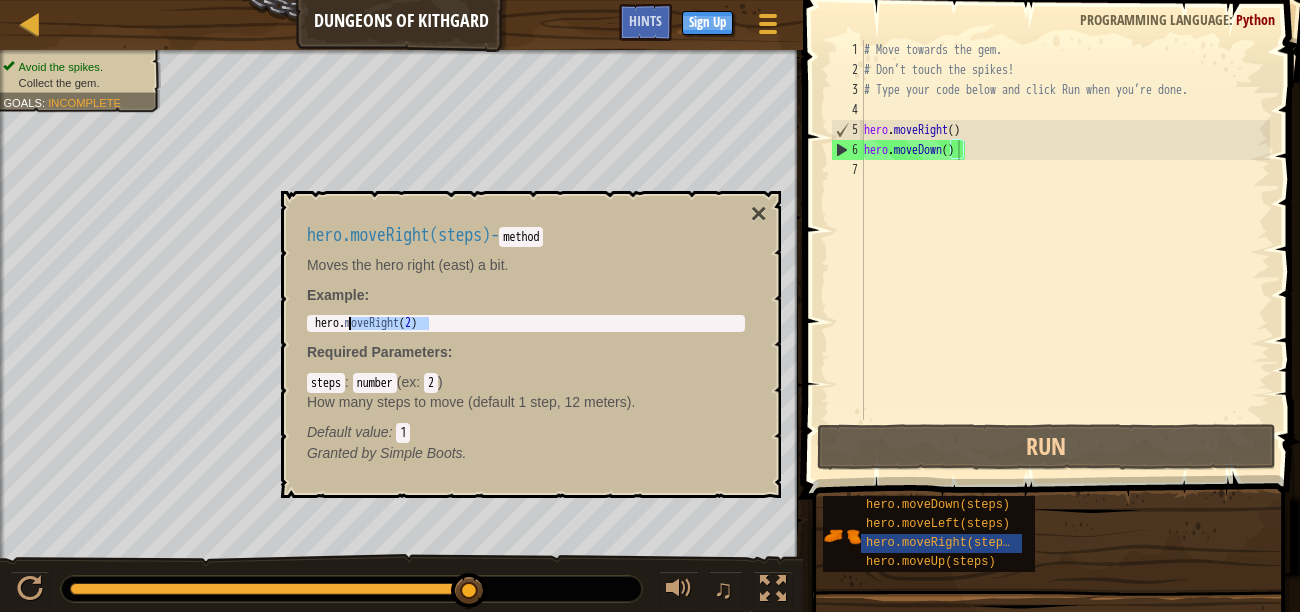 drag, startPoint x: 432, startPoint y: 322, endPoint x: 349, endPoint y: 326, distance: 83.09633 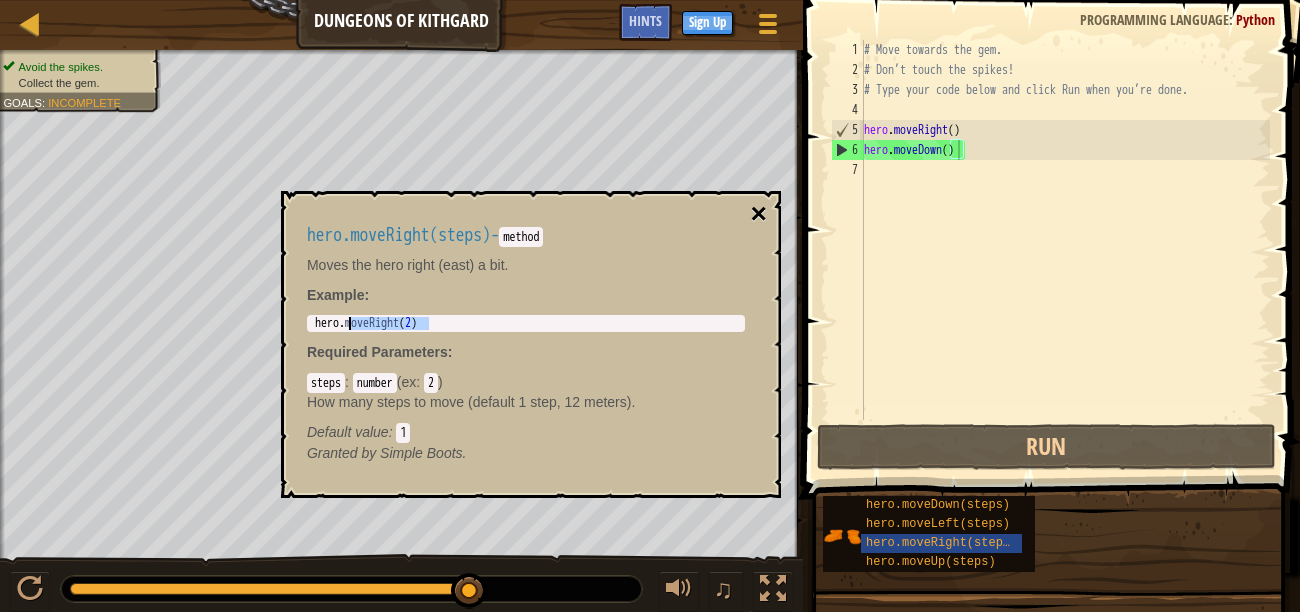 click on "×" at bounding box center [759, 214] 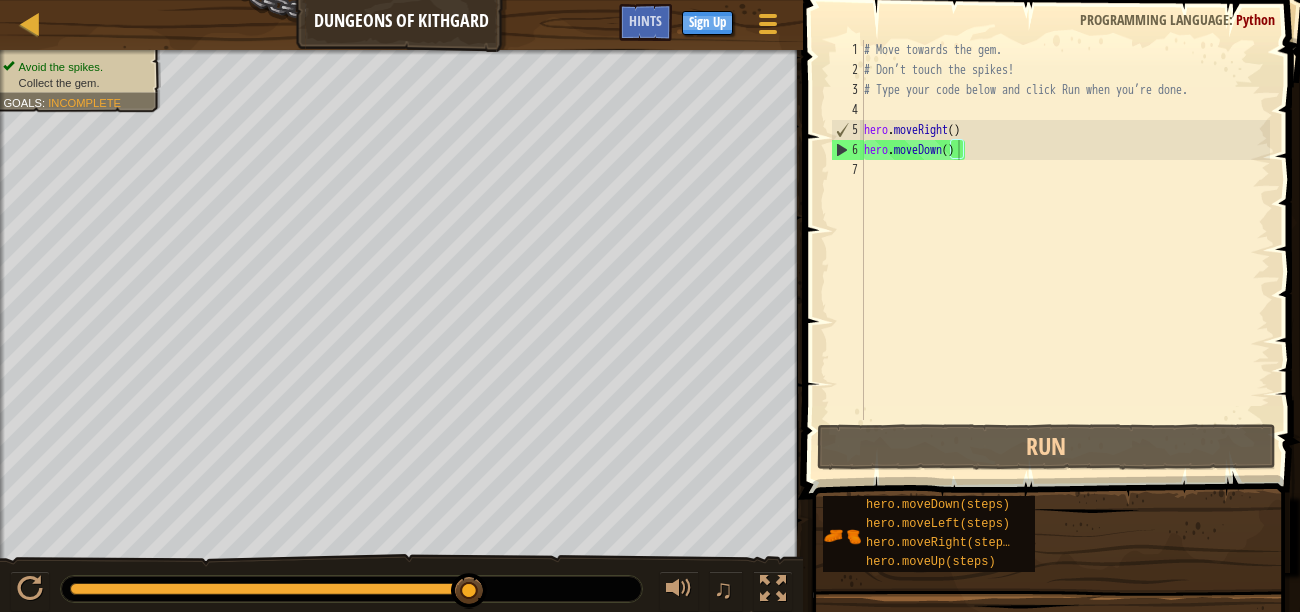click on "# Move towards the gem. # Don’t touch the spikes! # Type your code below and click Run when you’re done. hero . moveRight ( ) hero . moveDown ( )" at bounding box center (1065, 250) 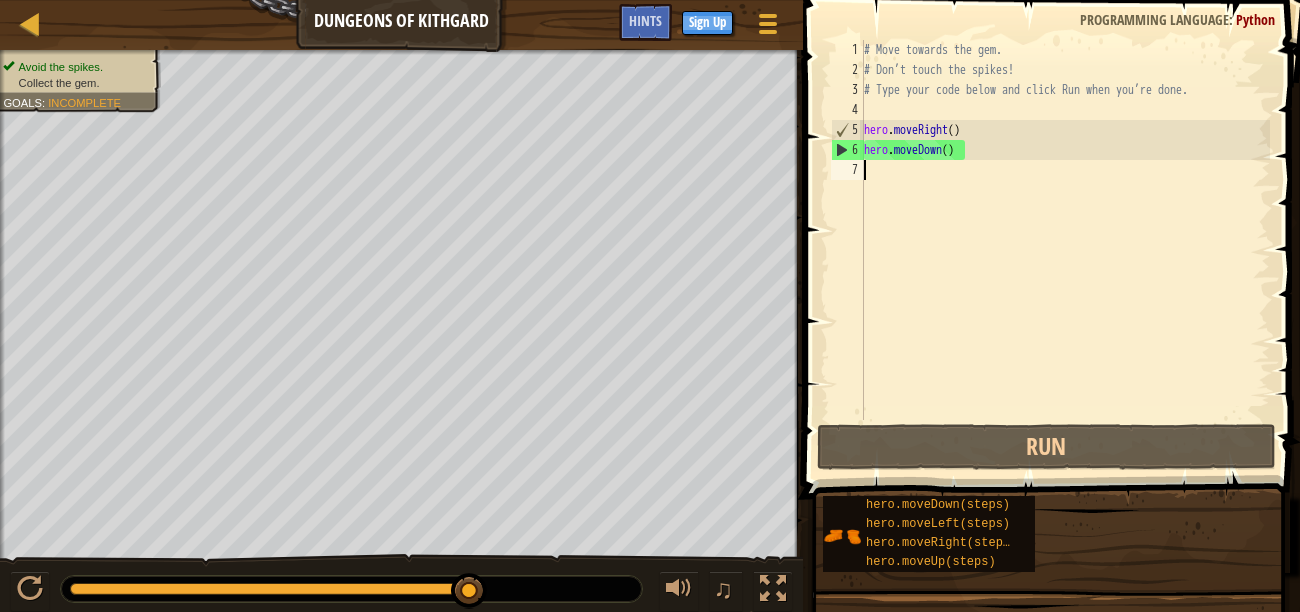 paste on "moveRight(2)" 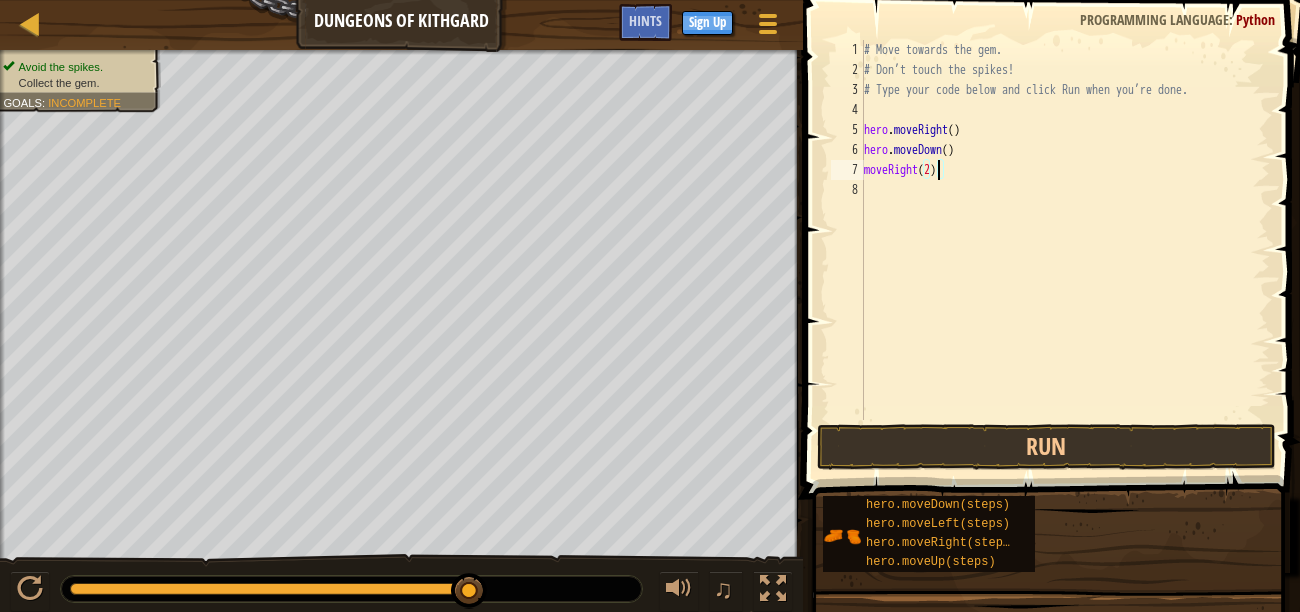 type on "moveRight()" 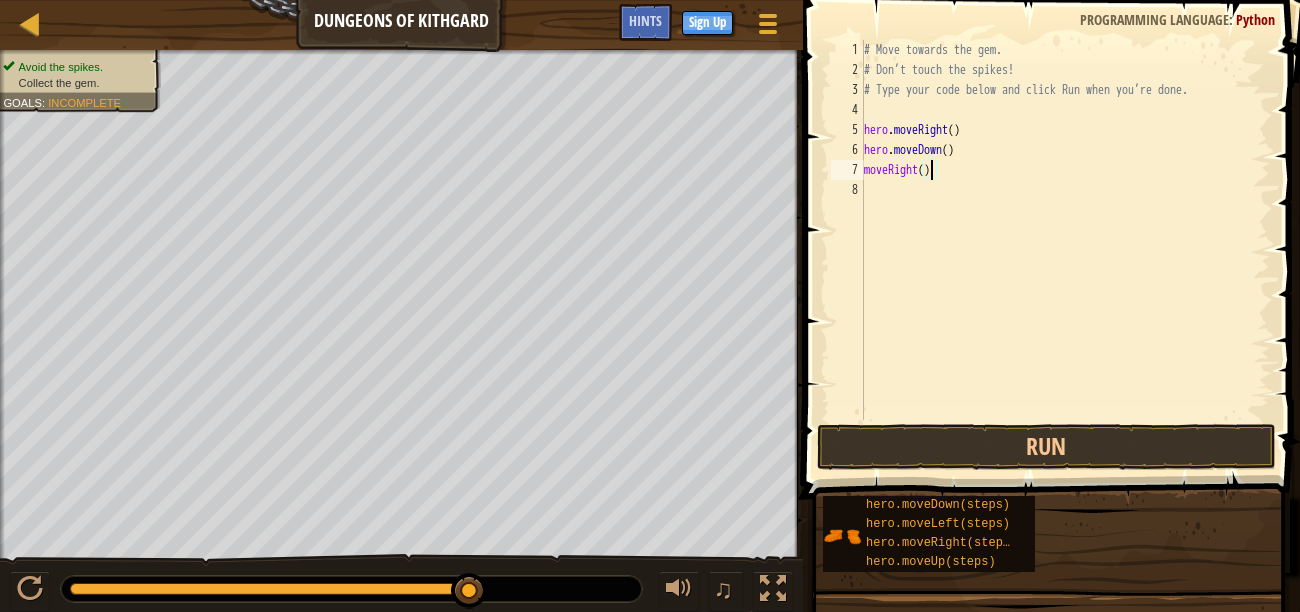 click on "# Move towards the gem. # Don’t touch the spikes! # Type your code below and click Run when you’re done. hero . moveRight ( ) hero . moveDown ( ) moveRight ( )" at bounding box center [1065, 250] 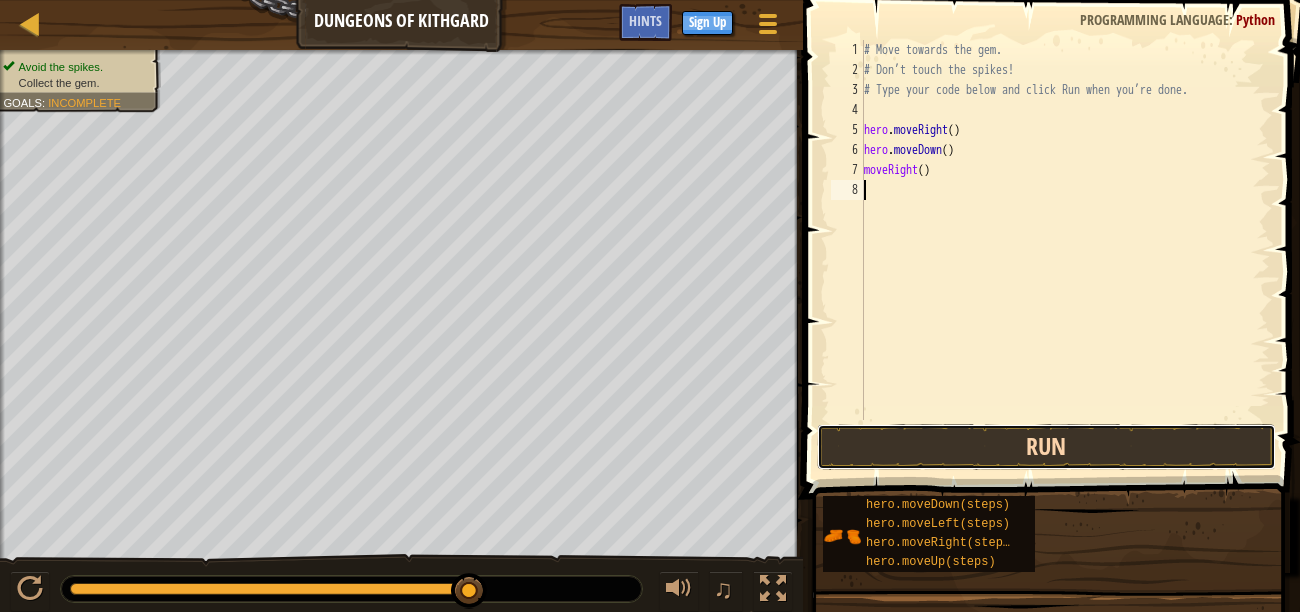 click on "Run" at bounding box center [1046, 447] 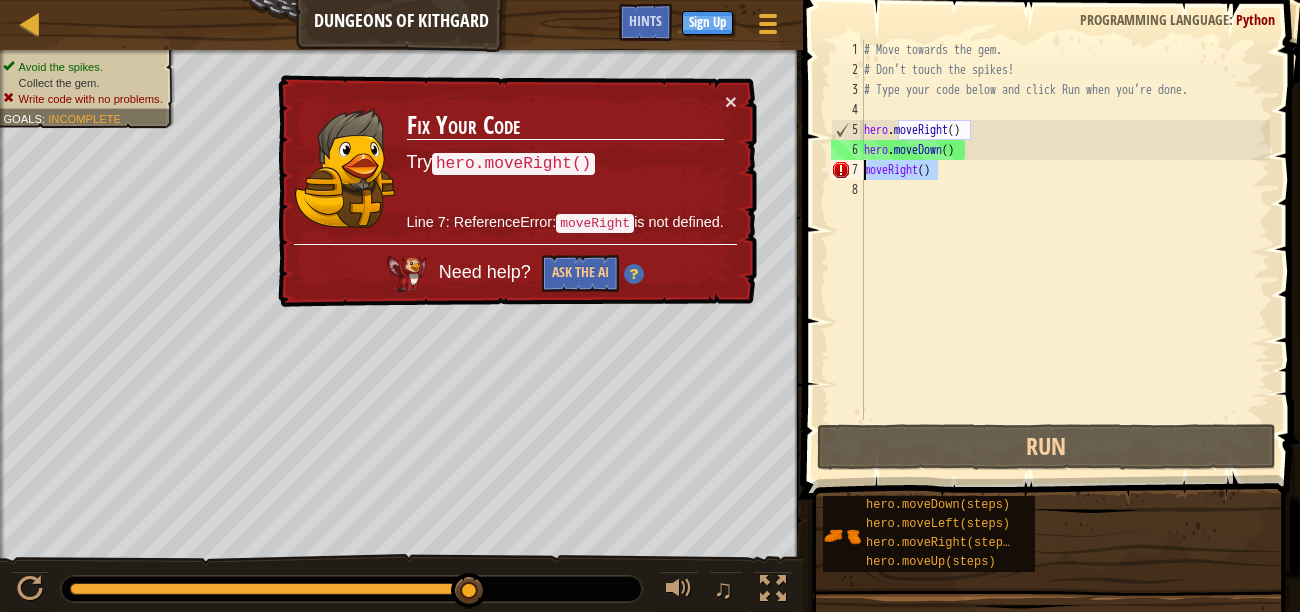 drag, startPoint x: 956, startPoint y: 165, endPoint x: 831, endPoint y: 164, distance: 125.004 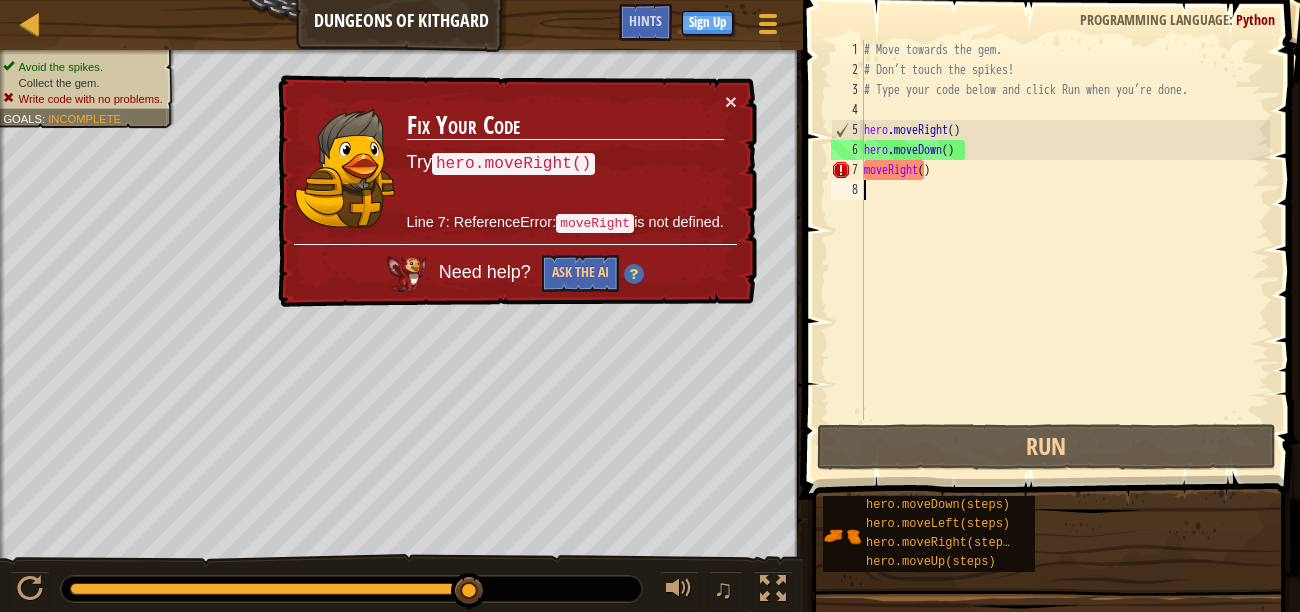 click on "# Move towards the gem. # Don’t touch the spikes! # Type your code below and click Run when you’re done. hero . moveRight ( ) hero . moveDown ( ) moveRight ( )" at bounding box center [1065, 250] 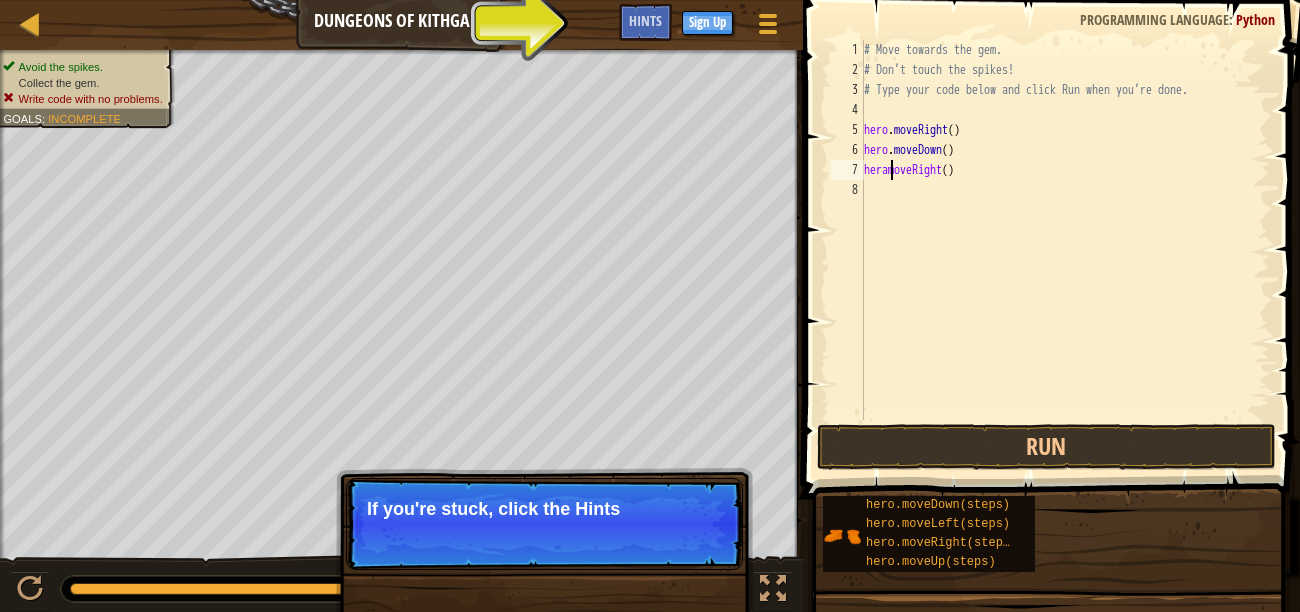 scroll, scrollTop: 9, scrollLeft: 2, axis: both 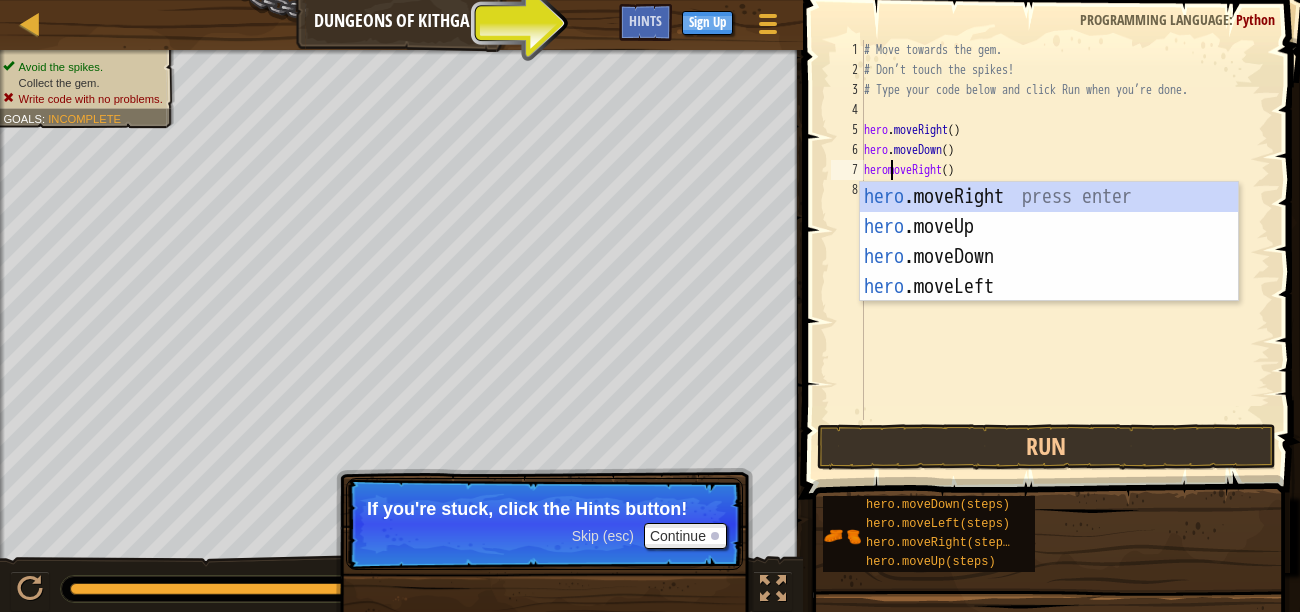 type on "hero.moveRight()" 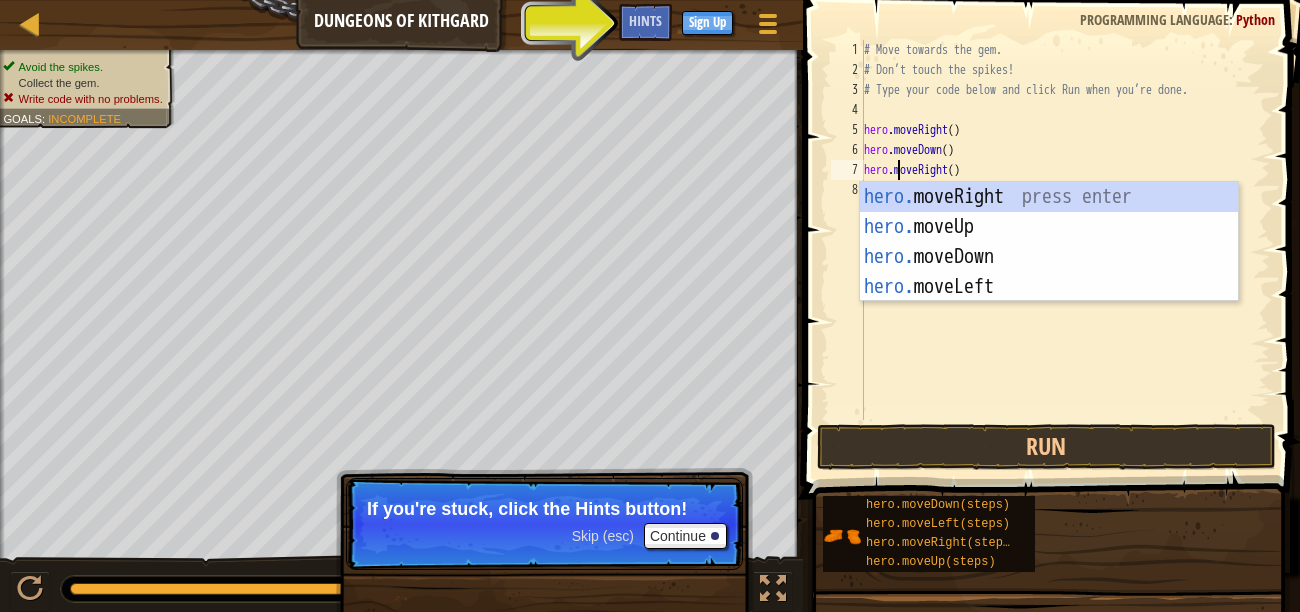 click on "# Move towards the gem. # Don’t touch the spikes! # Type your code below and click Run when you’re done. hero . moveRight ( ) hero . moveDown ( ) hero . moveRight ( )" at bounding box center [1065, 250] 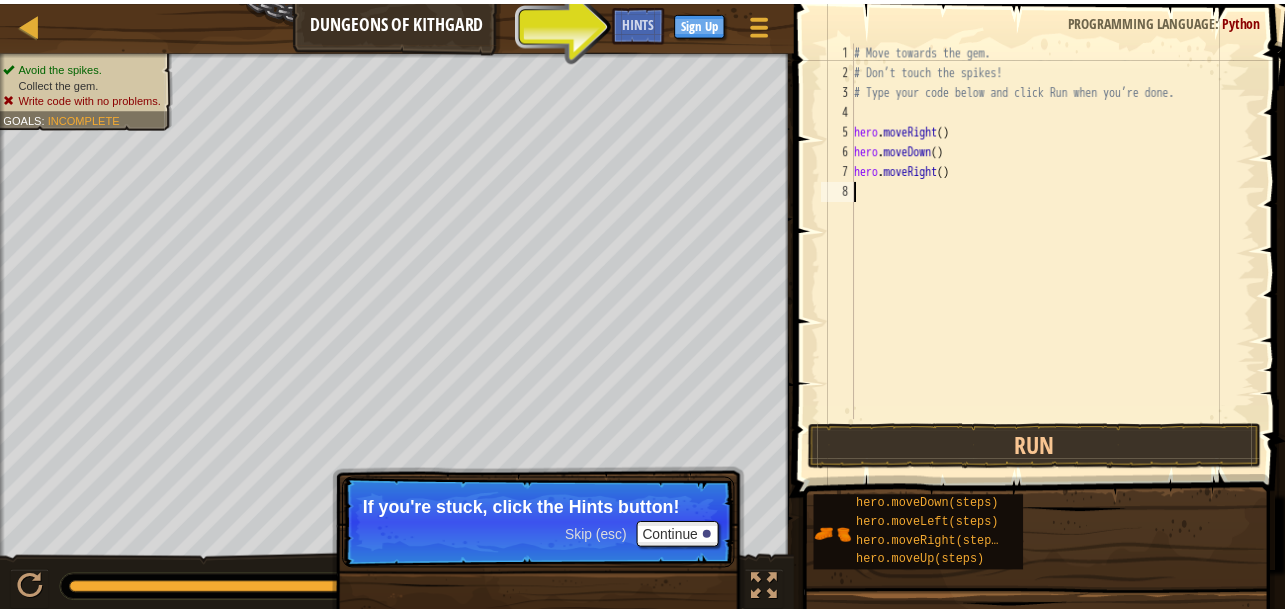 scroll, scrollTop: 9, scrollLeft: 0, axis: vertical 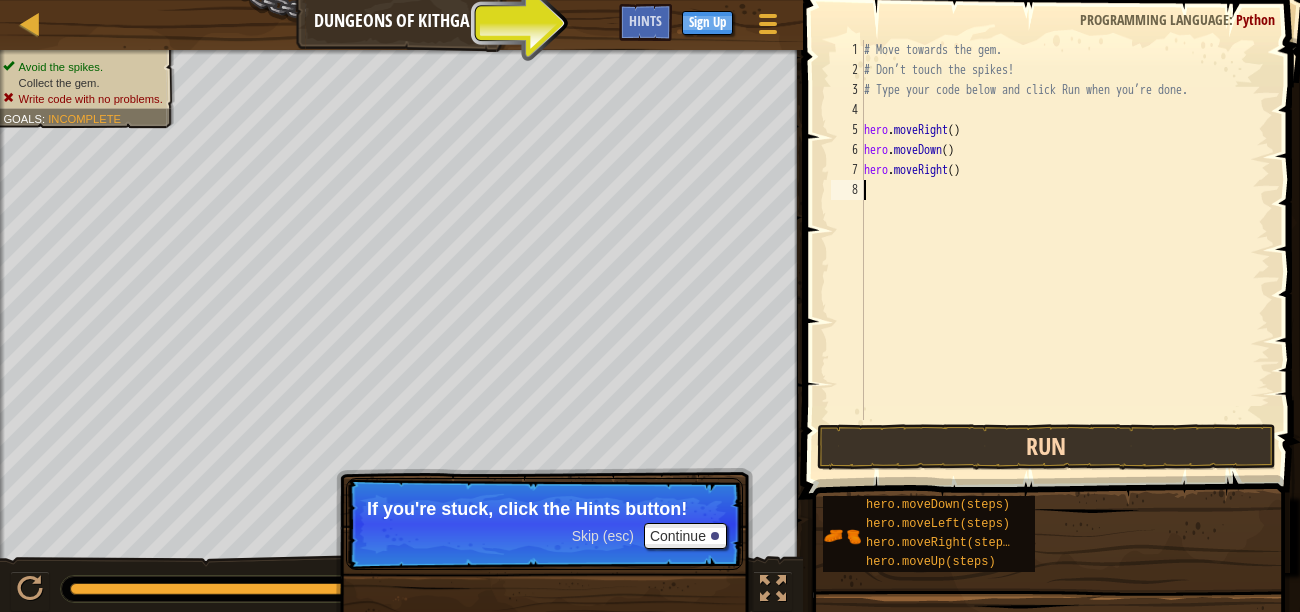 type 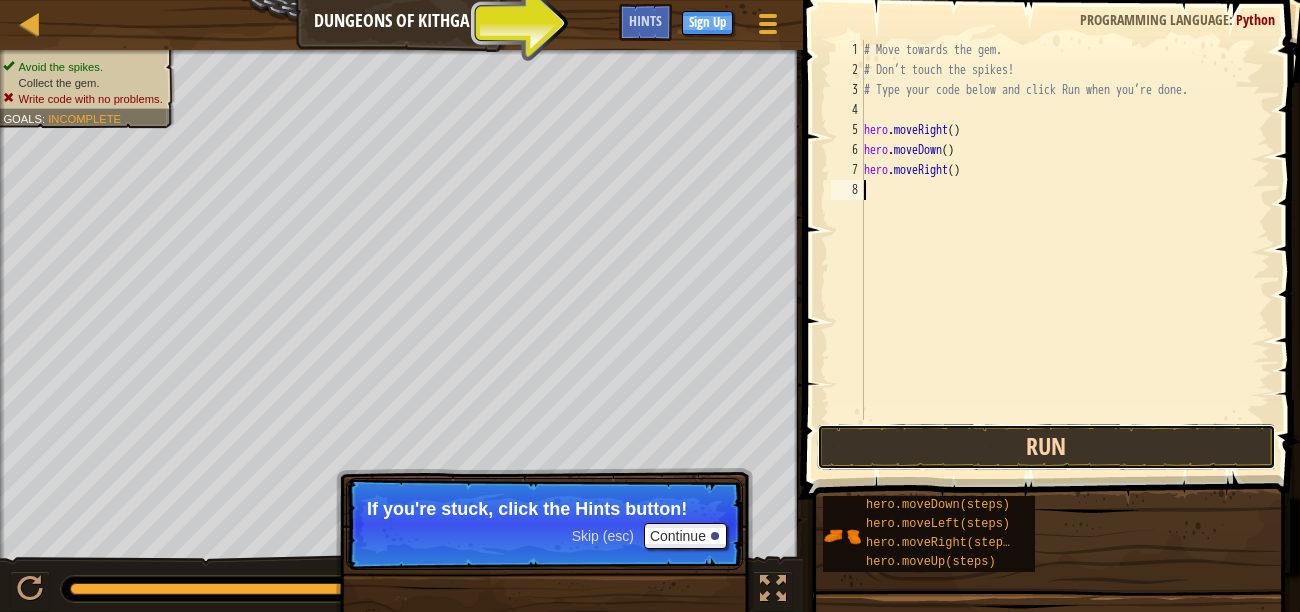 click on "Run" at bounding box center [1046, 447] 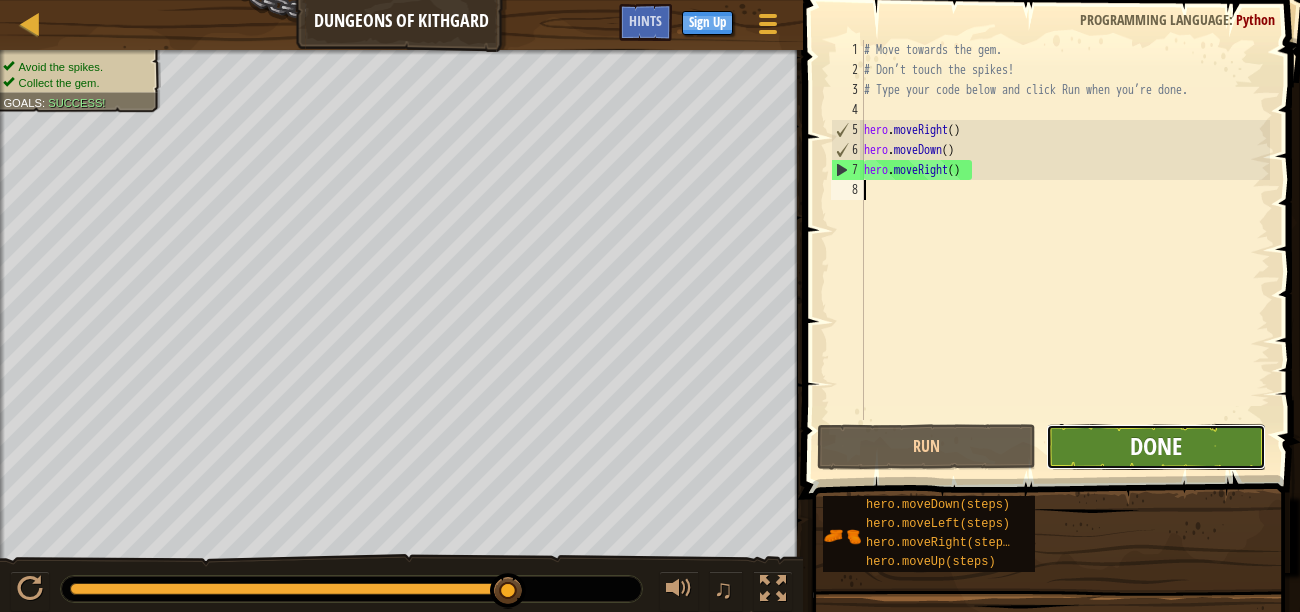 click on "Done" at bounding box center (1156, 446) 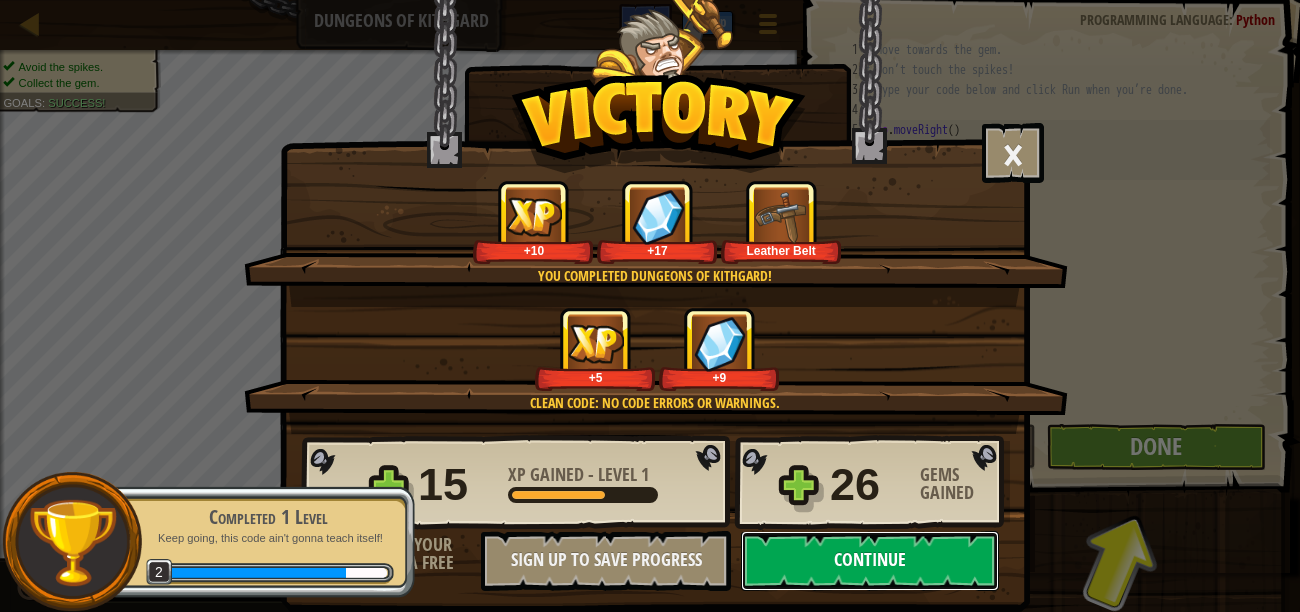 click on "Continue" at bounding box center [870, 561] 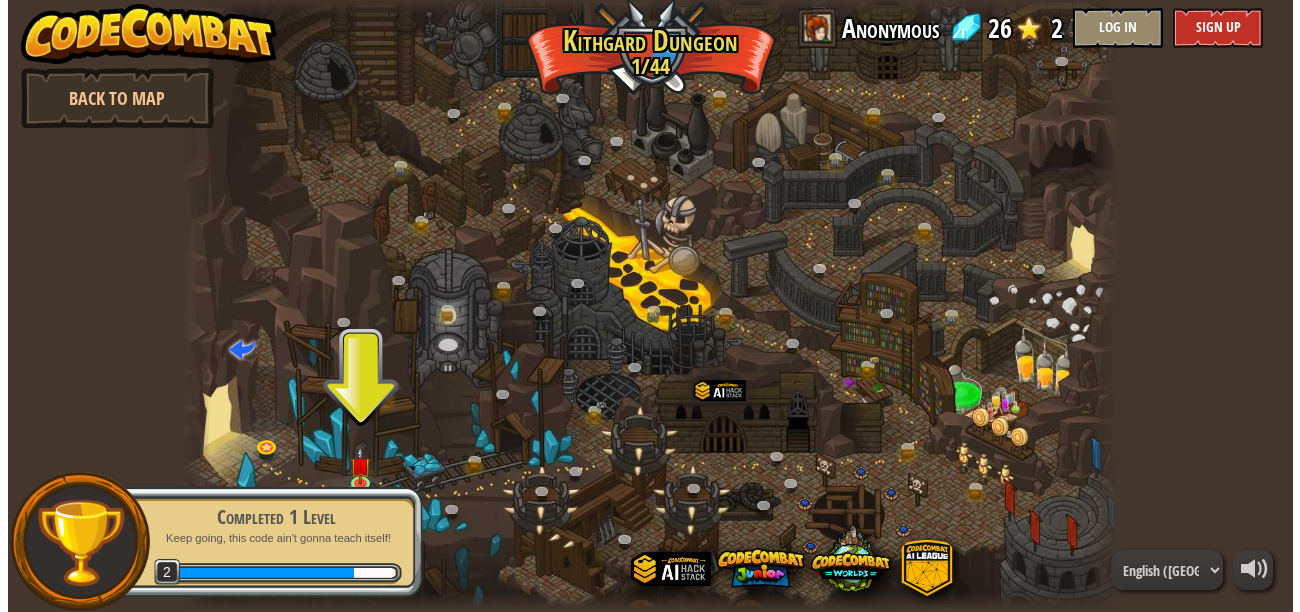 scroll, scrollTop: 2, scrollLeft: 0, axis: vertical 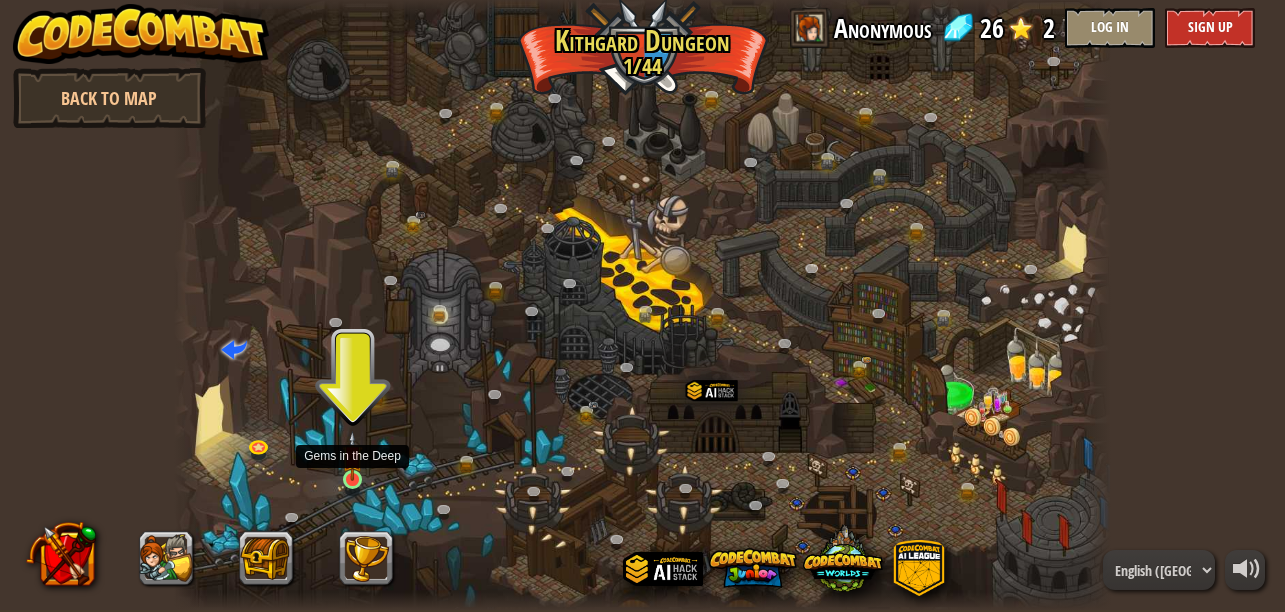 click at bounding box center (353, 456) 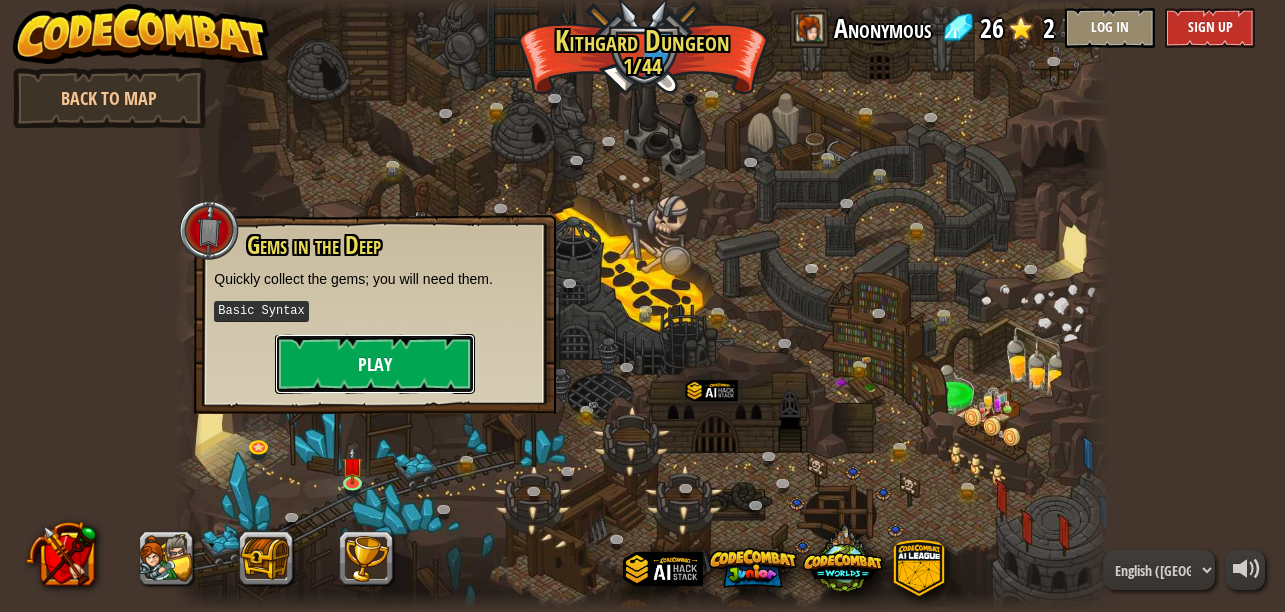click on "Play" at bounding box center (375, 364) 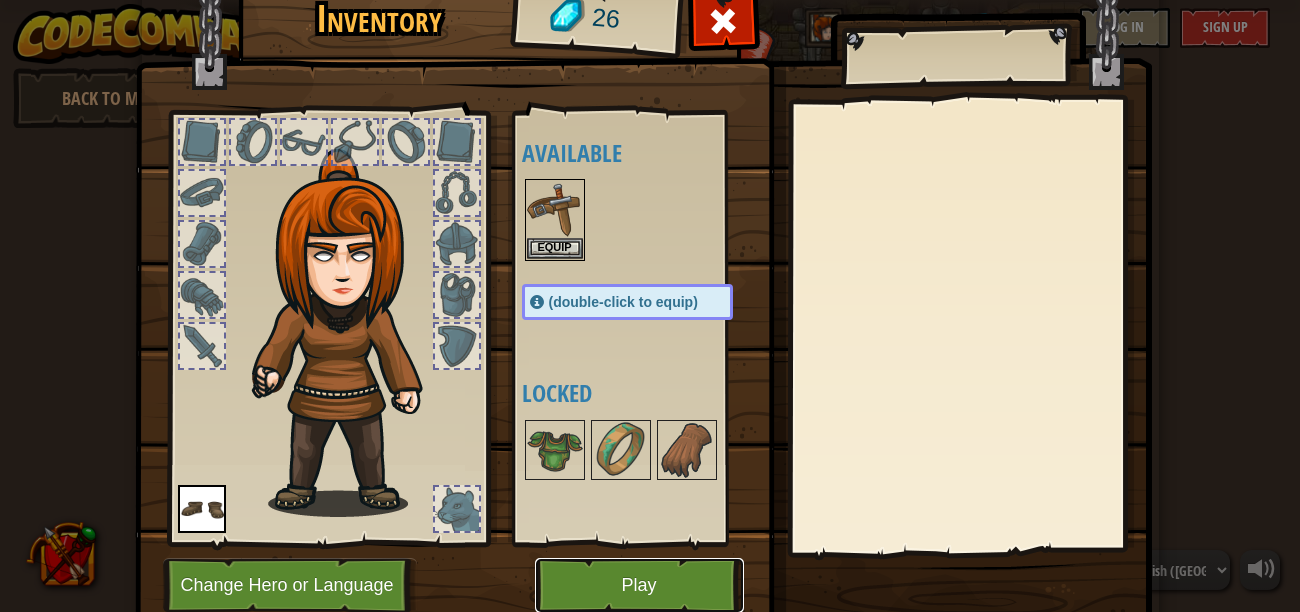 click on "Play" at bounding box center (639, 585) 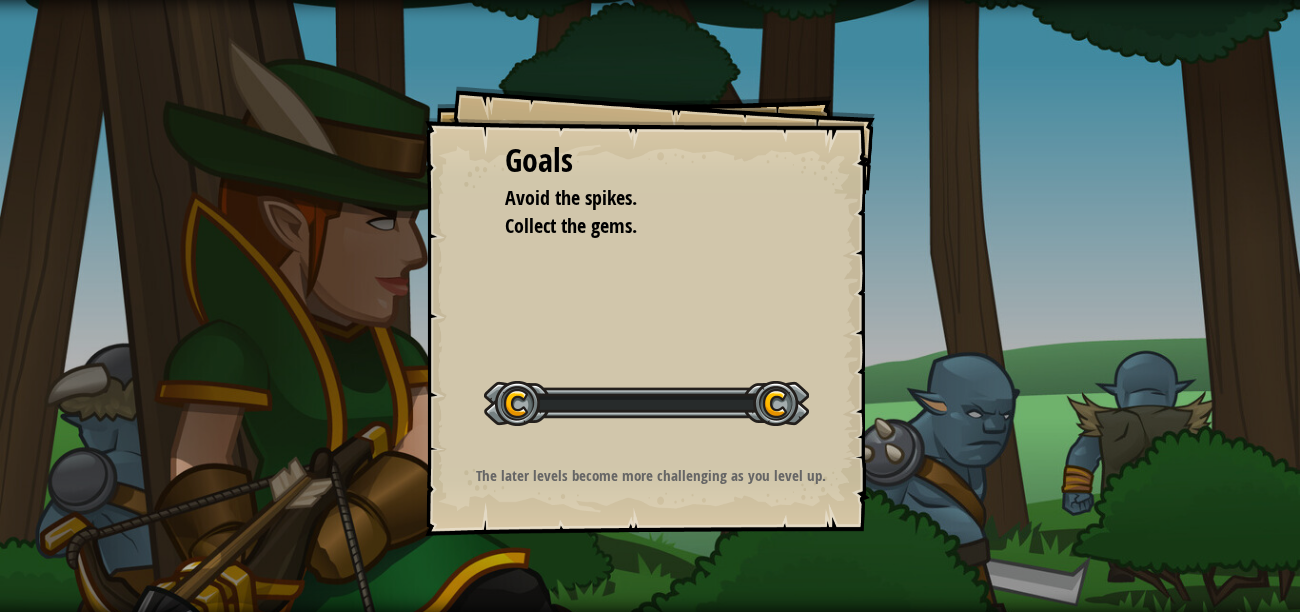 scroll, scrollTop: 0, scrollLeft: 0, axis: both 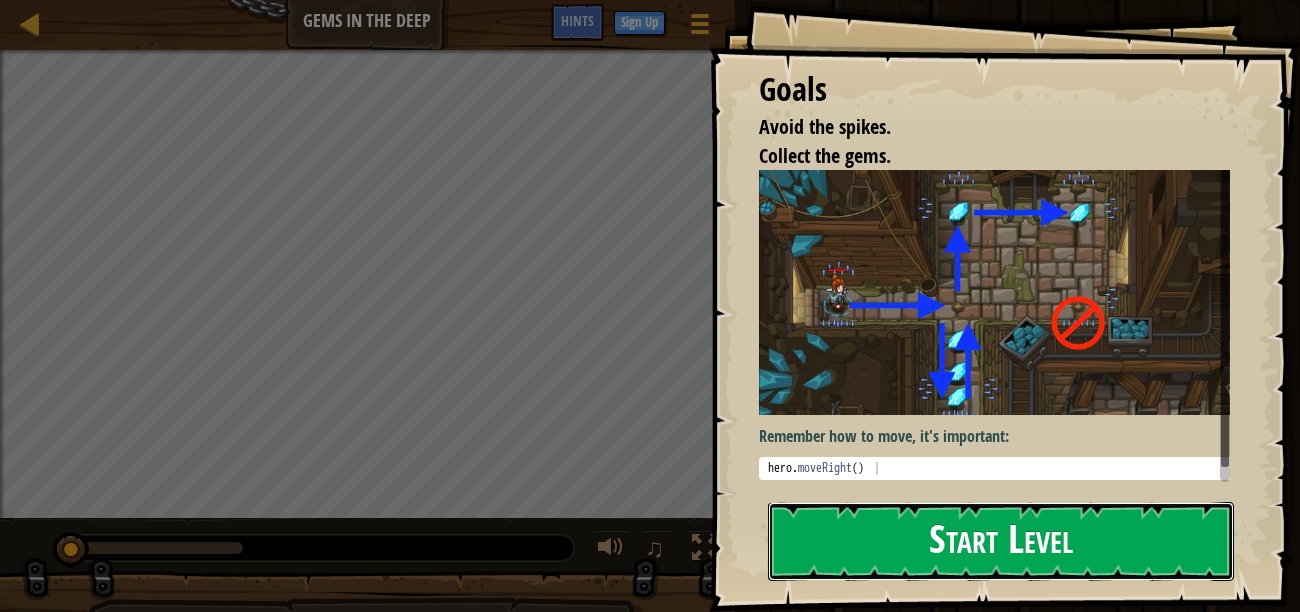 click on "Start Level" at bounding box center [1001, 541] 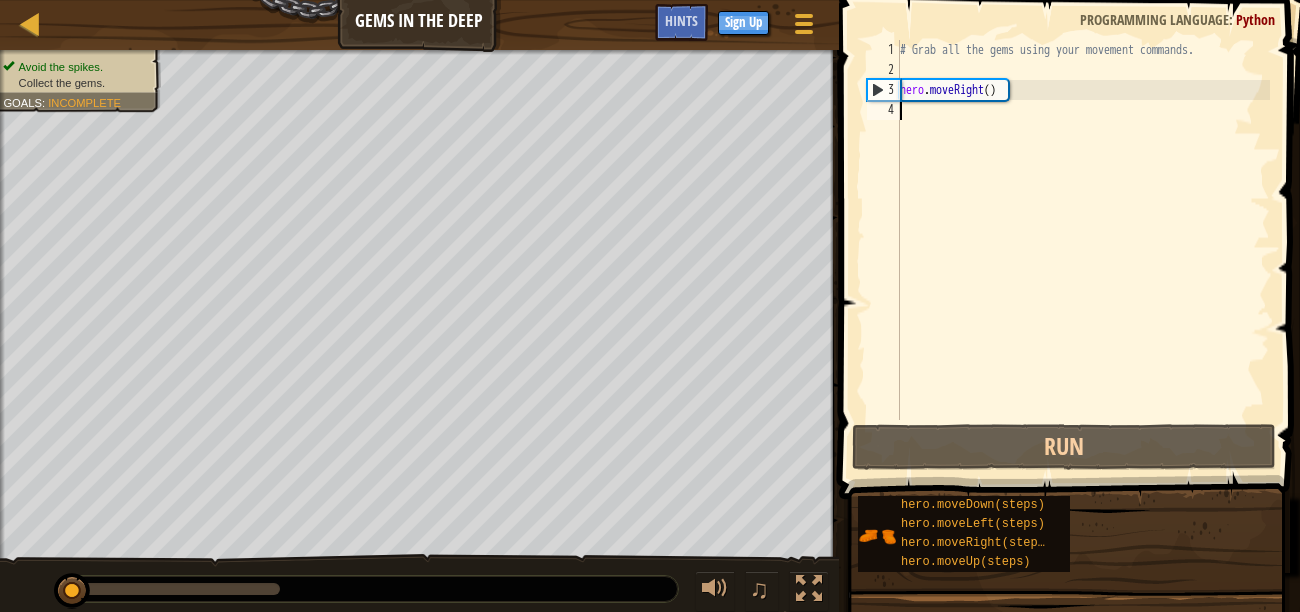 type on "H" 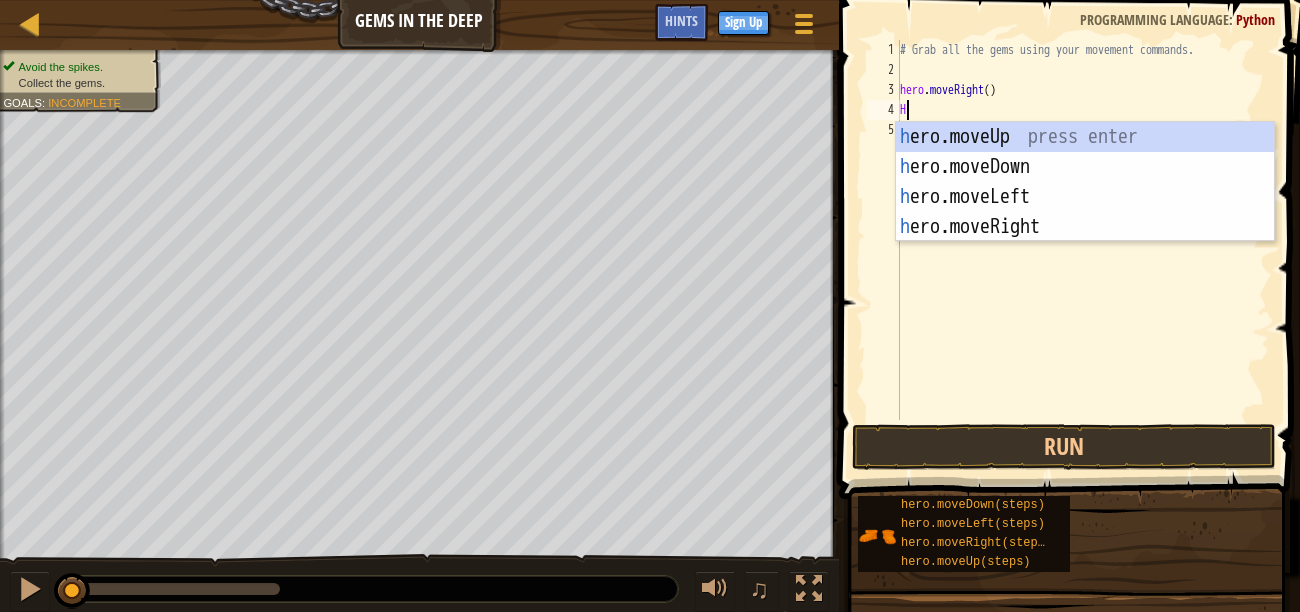 type 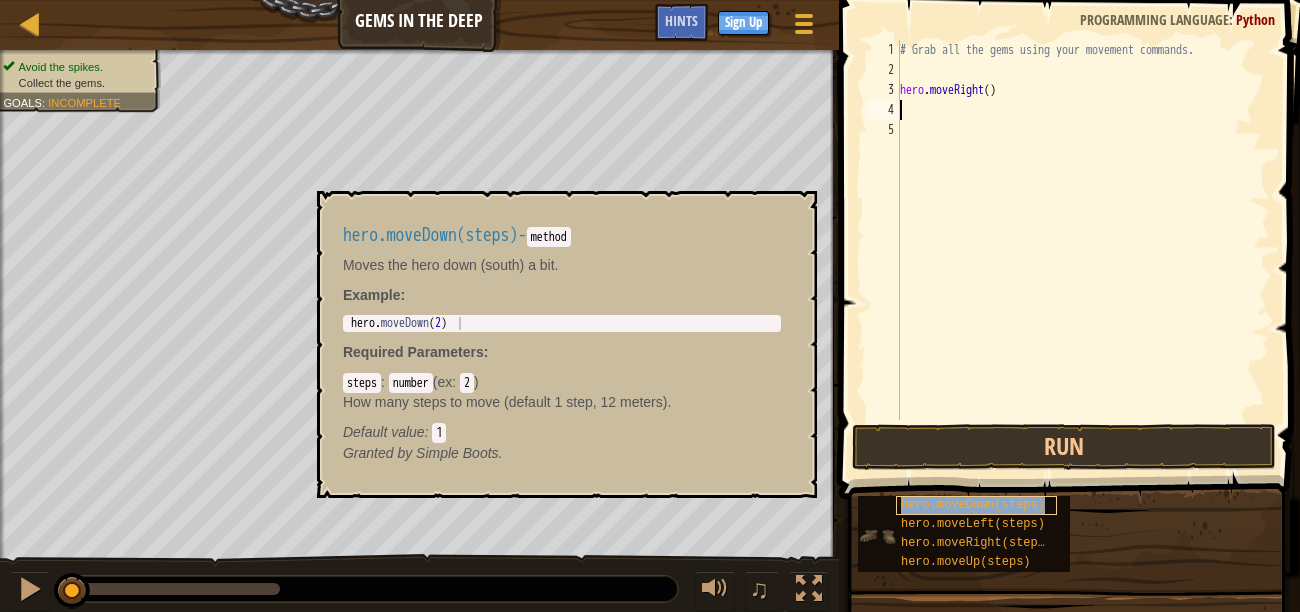 click on "hero.moveDown(steps)" at bounding box center (973, 505) 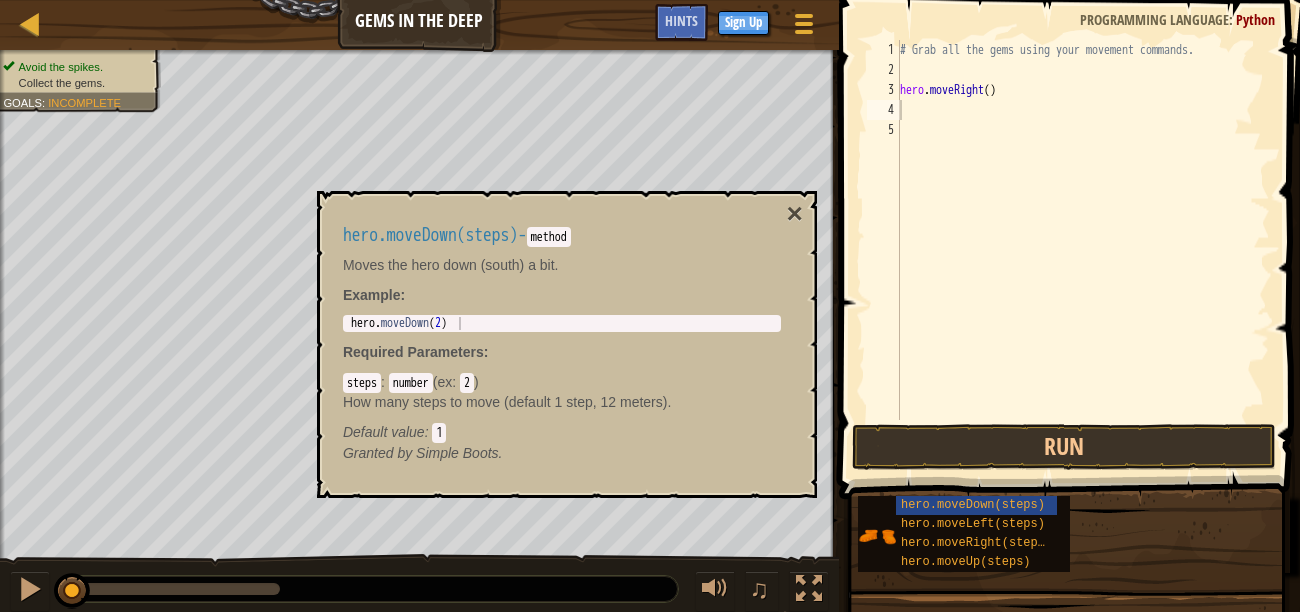 drag, startPoint x: 473, startPoint y: 331, endPoint x: 382, endPoint y: 329, distance: 91.02197 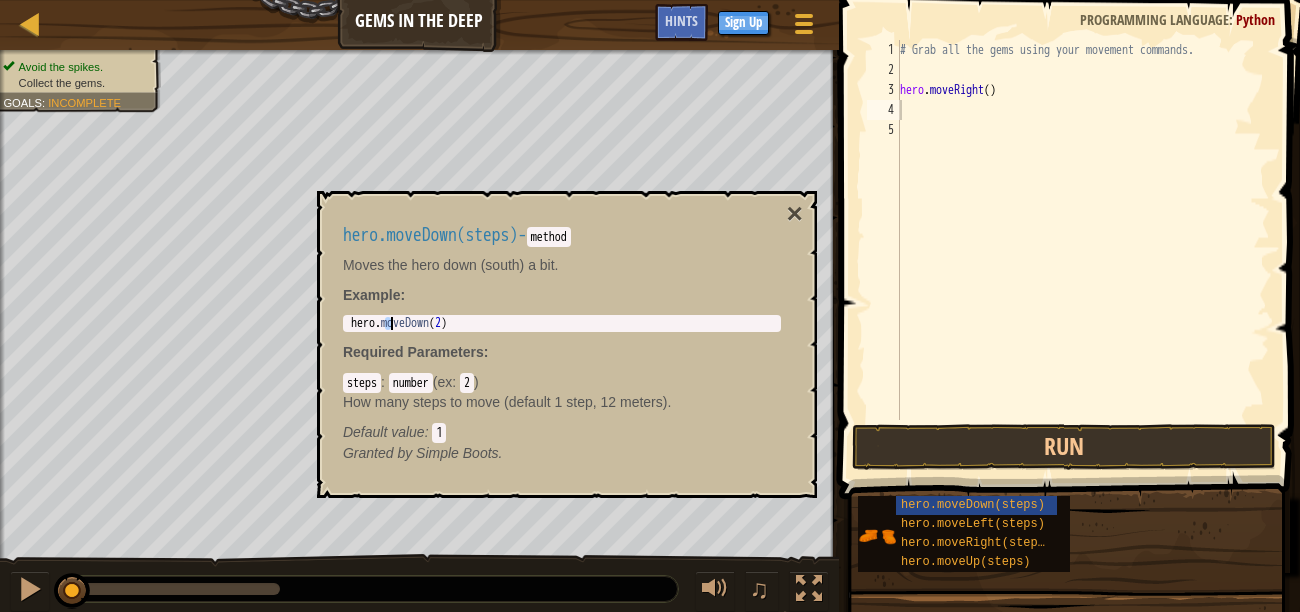 drag, startPoint x: 383, startPoint y: 326, endPoint x: 394, endPoint y: 325, distance: 11.045361 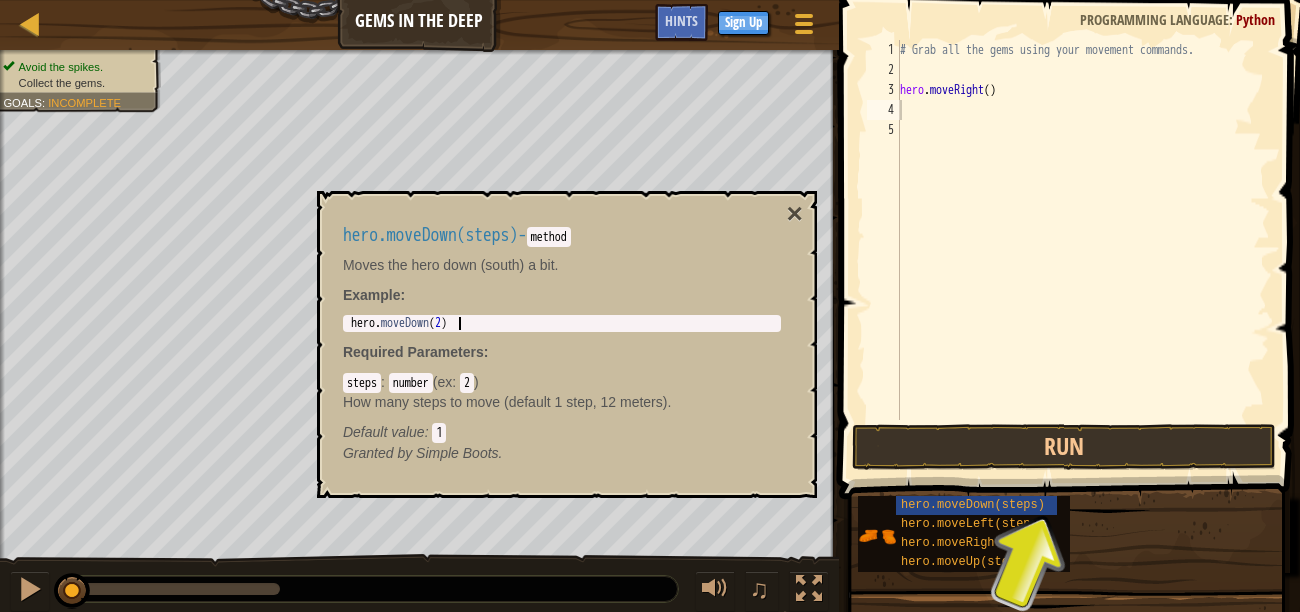 click on "hero . moveDown ( 2 )" at bounding box center [562, 336] 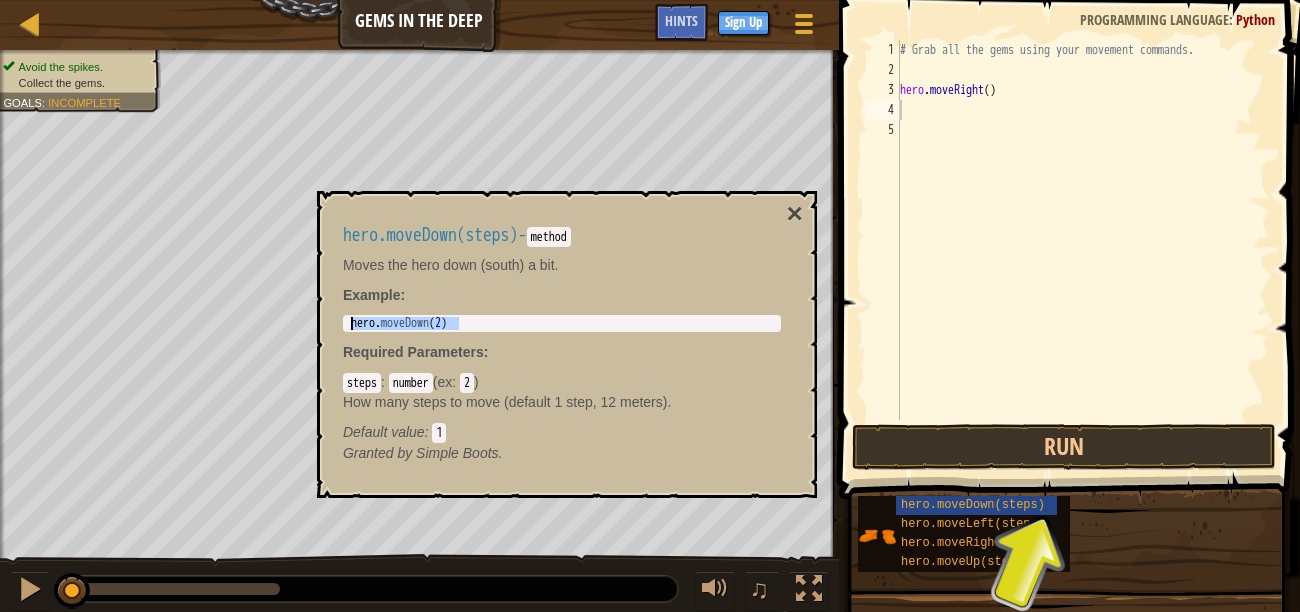 click on "Map Gems in the Deep Game Menu Done Sign Up Hints 1     הההההההההההההההההההההההההההההההההההההההההההההההההההההההההההההההההההההההההההההההההההההההההההההההההההההההההההההההההההההההההההההההההההההההההההההההההההההההההההההההההההההההההההההההההההההההההההההההההההההההההההההההההההההההההההההההההההההההההההההההההההההההההההההההה XXXXXXXXXXXXXXXXXXXXXXXXXXXXXXXXXXXXXXXXXXXXXXXXXXXXXXXXXXXXXXXXXXXXXXXXXXXXXXXXXXXXXXXXXXXXXXXXXXXXXXXXXXXXXXXXXXXXXXXXXXXXXXXXXXXXXXXXXXXXXXXXXXXXXXXXXXXXXXXXXXXXXXXXXXXXXXXXXXXXXXXXXXXXXXXXXXXXXXXXXXXXXXXXXXXXXXXXXXXXXXXXXXXXXXXXXXXXXXXXXXXXXXXXXXXXXXXX Solution × Hints 1 2 3 4 5 # Grab all the gems using your movement commands. hero . moveRight ( )     Code Saved Programming language : Python Run Submit Done Statement   /  Call   /  × Goals" at bounding box center [650, 0] 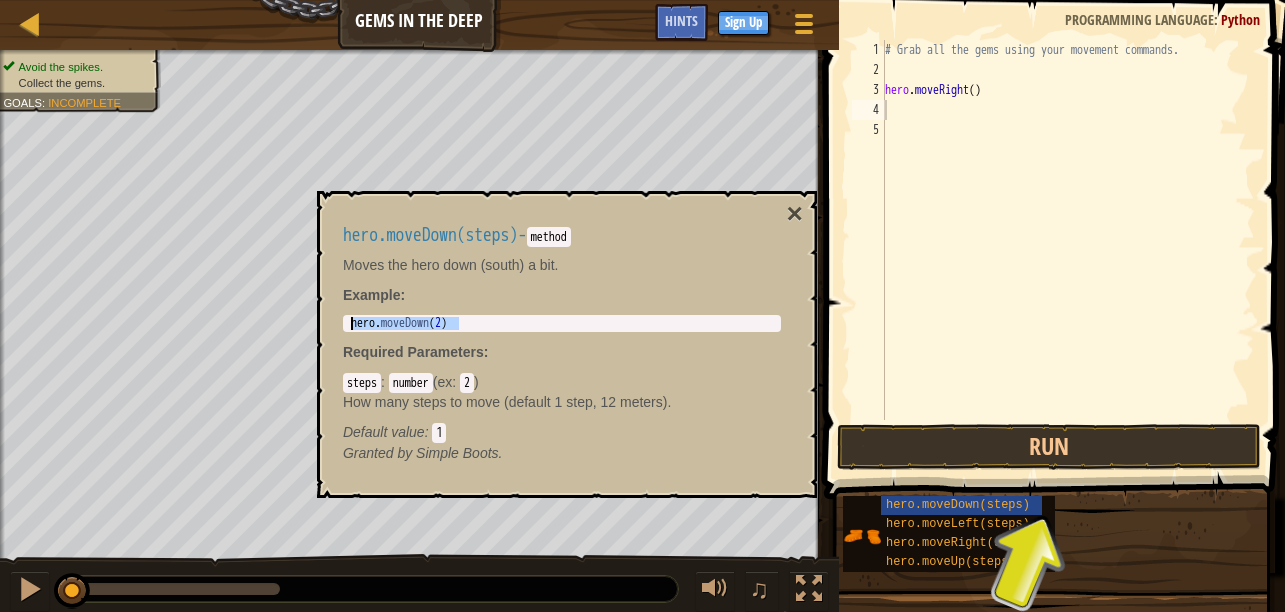 click on "# Grab all the gems using your movement commands. hero . moveRight ( )" at bounding box center (1068, 250) 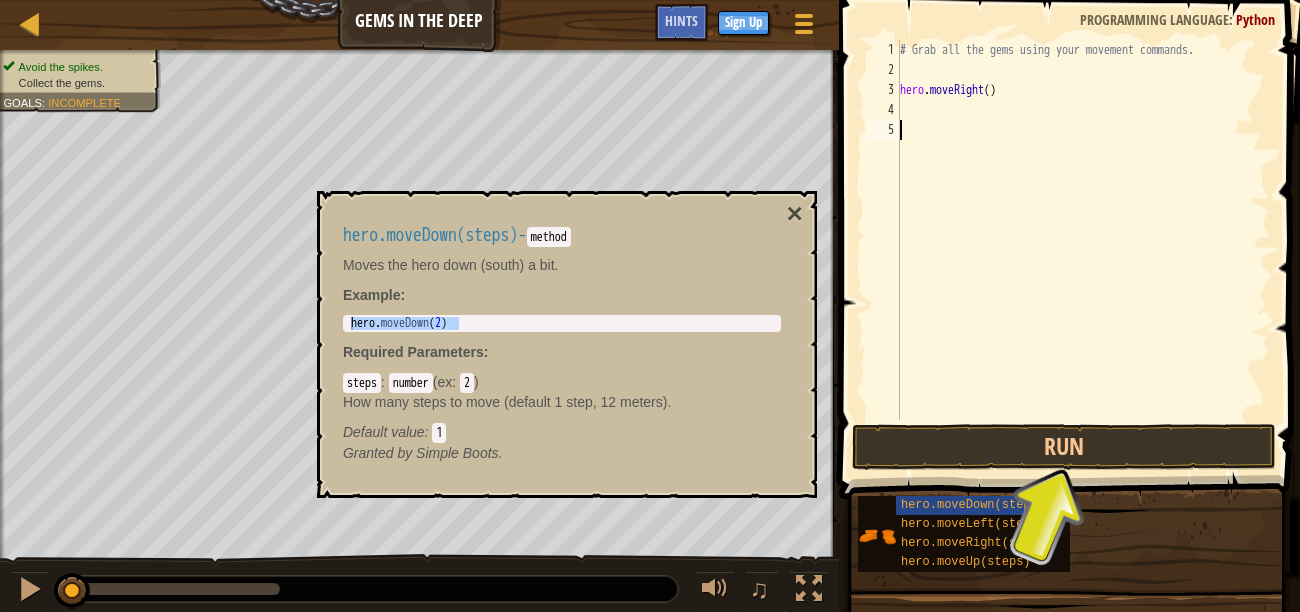 click on "# Grab all the gems using your movement commands. hero . moveRight ( )" at bounding box center (1083, 250) 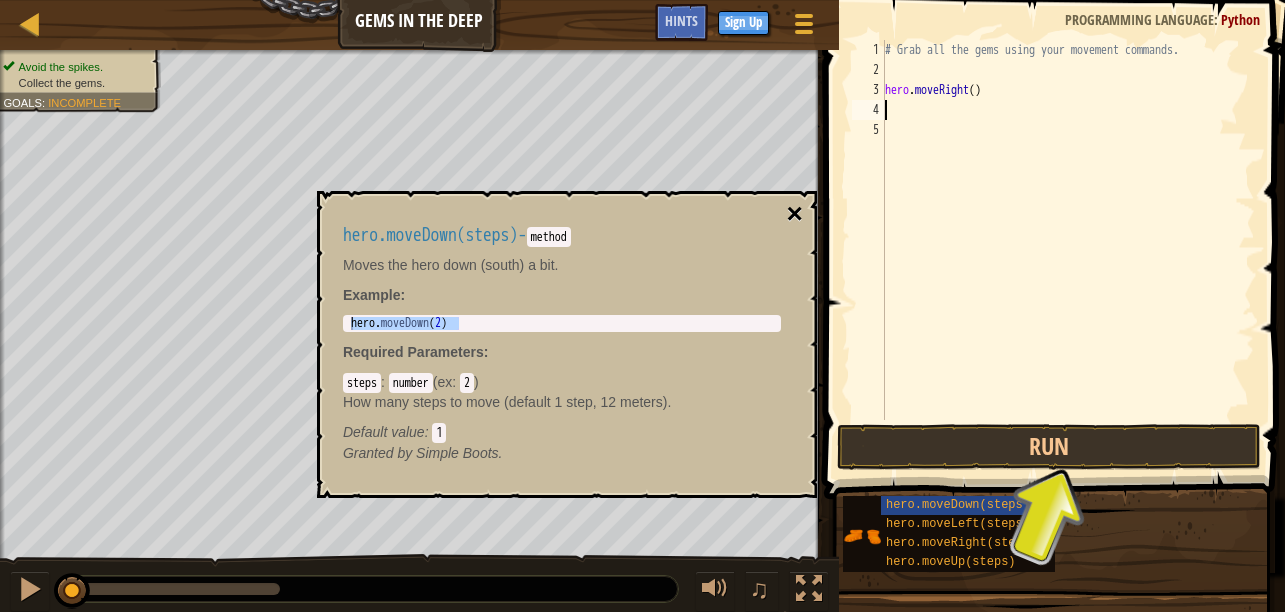 click on "×" at bounding box center (795, 214) 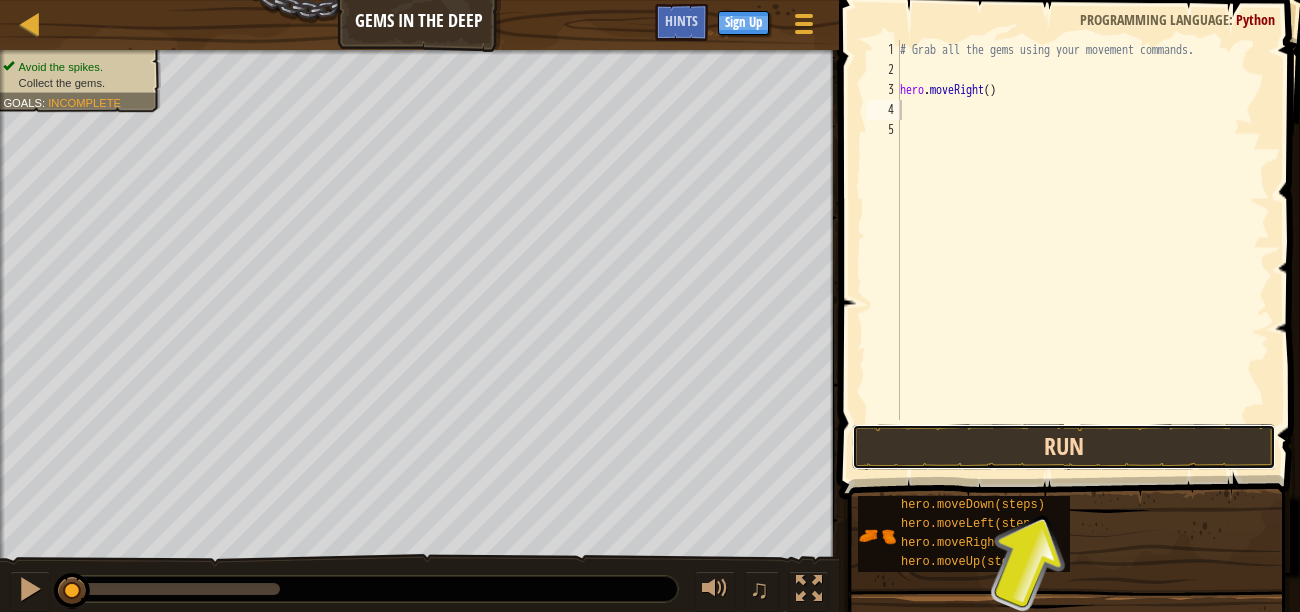 click on "Run" at bounding box center [1064, 447] 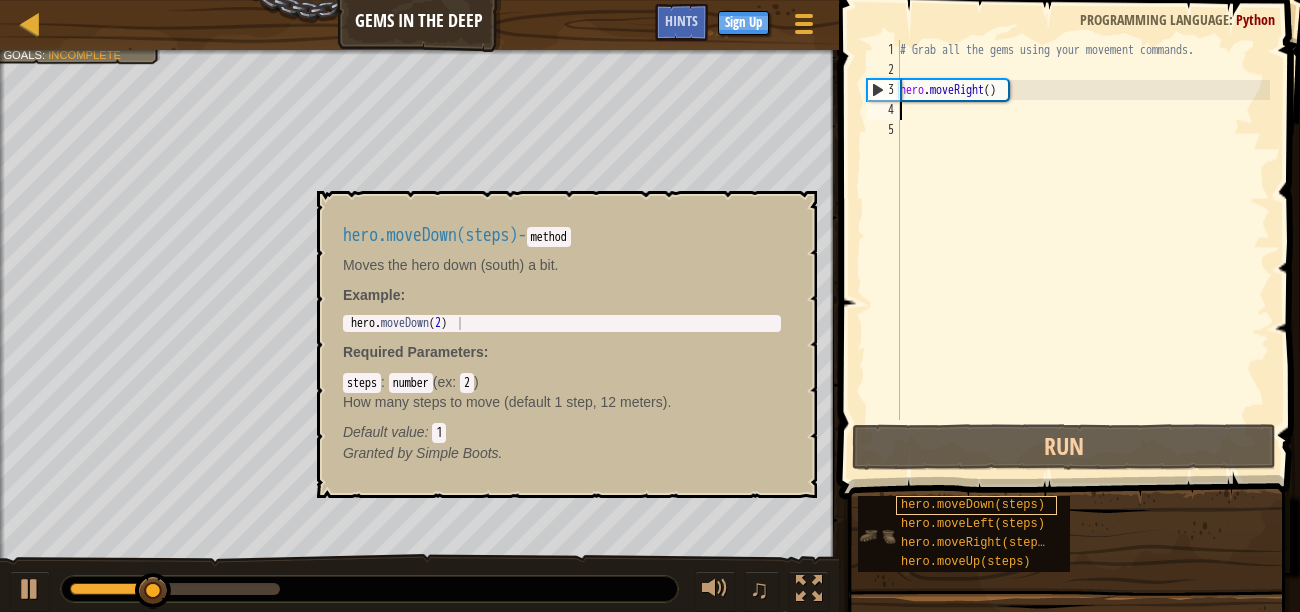 click on "hero.moveDown(steps)" at bounding box center [973, 505] 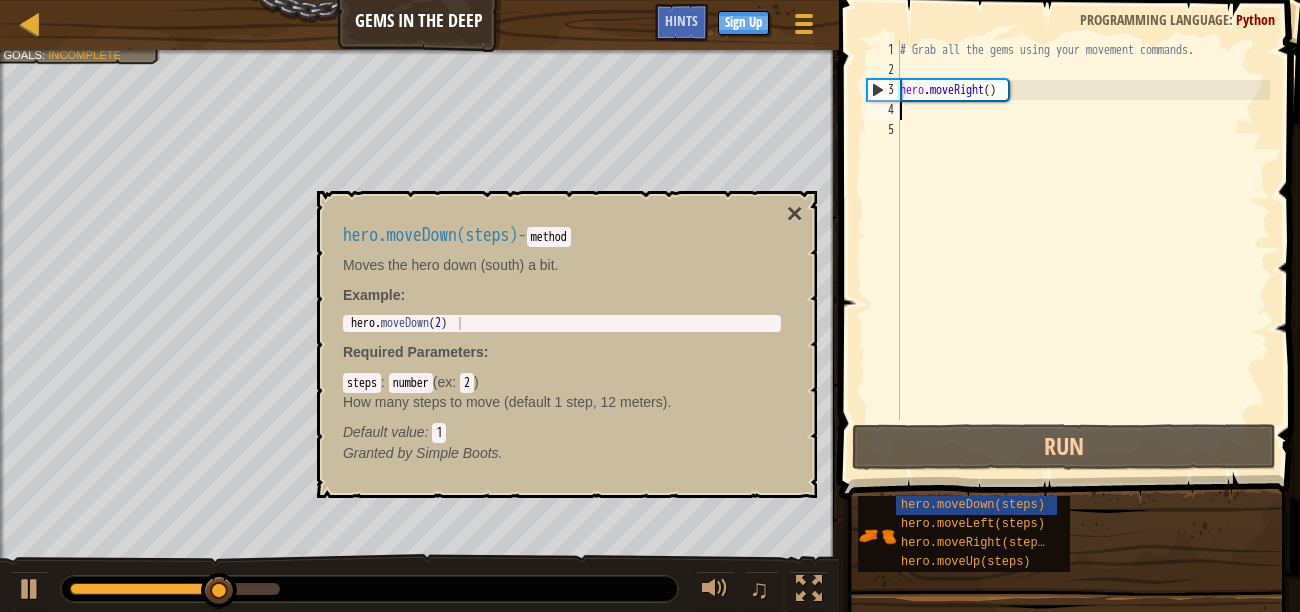 type on "hero.moveDown(2)" 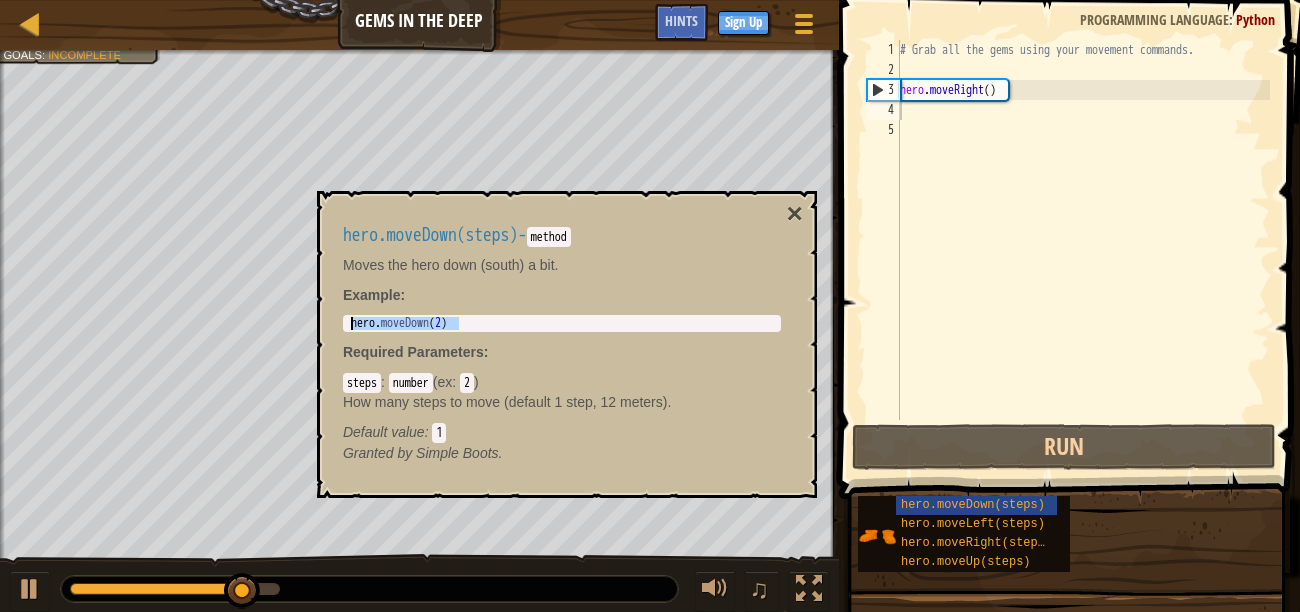 click on "Map Gems in the Deep Game Menu Done Sign Up Hints 1     הההההההההההההההההההההההההההההההההההההההההההההההההההההההההההההההההההההההההההההההההההההההההההההההההההההההההההההההההההההההההההההההההההההההההההההההההההההההההההההההההההההההההההההההההההההההההההההההההההההההההההההההההההההההההההההההההההההההההההההההההההההההההההההההה XXXXXXXXXXXXXXXXXXXXXXXXXXXXXXXXXXXXXXXXXXXXXXXXXXXXXXXXXXXXXXXXXXXXXXXXXXXXXXXXXXXXXXXXXXXXXXXXXXXXXXXXXXXXXXXXXXXXXXXXXXXXXXXXXXXXXXXXXXXXXXXXXXXXXXXXXXXXXXXXXXXXXXXXXXXXXXXXXXXXXXXXXXXXXXXXXXXXXXXXXXXXXXXXXXXXXXXXXXXXXXXXXXXXXXXXXXXXXXXXXXXXXXXXXXXXXXXX Solution × Hints 1 2 3 4 5 # Grab all the gems using your movement commands. hero . moveRight ( )     Code Saved Programming language : Python Run Submit Done Statement   /  Call   /  × Goals" at bounding box center (650, 0) 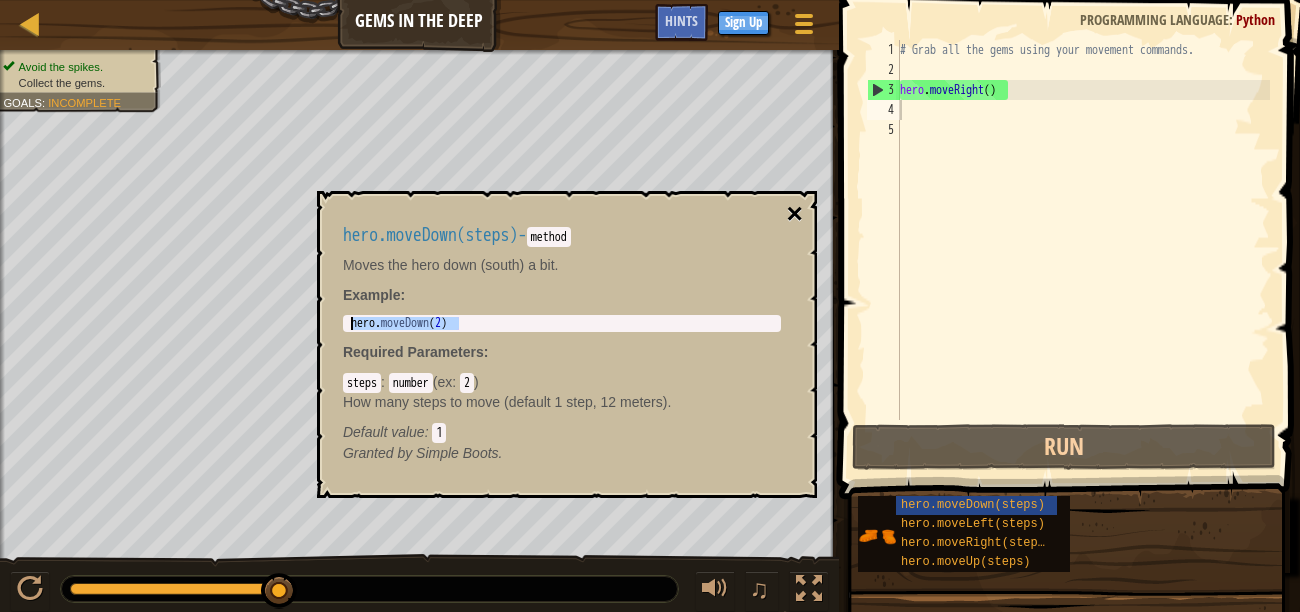 click on "×" at bounding box center (795, 214) 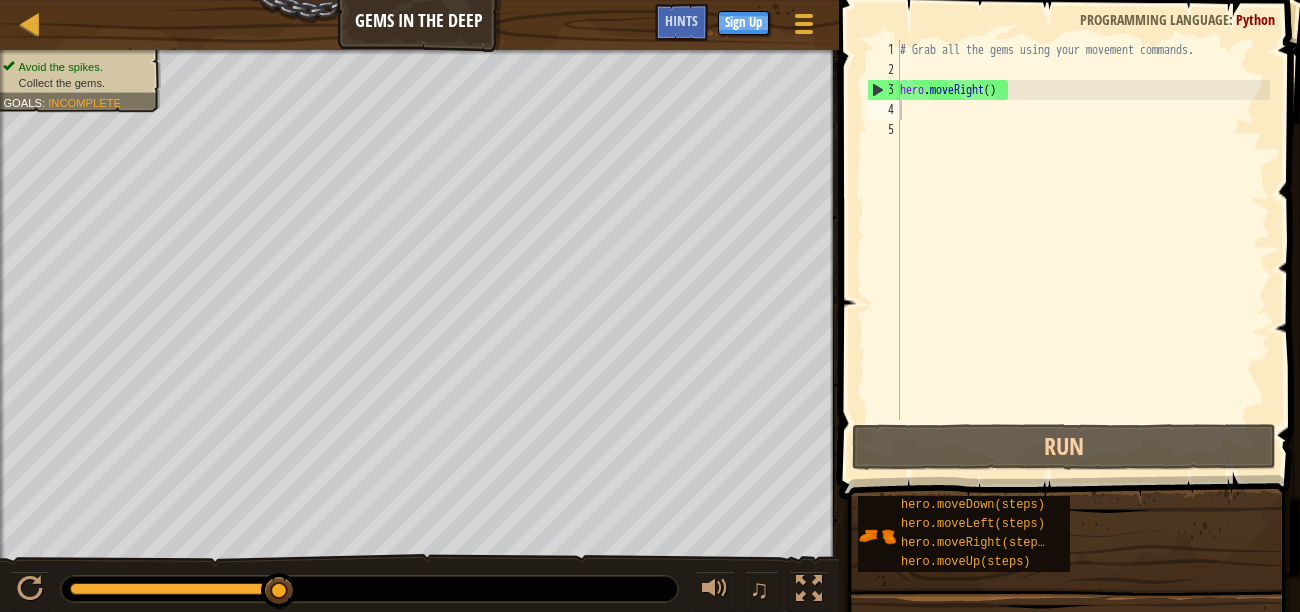 click on "# Grab all the gems using your movement commands. hero . moveRight ( )" at bounding box center (1083, 250) 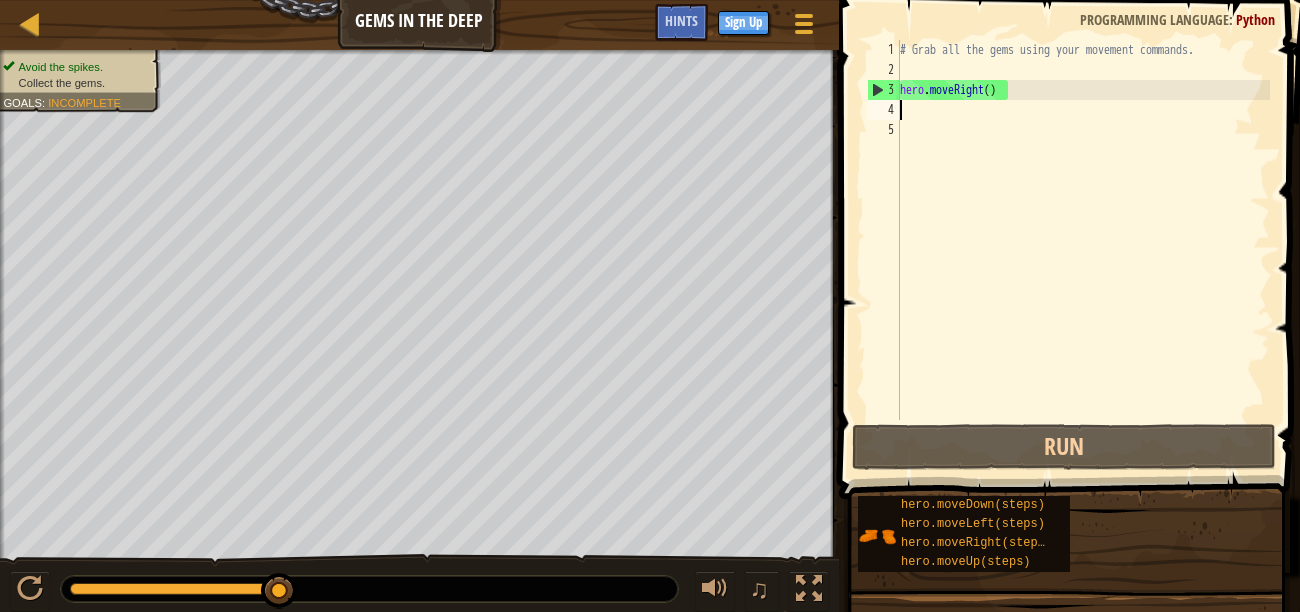 paste on "hero.moveDown(2)" 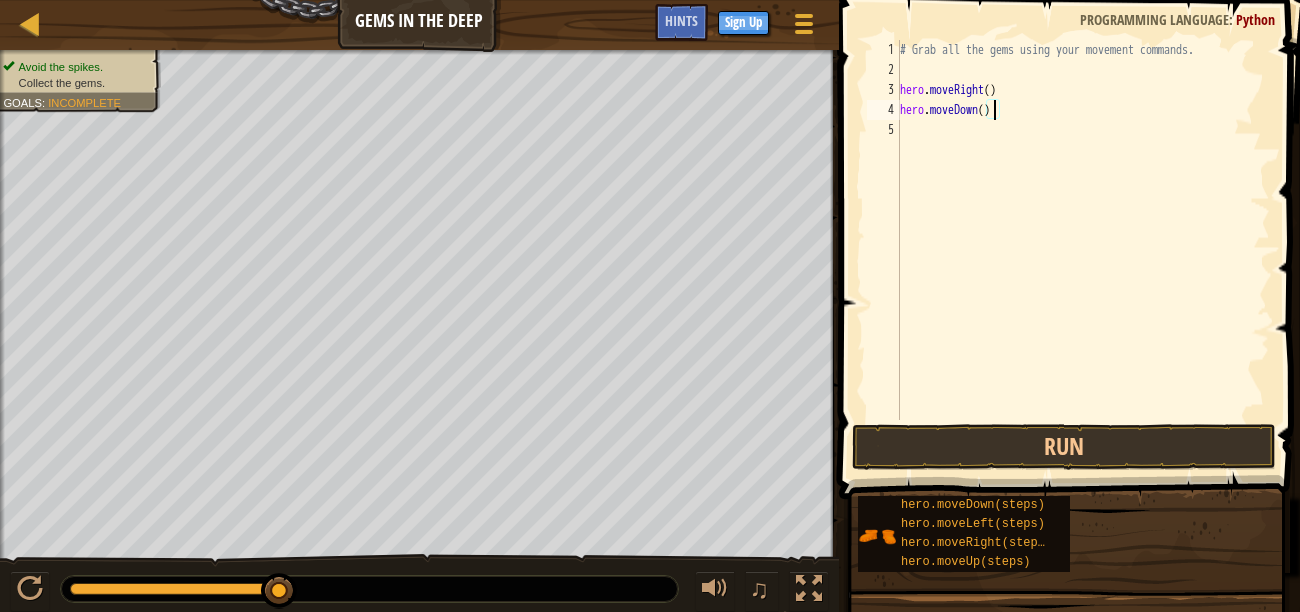 scroll, scrollTop: 9, scrollLeft: 7, axis: both 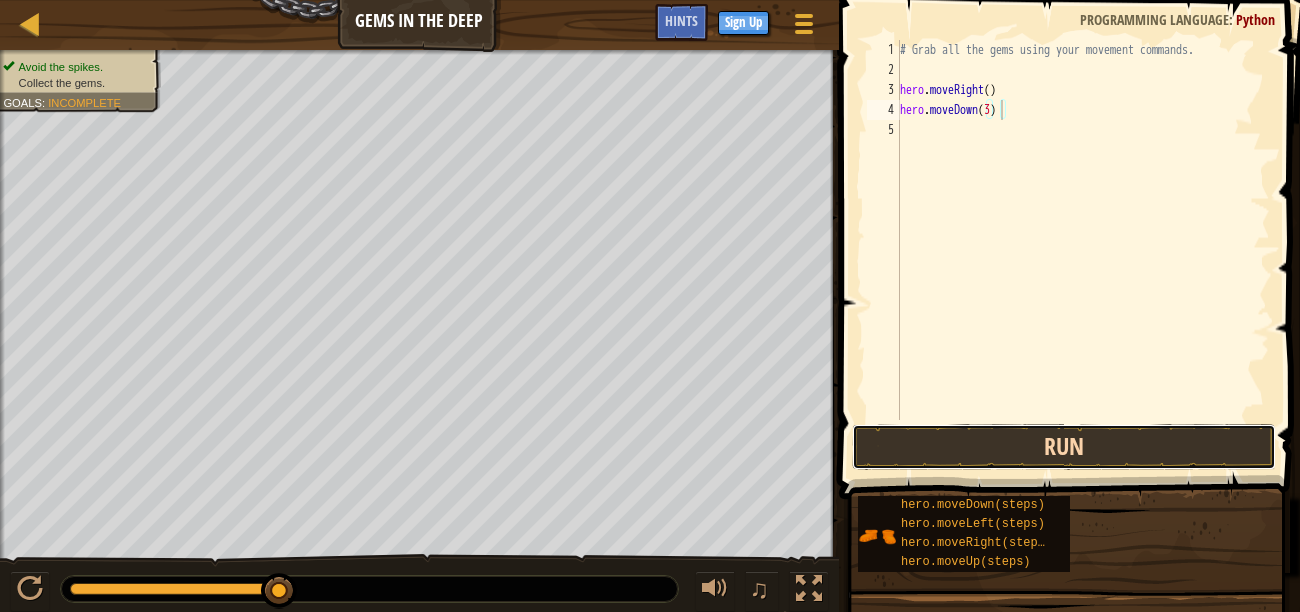click on "Run" at bounding box center [1064, 447] 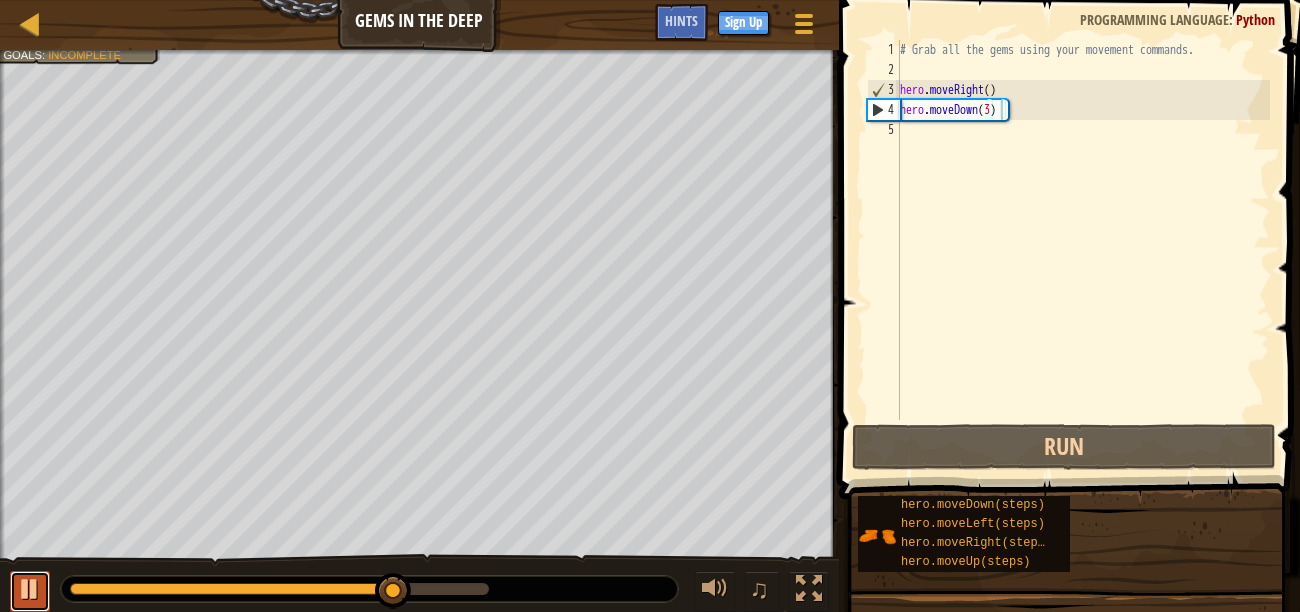 click at bounding box center [30, 589] 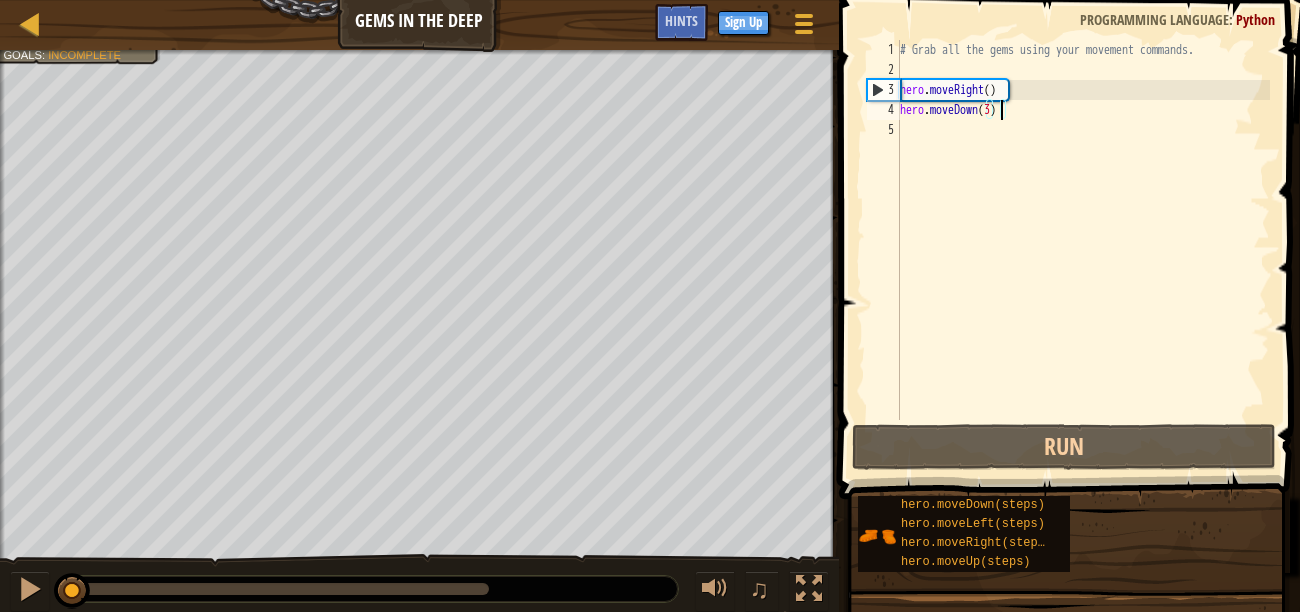 drag, startPoint x: 388, startPoint y: 592, endPoint x: 54, endPoint y: 611, distance: 334.53998 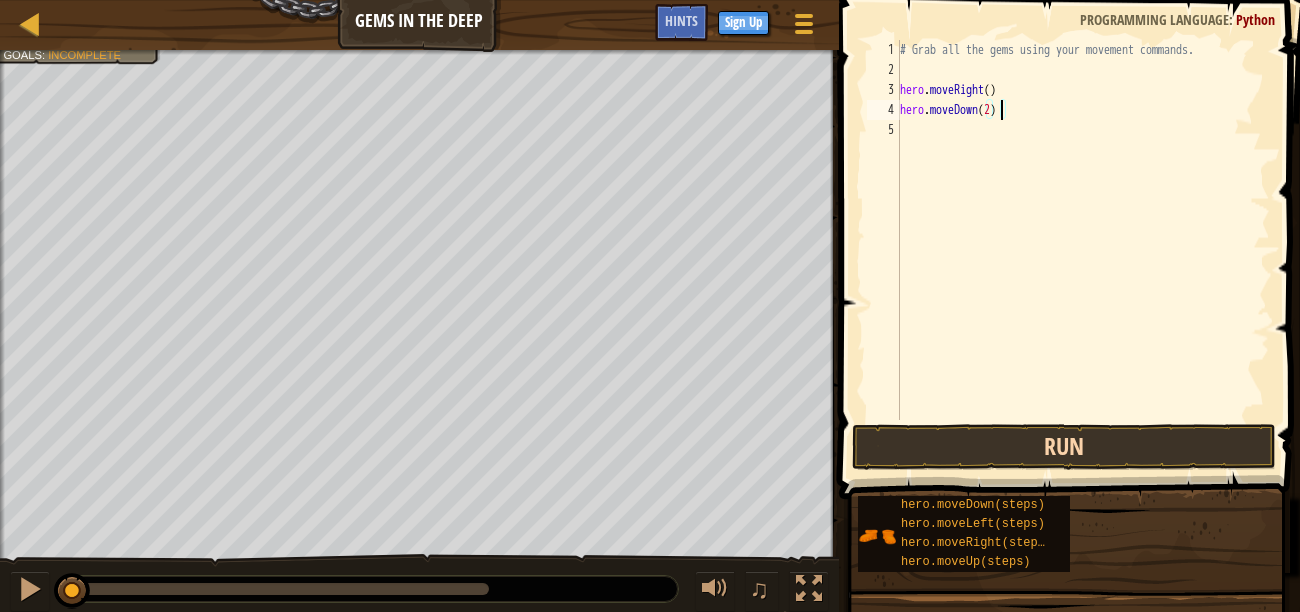 type on "hero.moveDown(2)" 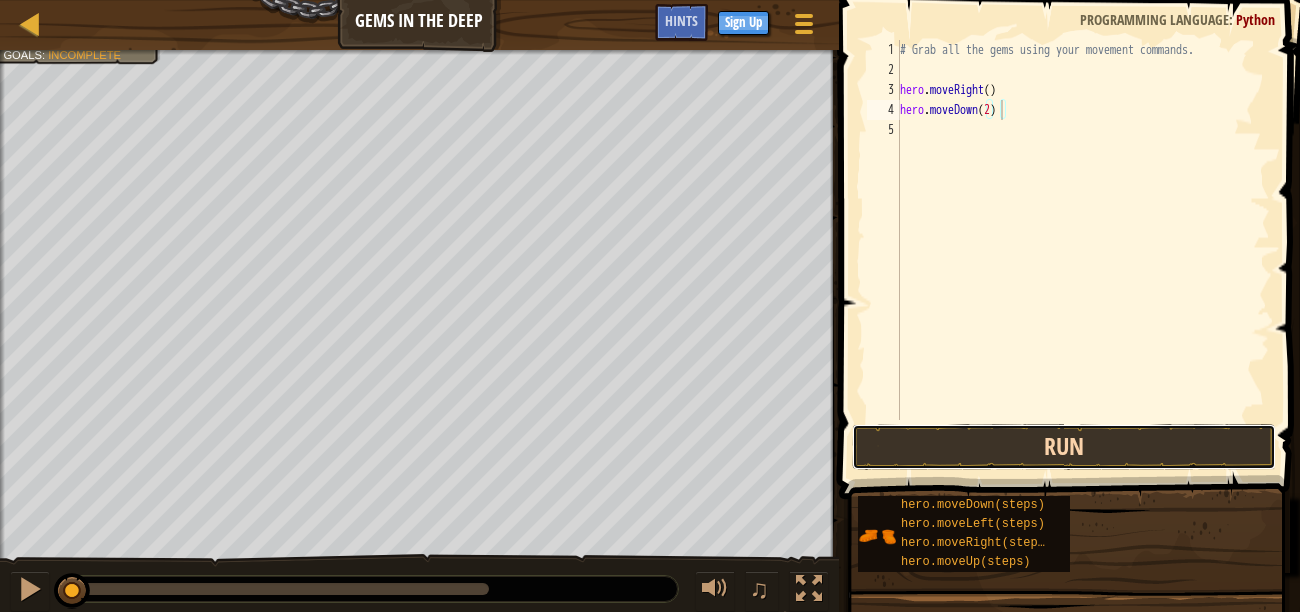 click on "Run" at bounding box center (1064, 447) 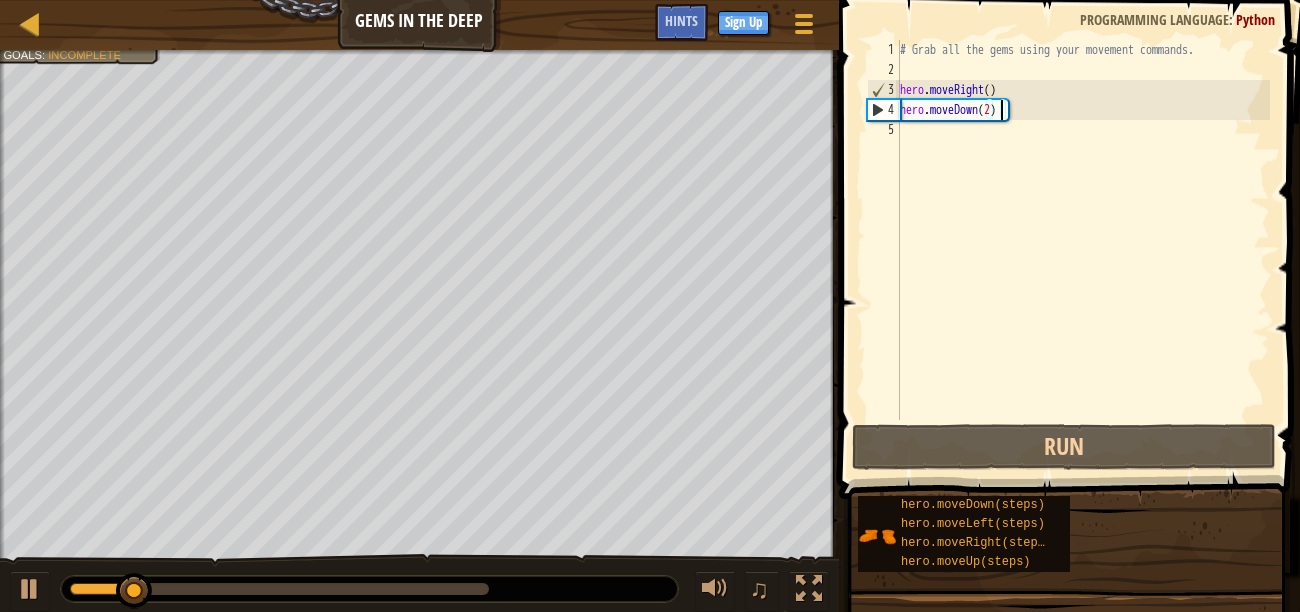 click on "# Grab all the gems using your movement commands. hero . moveRight ( ) hero . moveDown ( 2 )" at bounding box center [1083, 250] 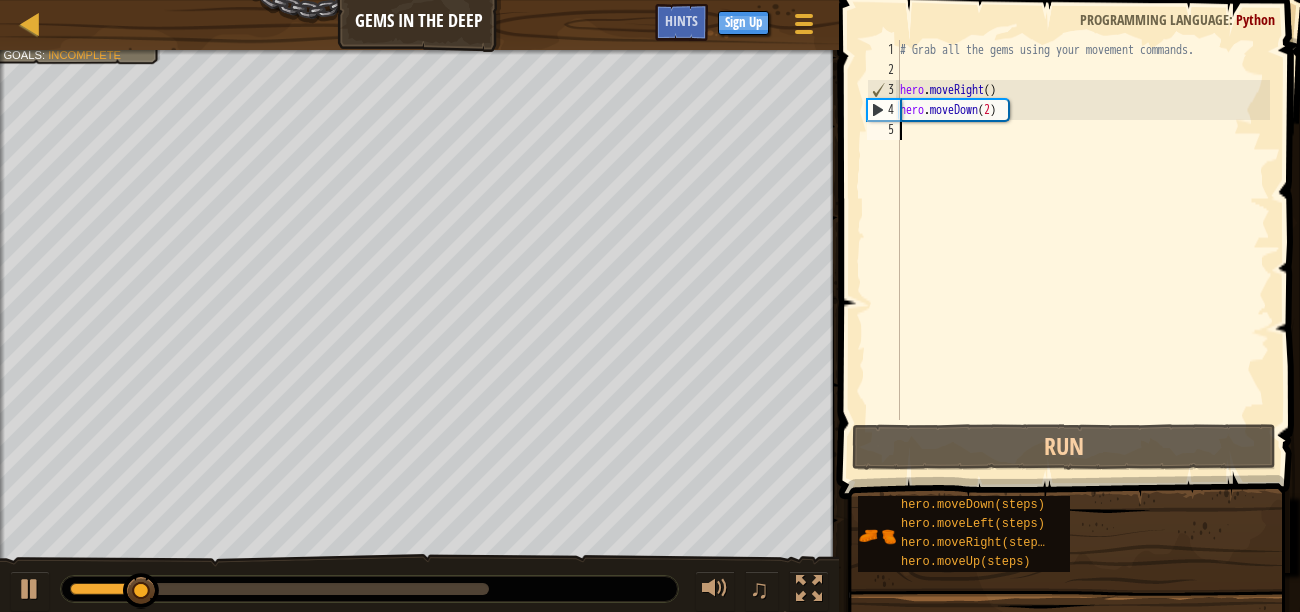 scroll, scrollTop: 9, scrollLeft: 0, axis: vertical 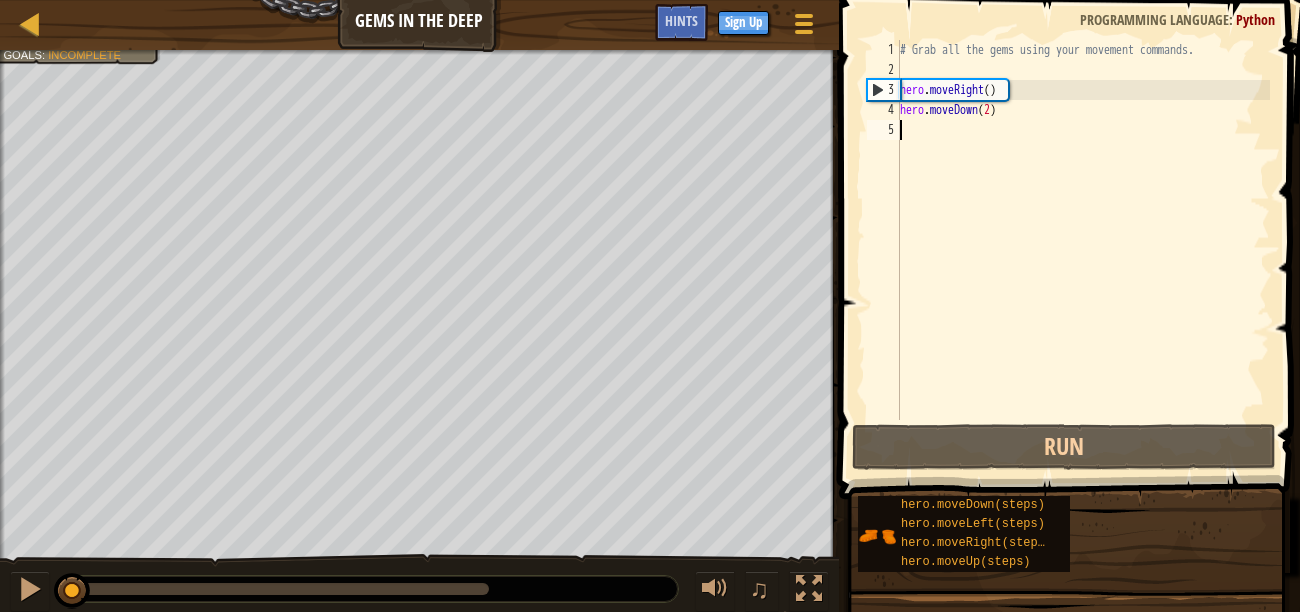 drag, startPoint x: 391, startPoint y: 604, endPoint x: -45, endPoint y: 572, distance: 437.17273 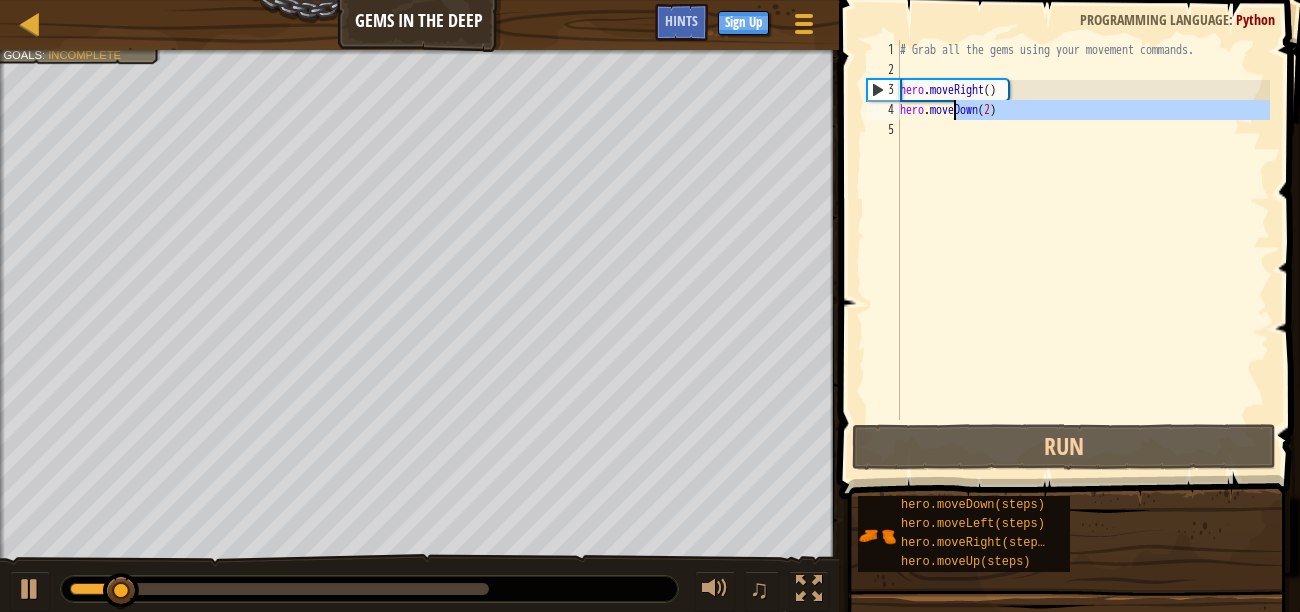drag, startPoint x: 1032, startPoint y: 123, endPoint x: 953, endPoint y: 104, distance: 81.25269 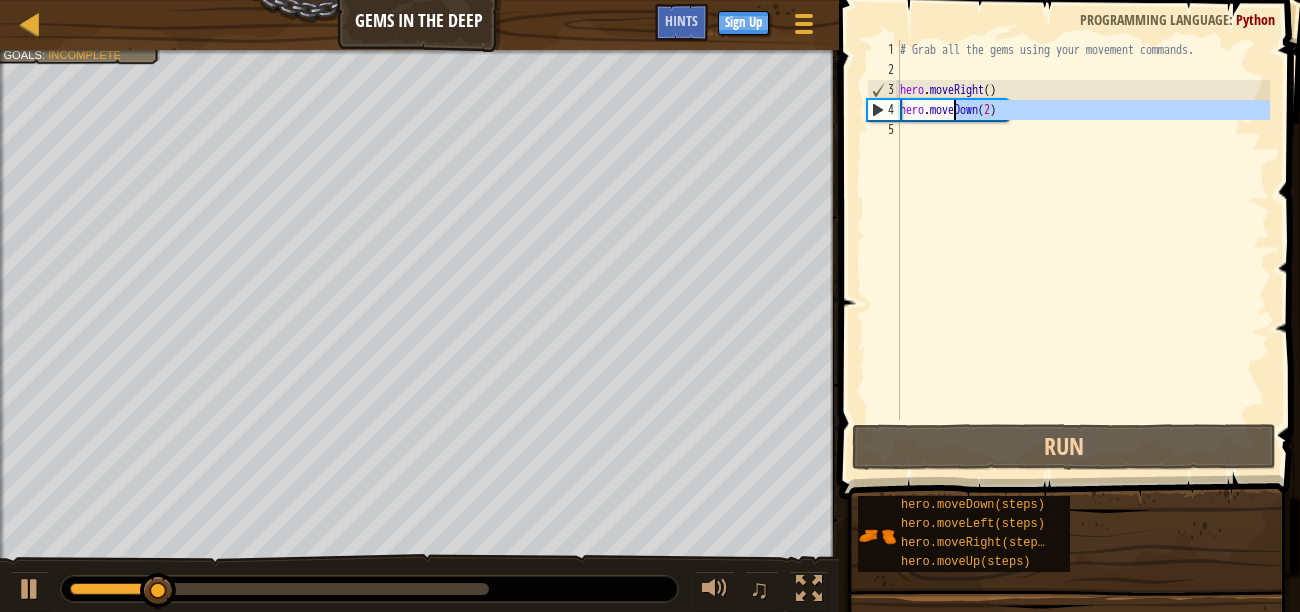 click on "# Grab all the gems using your movement commands. hero . moveRight ( ) hero . moveDown ( 2 )" at bounding box center [1083, 230] 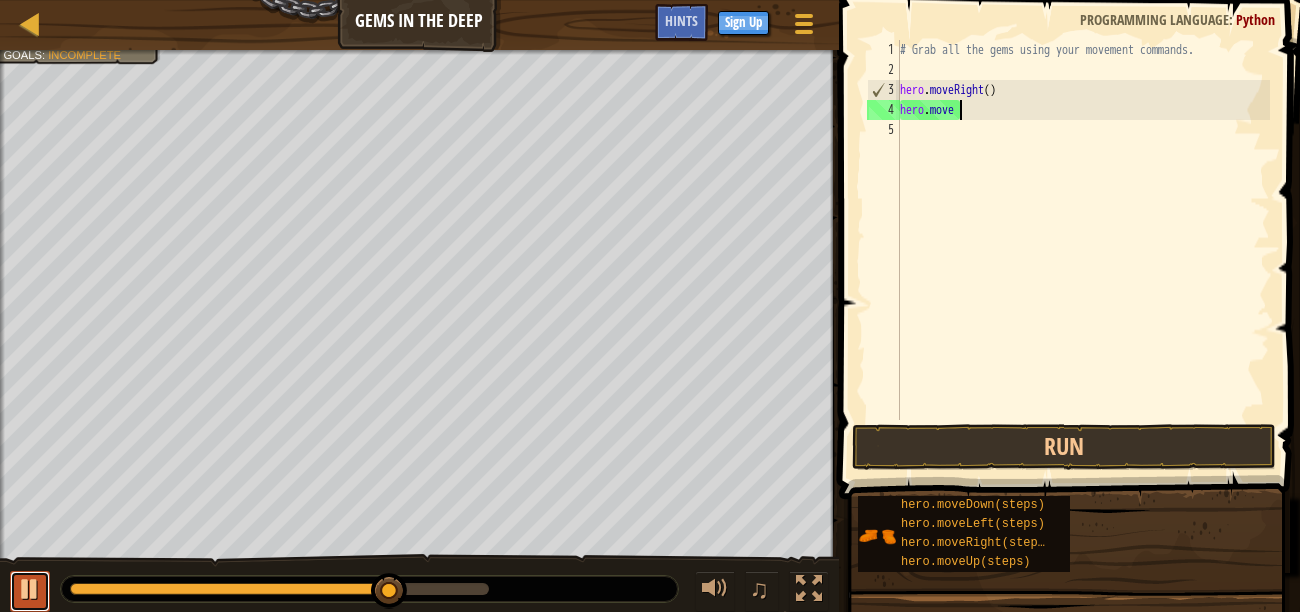 click at bounding box center [30, 589] 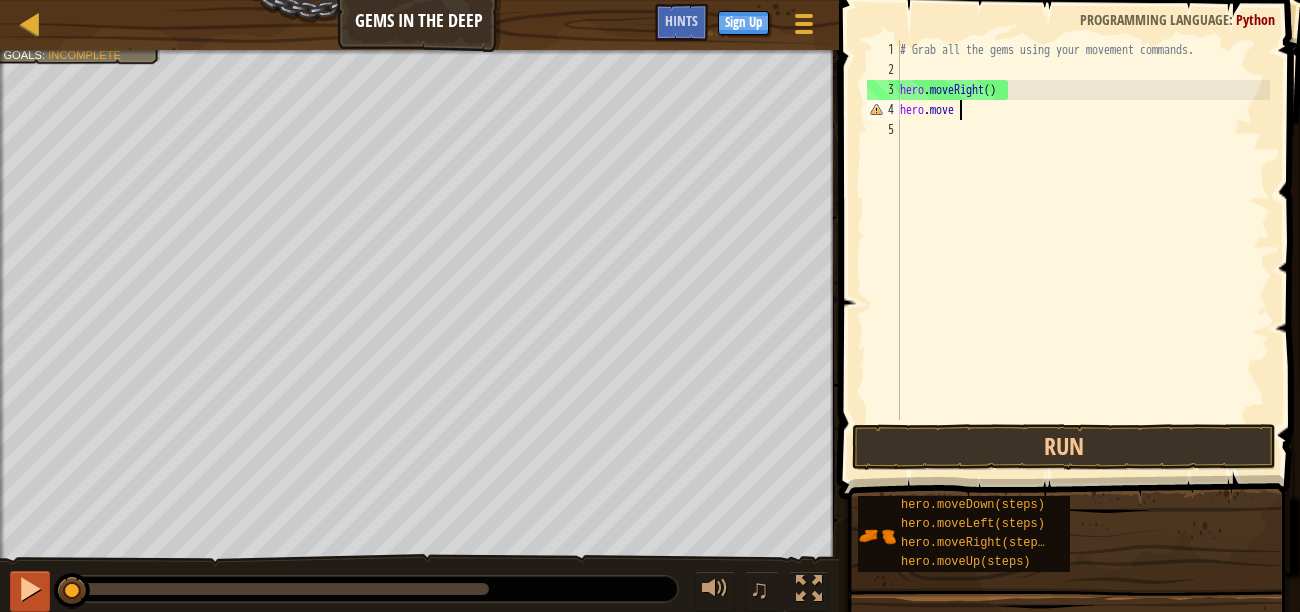 drag, startPoint x: 395, startPoint y: 597, endPoint x: 25, endPoint y: 589, distance: 370.0865 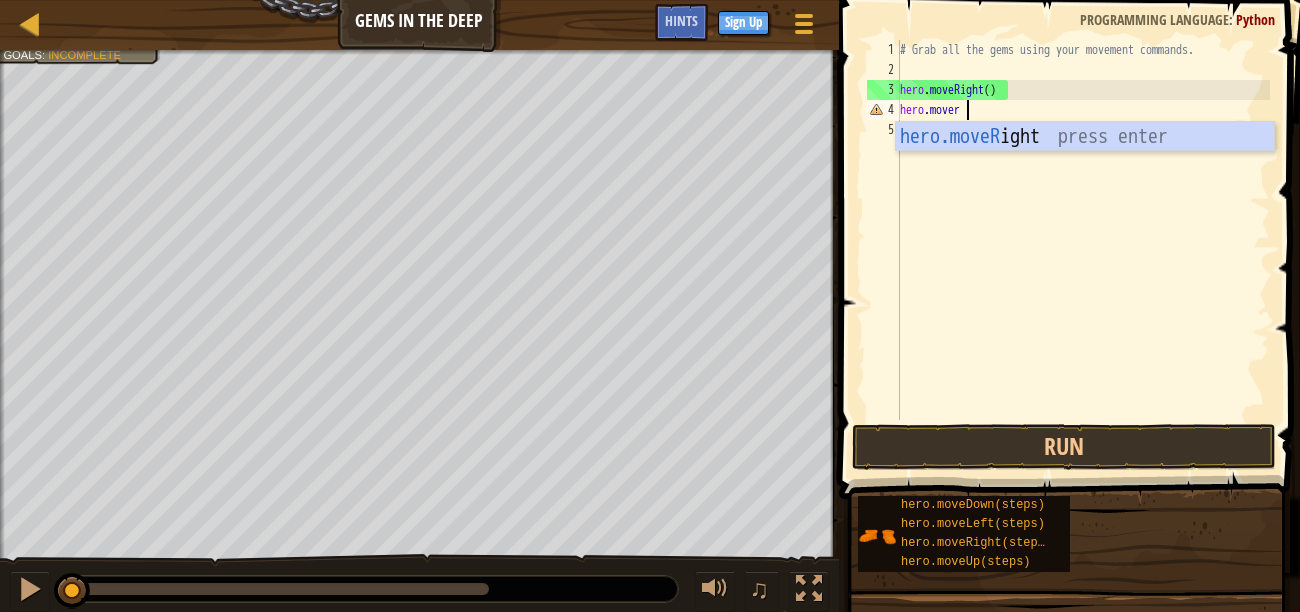 type on "hero.moveri" 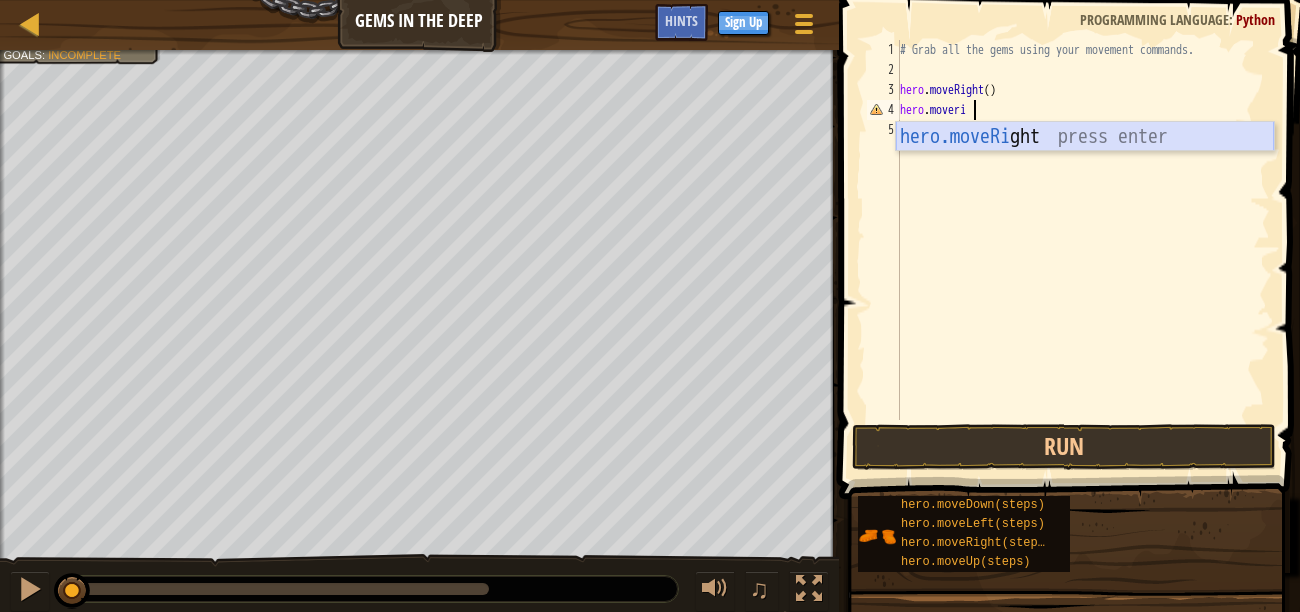 click on "hero.moveRi ght press enter" at bounding box center [1085, 167] 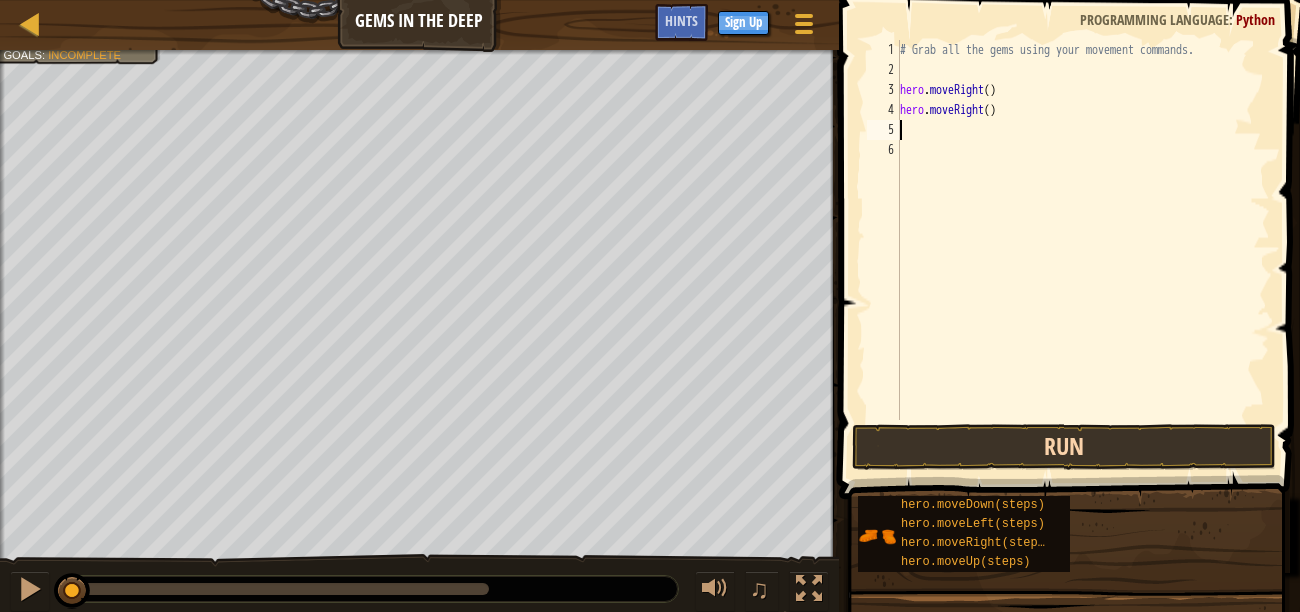 type 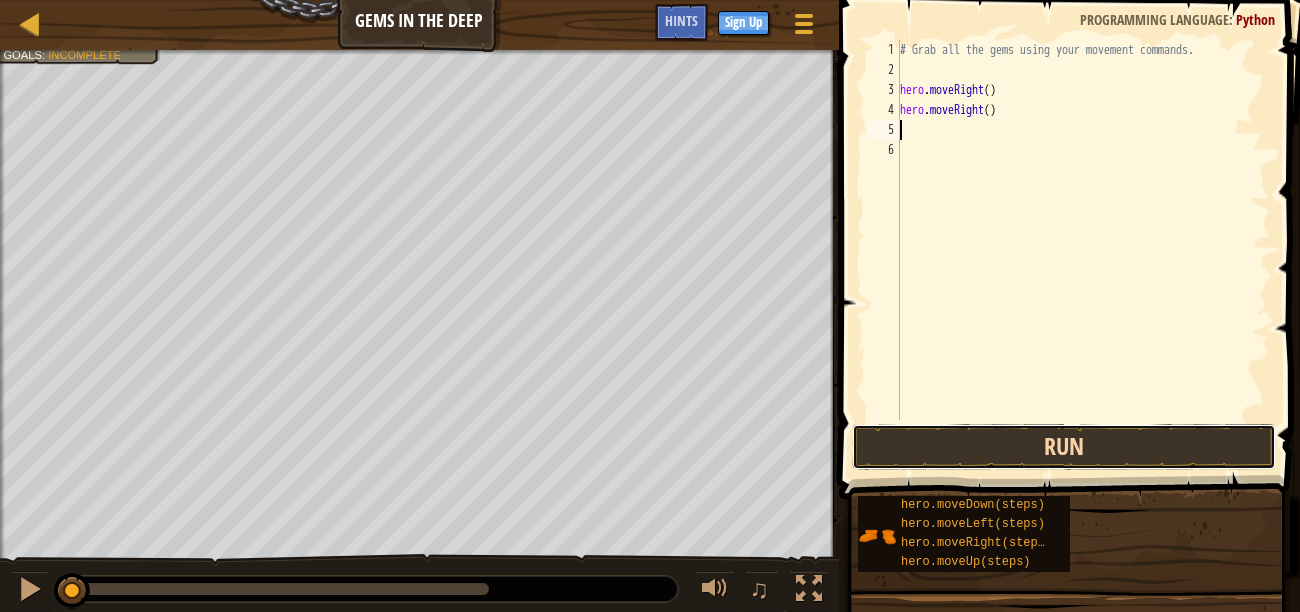 click on "Run" at bounding box center [1064, 447] 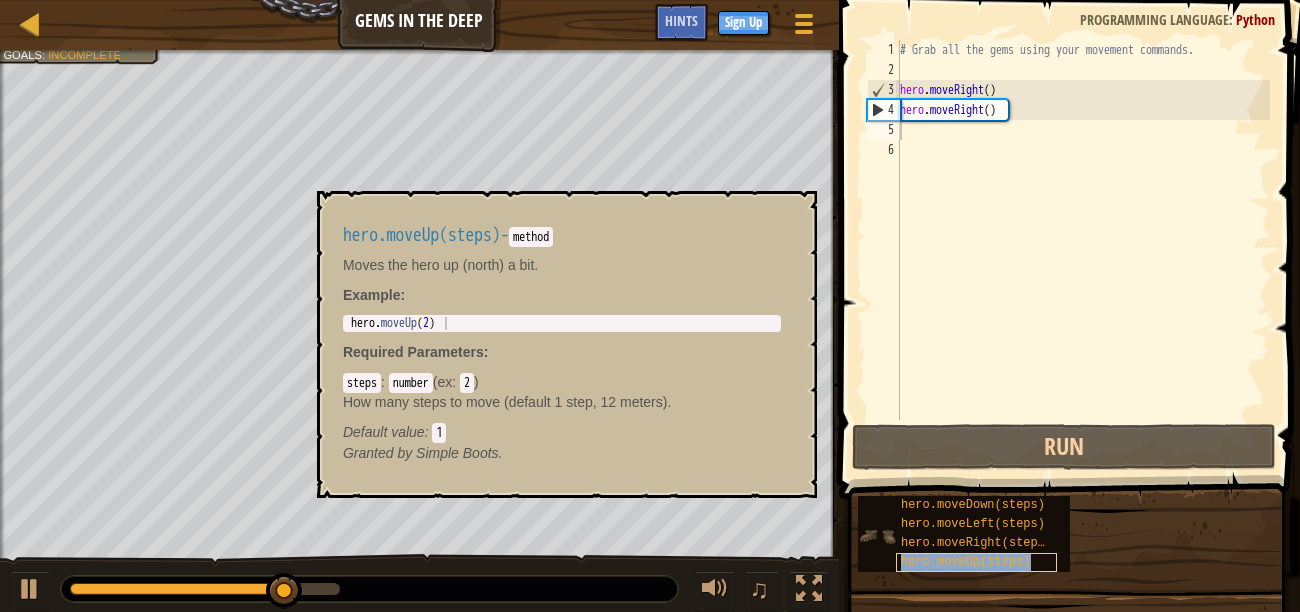 click on "hero.moveUp(steps)" at bounding box center (966, 562) 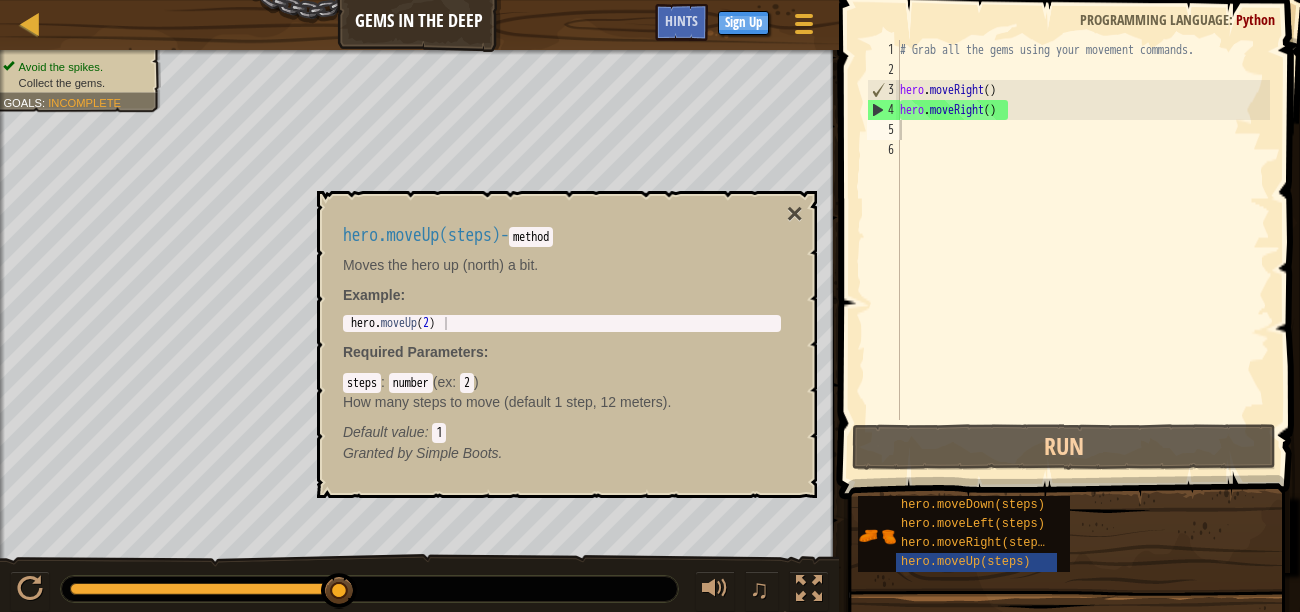 drag, startPoint x: 463, startPoint y: 331, endPoint x: 401, endPoint y: 321, distance: 62.801273 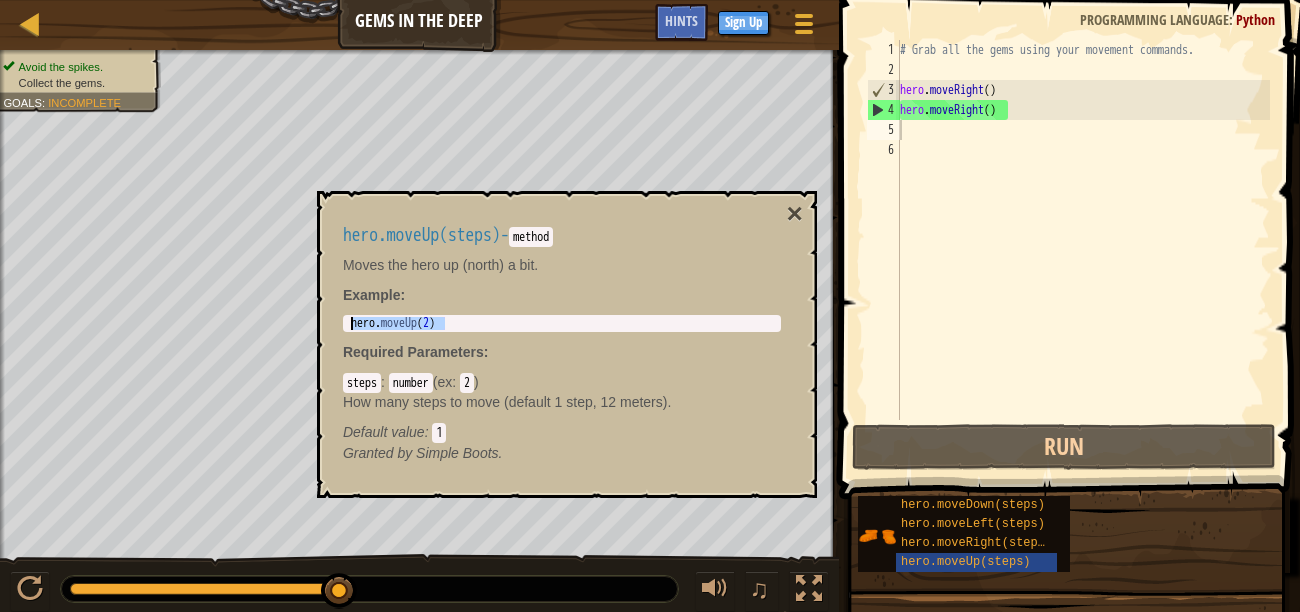 drag, startPoint x: 446, startPoint y: 325, endPoint x: 343, endPoint y: 328, distance: 103.04368 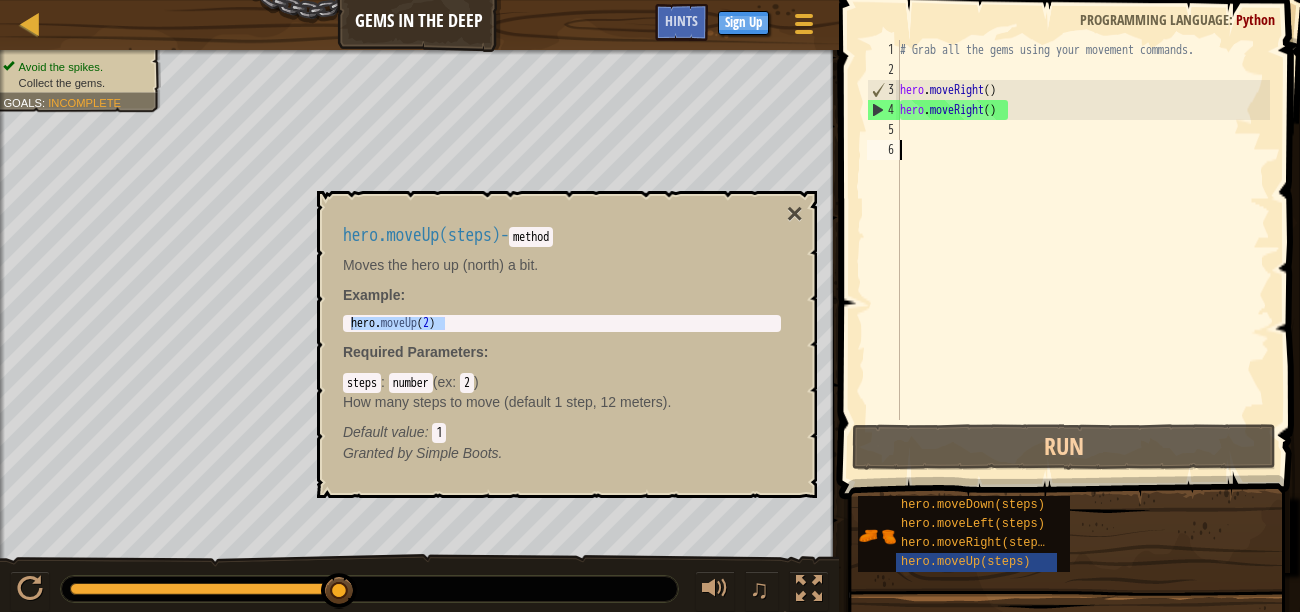 click on "# Grab all the gems using your movement commands. hero . moveRight ( ) hero . moveRight ( )" at bounding box center [1083, 250] 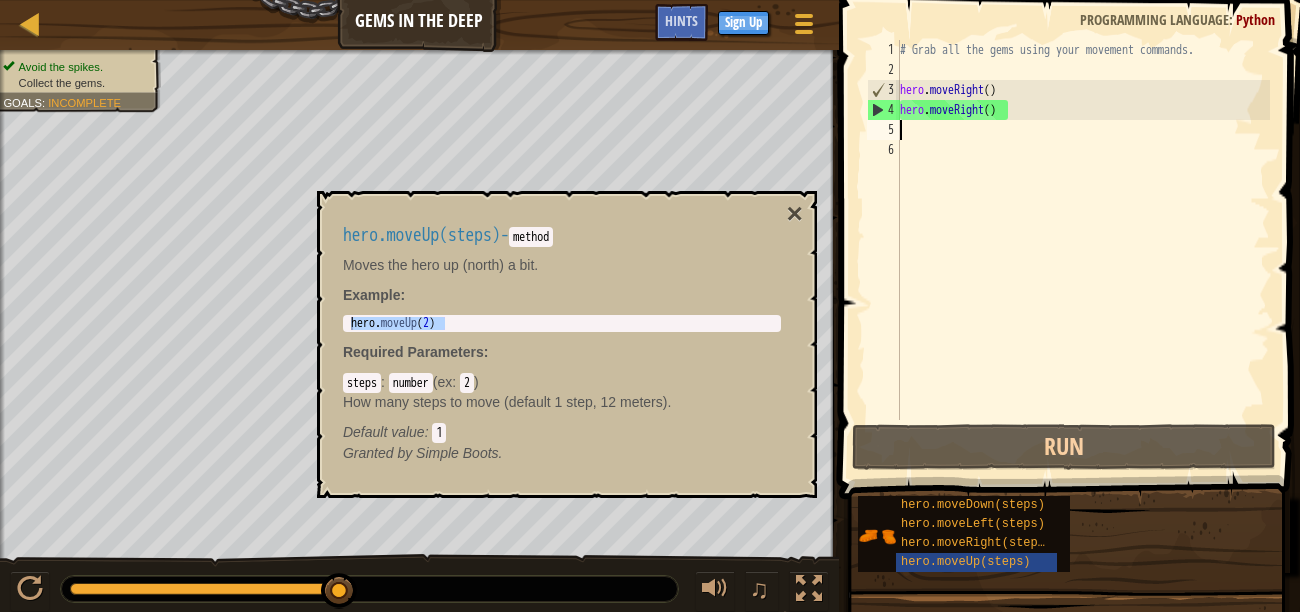 paste on "hero.moveUp(2)" 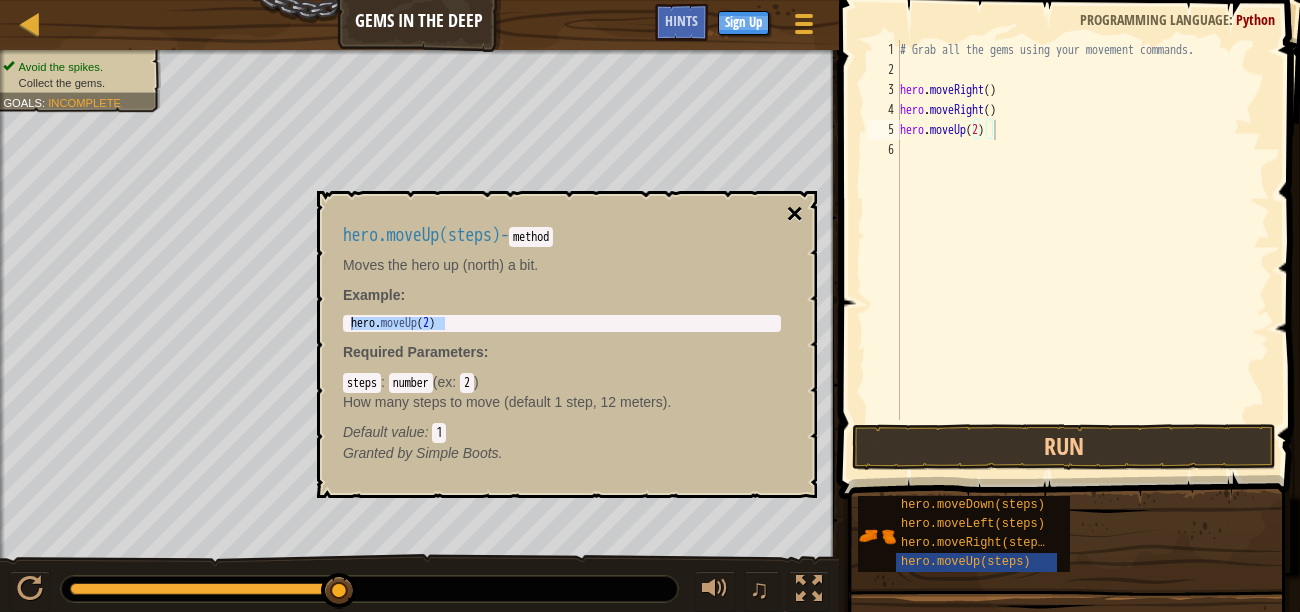 click on "×" at bounding box center (795, 214) 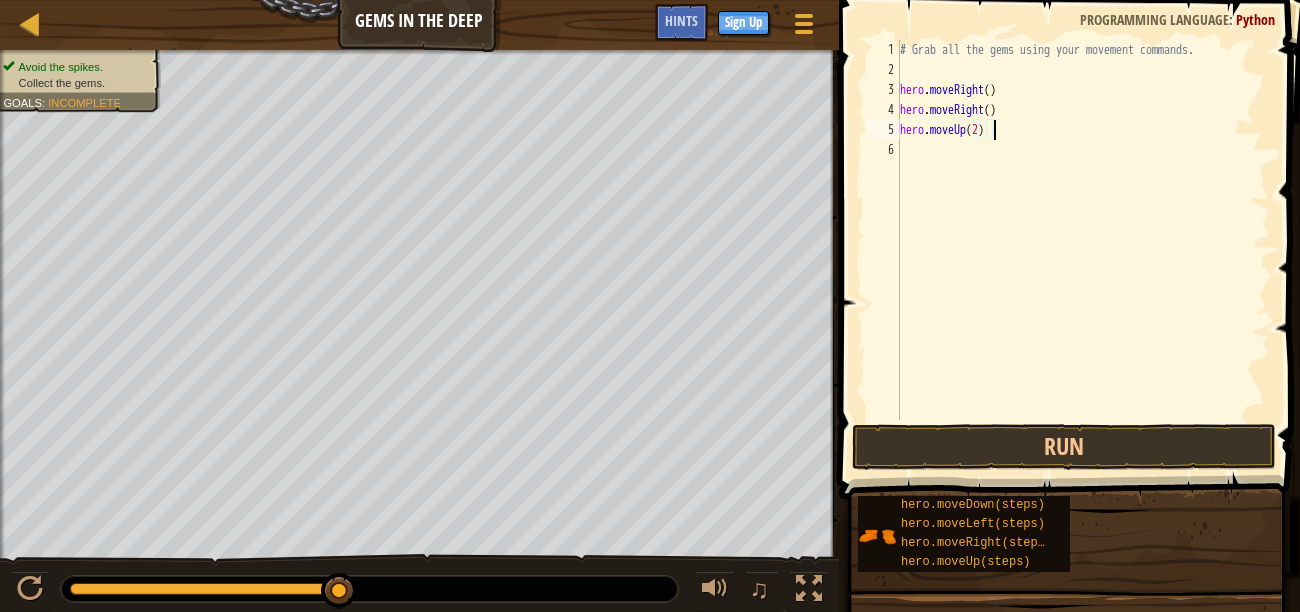 click on "# Grab all the gems using your movement commands. hero . moveRight ( ) hero . moveRight ( ) hero . moveUp ( 2 )" at bounding box center [1083, 250] 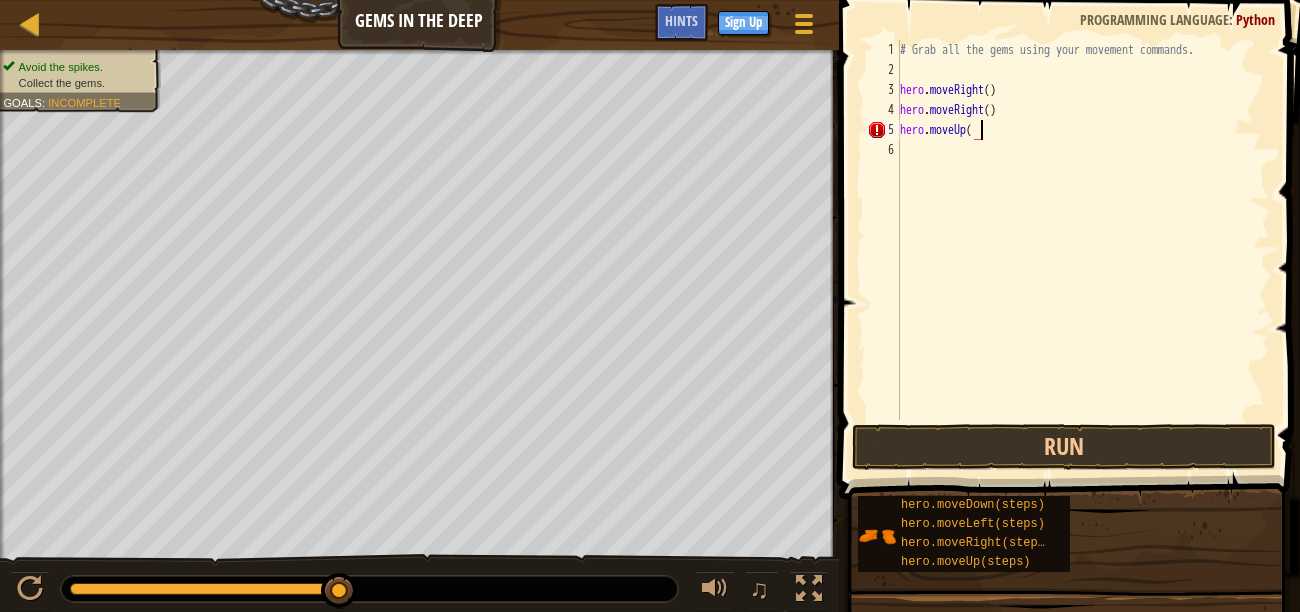 scroll, scrollTop: 9, scrollLeft: 6, axis: both 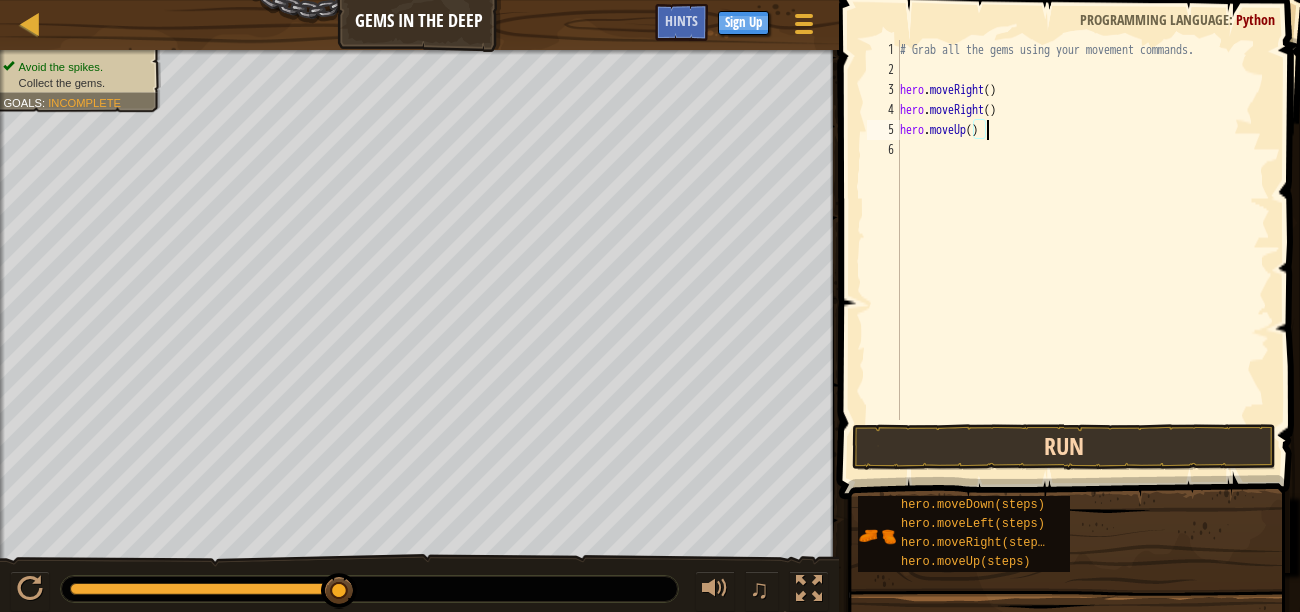 type on "hero.moveUp()" 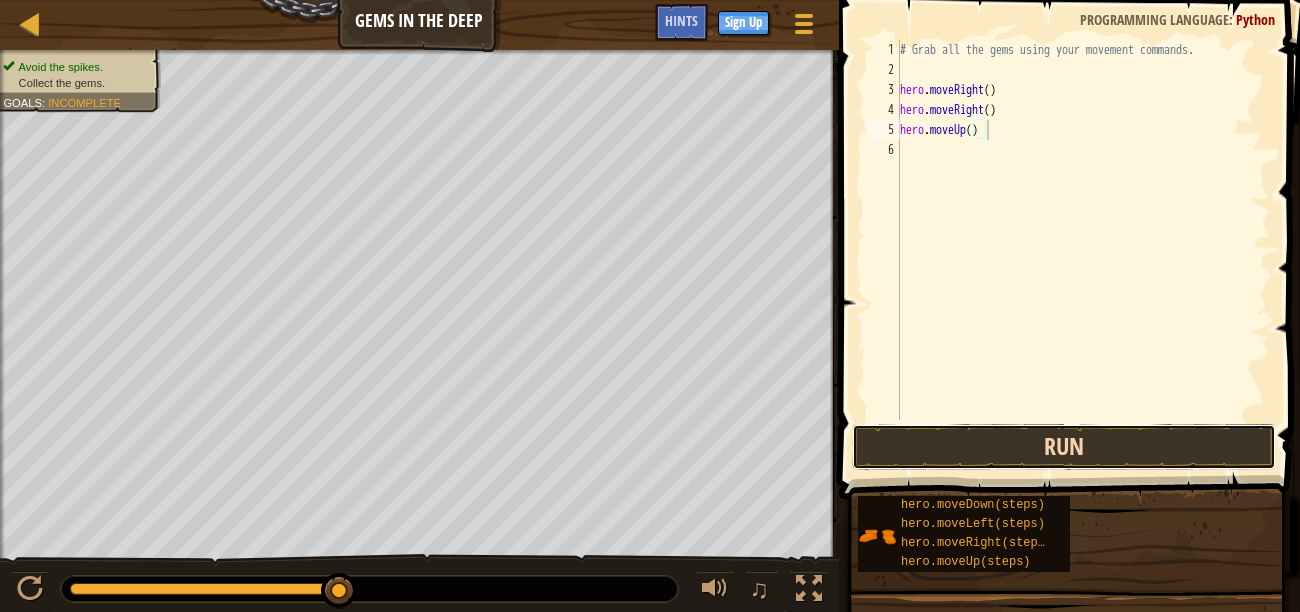 click on "Run" at bounding box center [1064, 447] 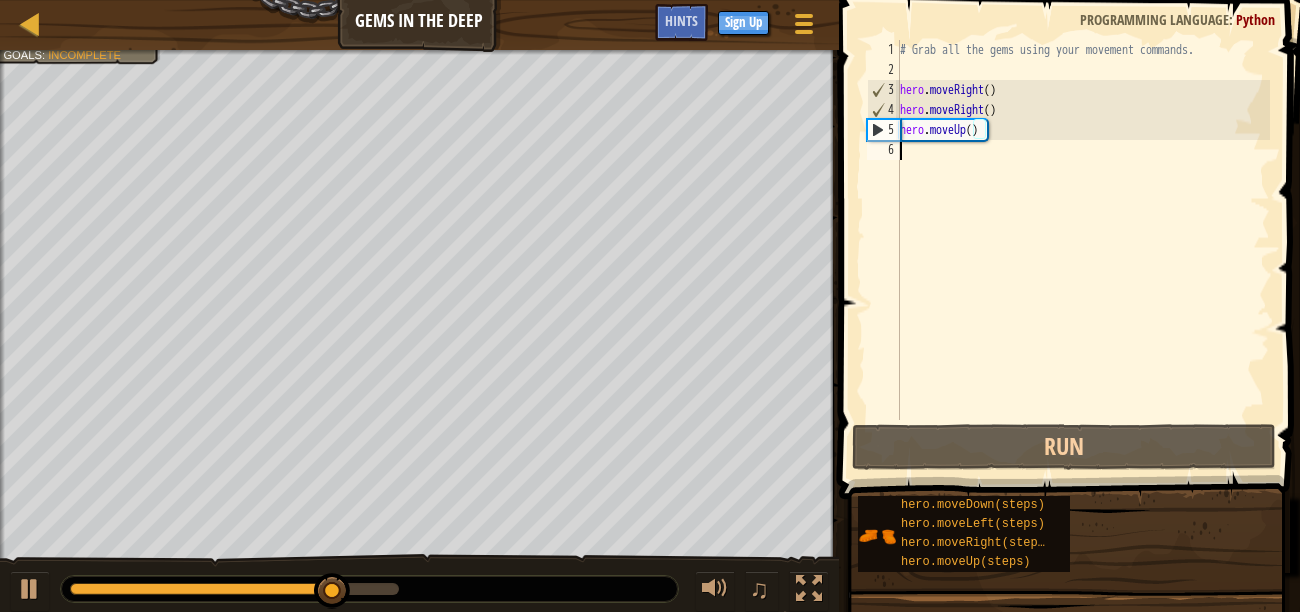 click on "# Grab all the gems using your movement commands. hero . moveRight ( ) hero . moveRight ( ) hero . moveUp ( )" at bounding box center [1083, 250] 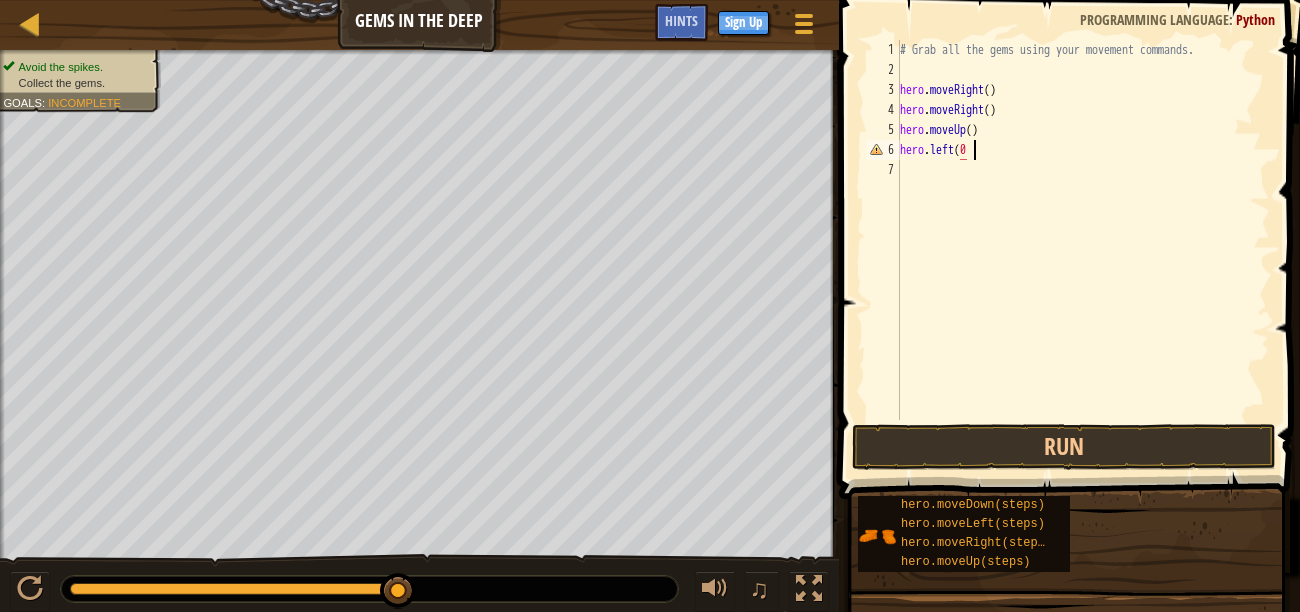 scroll, scrollTop: 9, scrollLeft: 5, axis: both 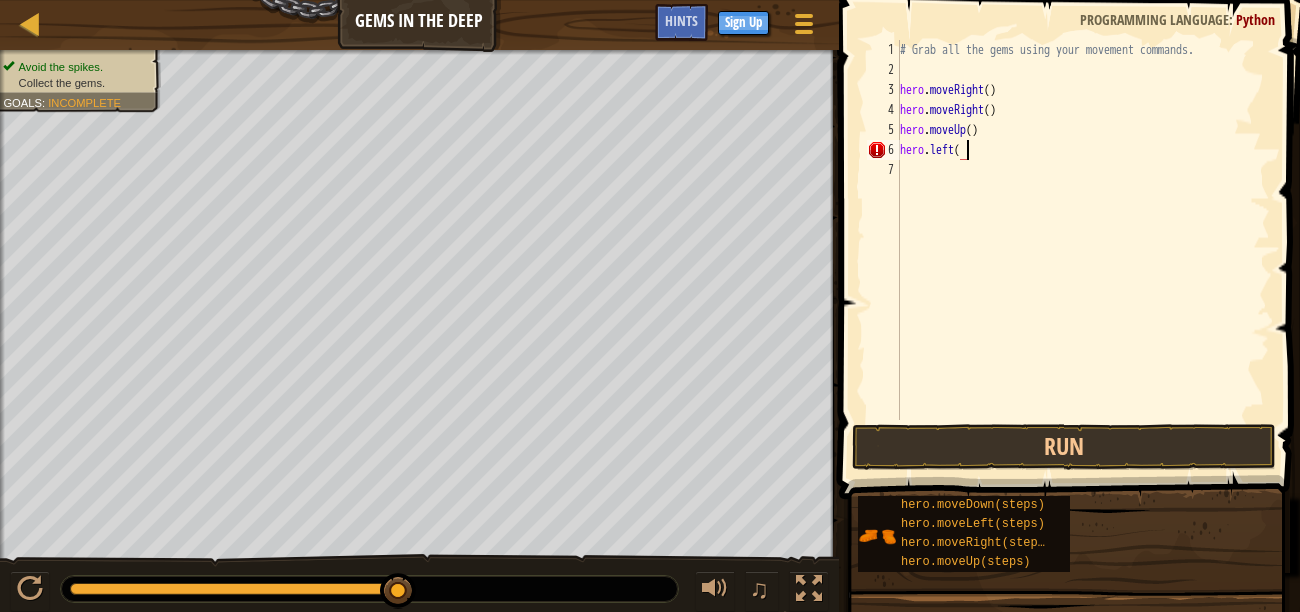 type on "hero.left()" 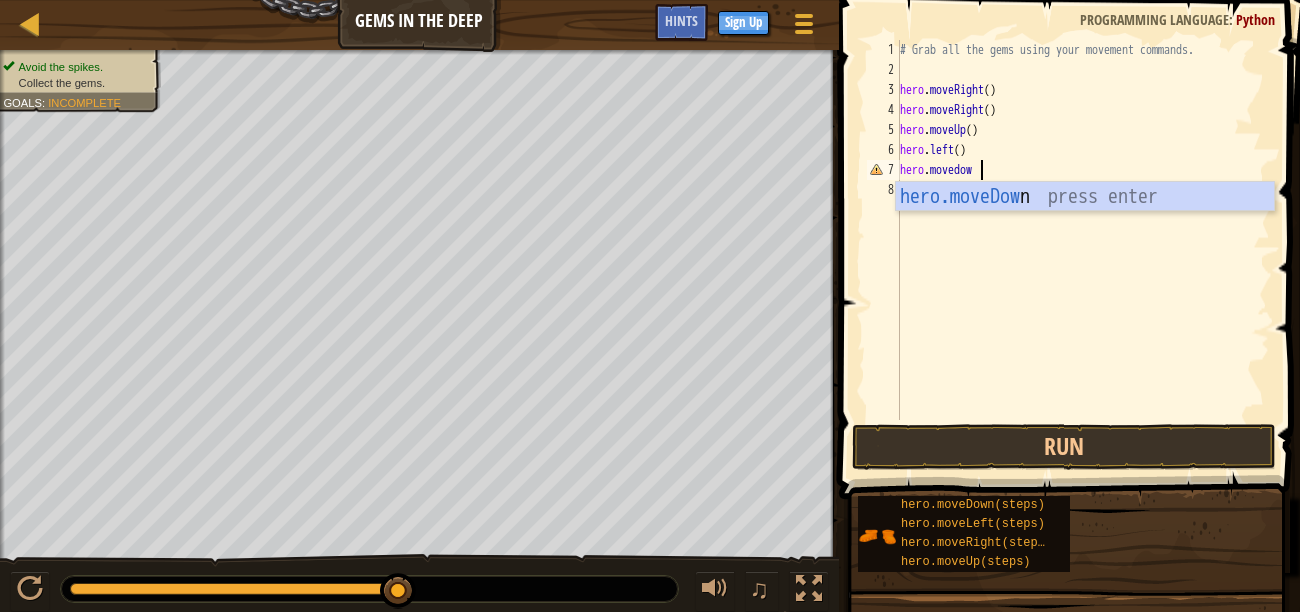 scroll, scrollTop: 9, scrollLeft: 6, axis: both 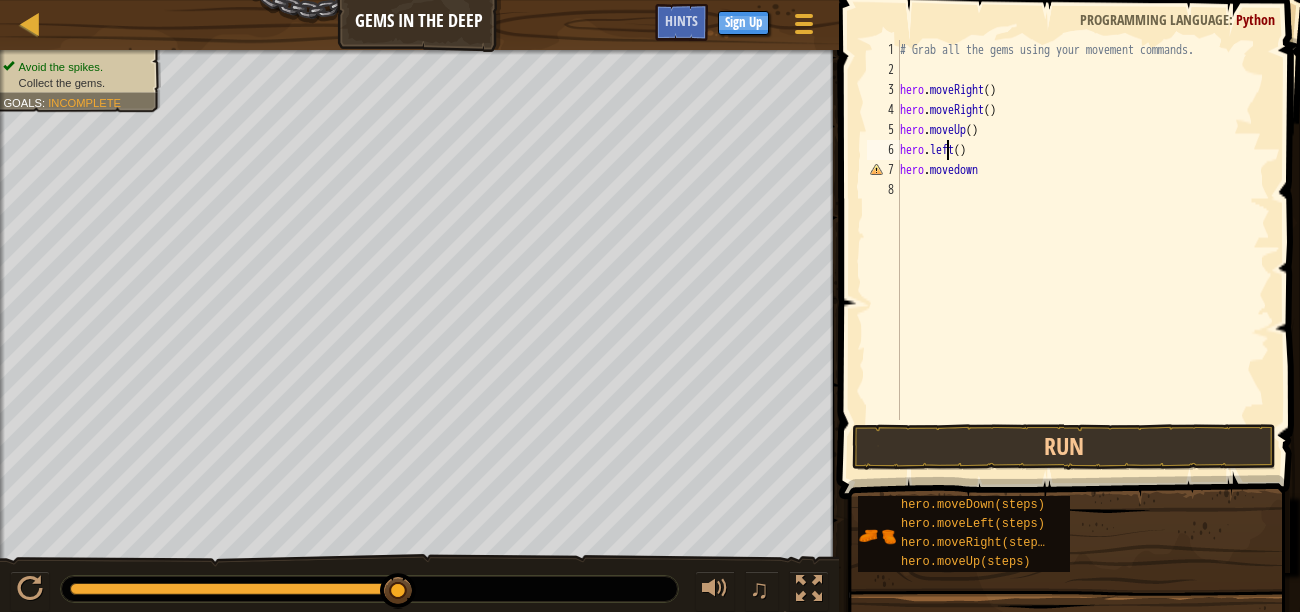click on "# Grab all the gems using your movement commands. hero . moveRight ( ) hero . moveRight ( ) hero . moveUp ( ) hero . left ( ) hero . [GEOGRAPHIC_DATA]" at bounding box center (1083, 250) 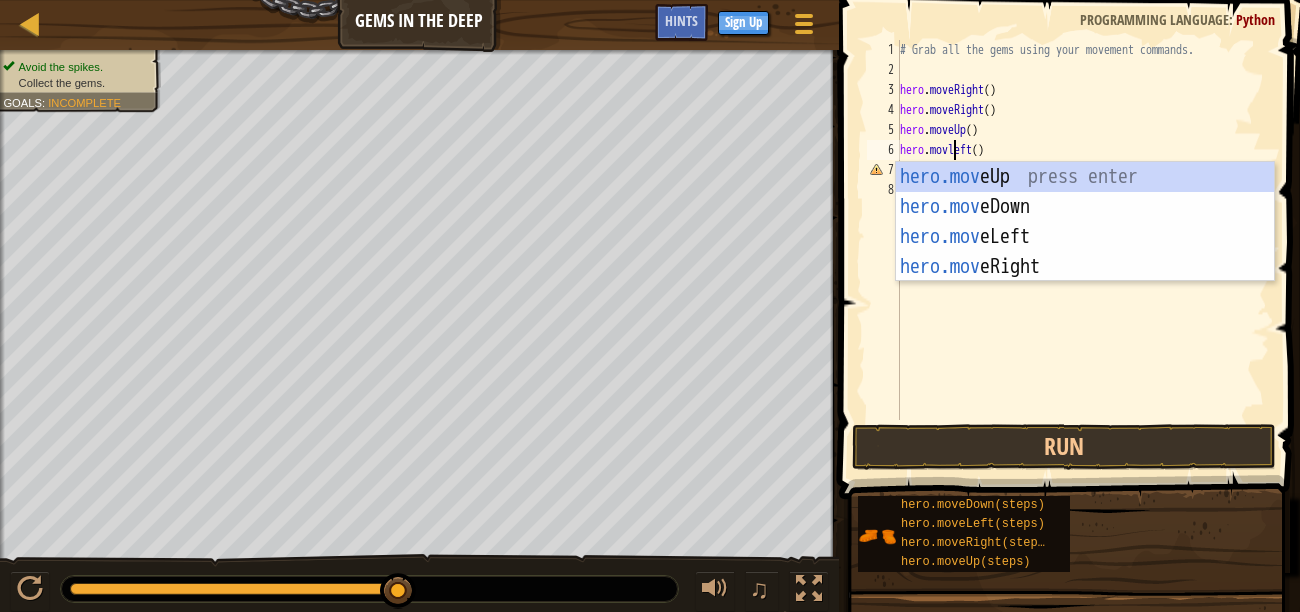 scroll, scrollTop: 9, scrollLeft: 5, axis: both 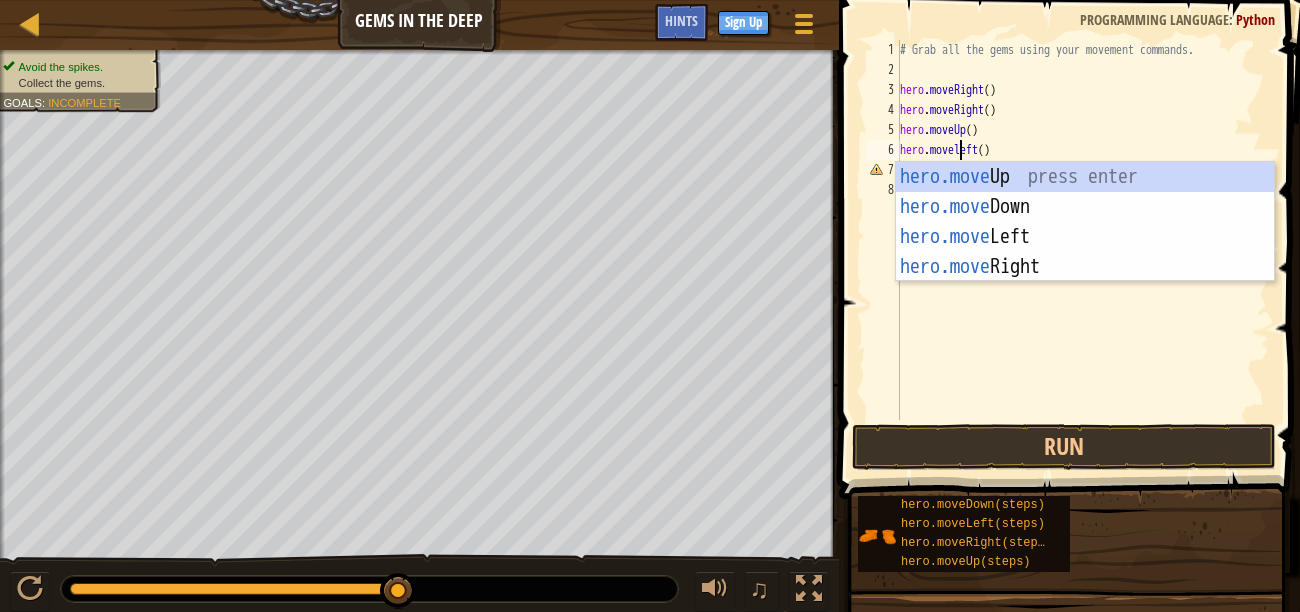click on "# Grab all the gems using your movement commands. hero . moveRight ( ) hero . moveRight ( ) hero . moveUp ( ) hero . moveleft ( ) hero . [GEOGRAPHIC_DATA]" at bounding box center [1083, 250] 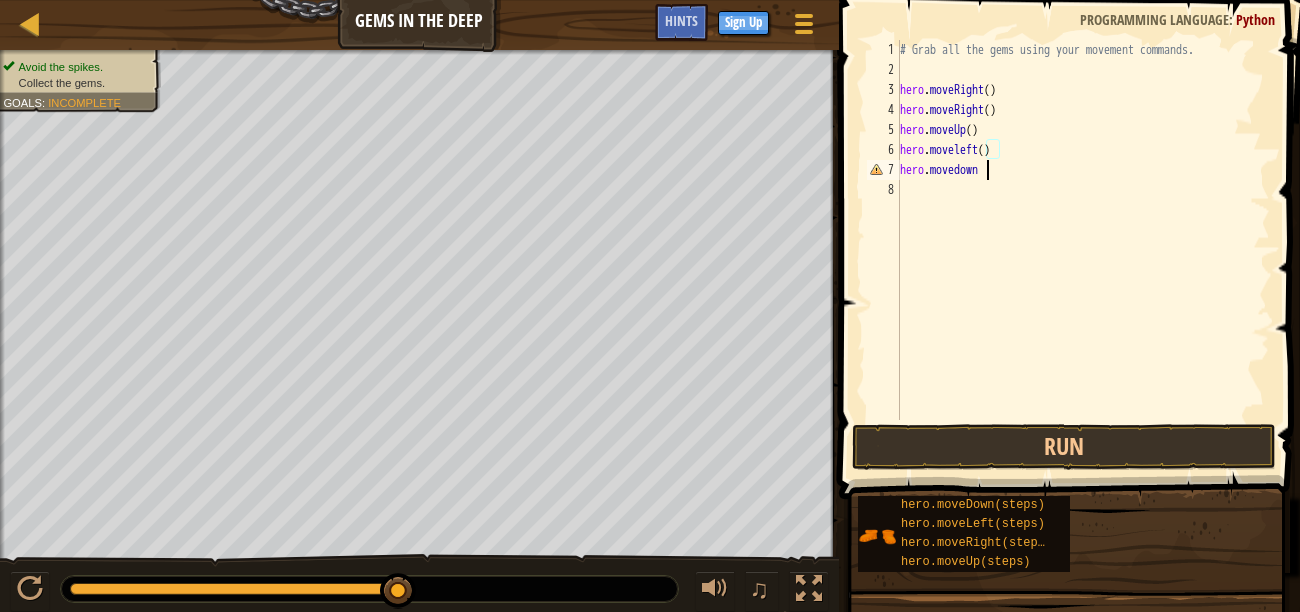 click on "# Grab all the gems using your movement commands. hero . moveRight ( ) hero . moveRight ( ) hero . moveUp ( ) hero . moveleft ( ) hero . [GEOGRAPHIC_DATA]" at bounding box center [1083, 250] 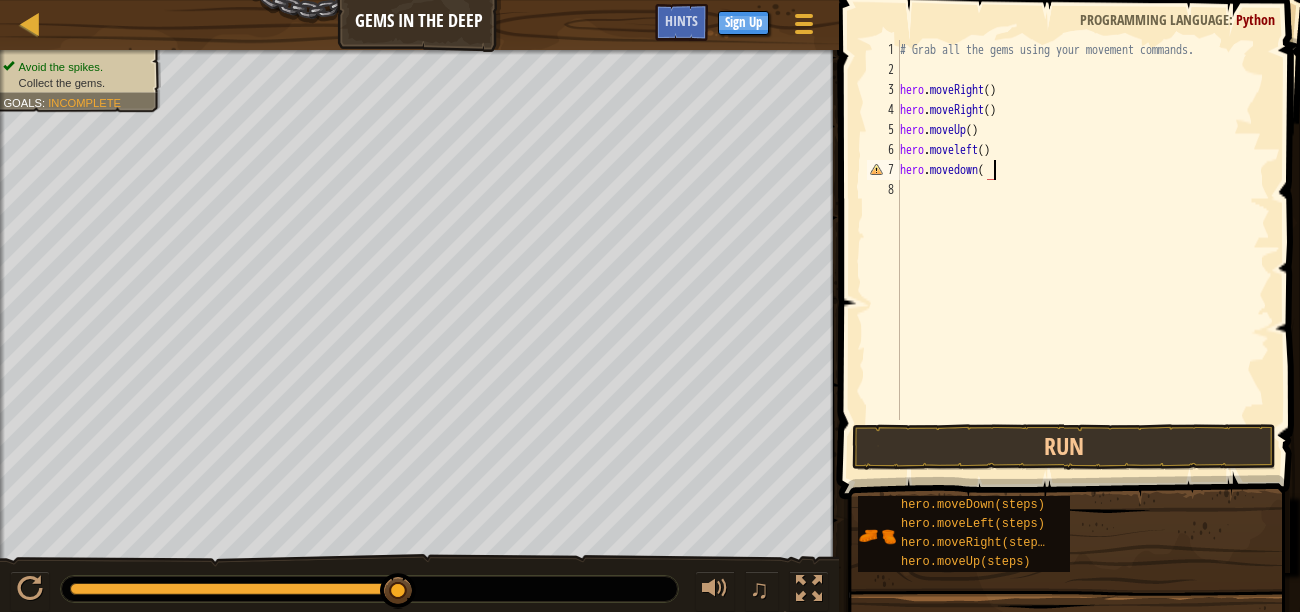 scroll, scrollTop: 9, scrollLeft: 7, axis: both 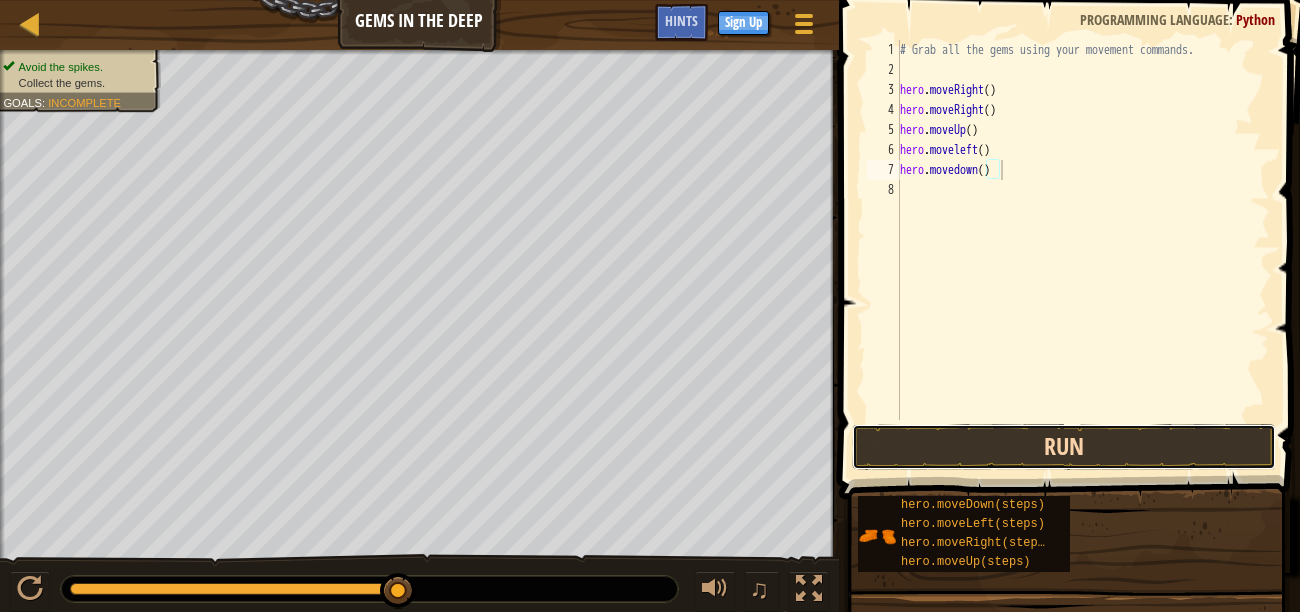click on "Run" at bounding box center [1064, 447] 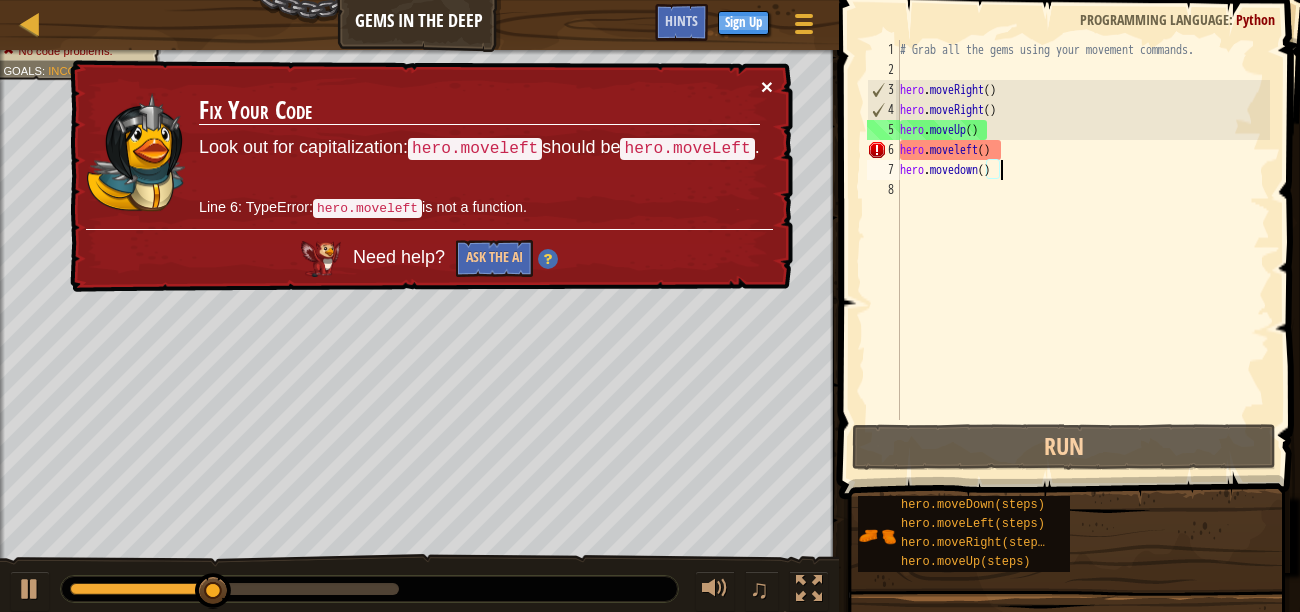 click on "×" at bounding box center [767, 86] 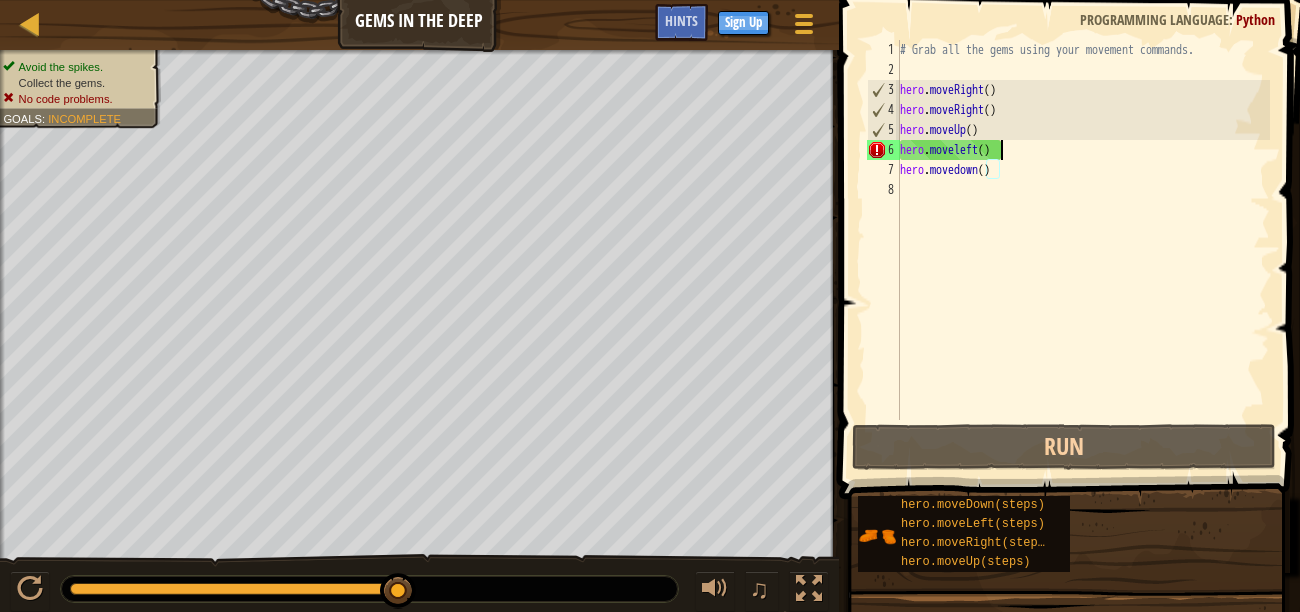 click on "# Grab all the gems using your movement commands. hero . moveRight ( ) hero . moveRight ( ) hero . moveUp ( ) hero . moveleft ( ) hero . [GEOGRAPHIC_DATA] ( )" at bounding box center [1083, 250] 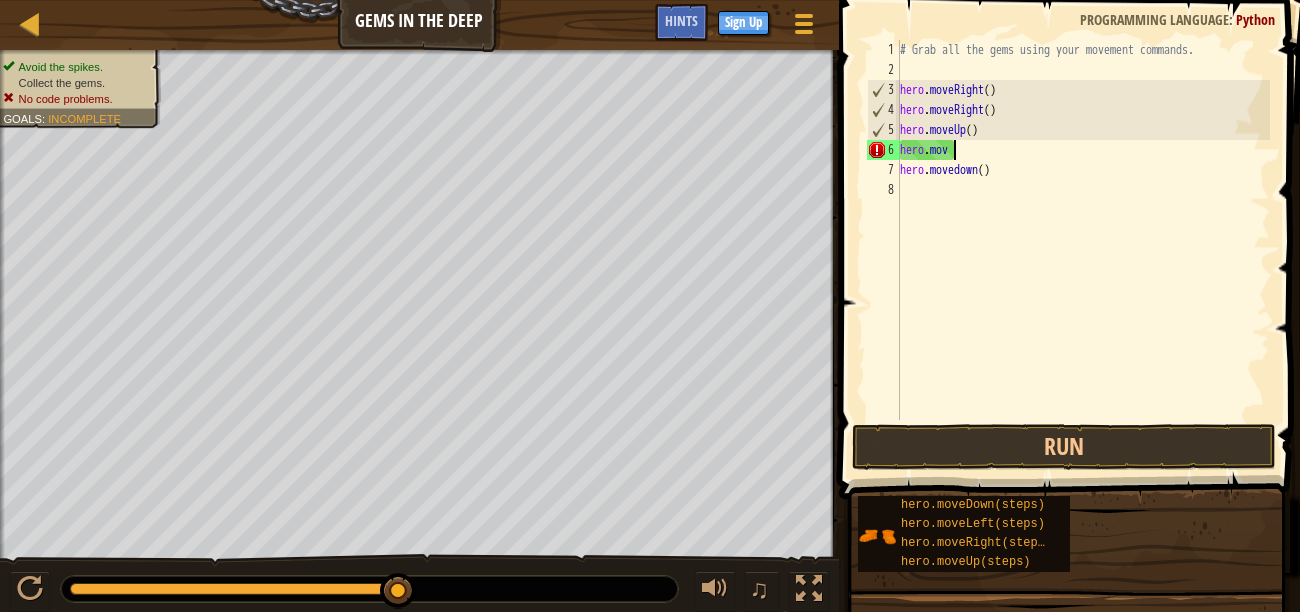 scroll, scrollTop: 9, scrollLeft: 3, axis: both 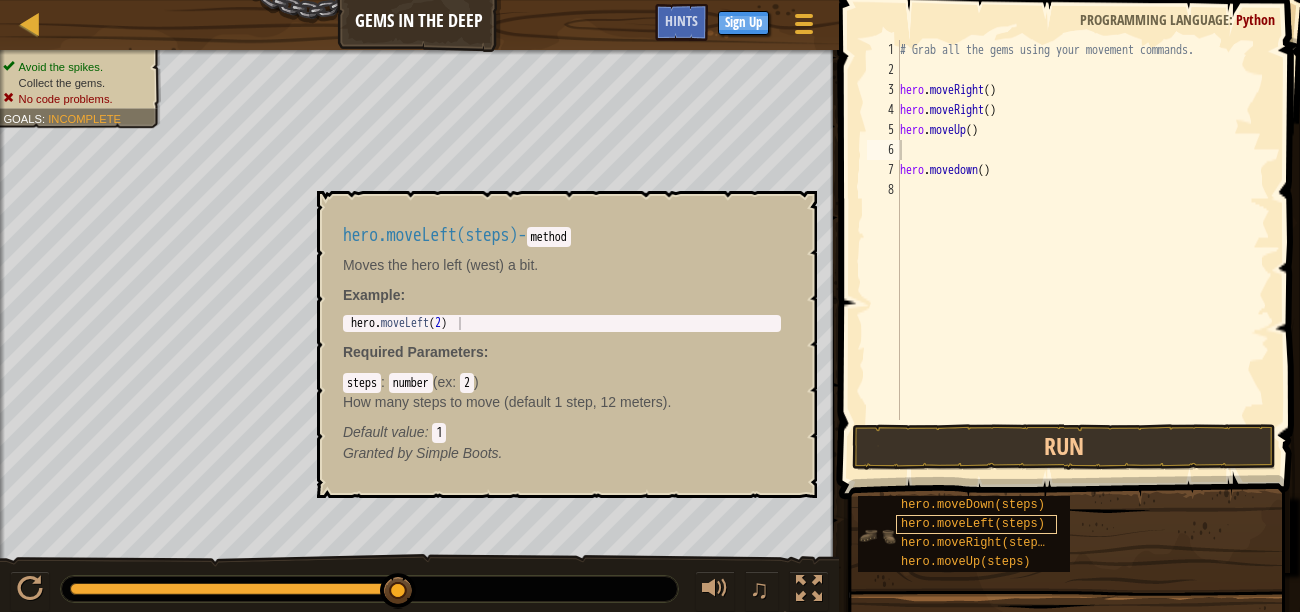 click on "hero.moveLeft(steps)" at bounding box center (973, 524) 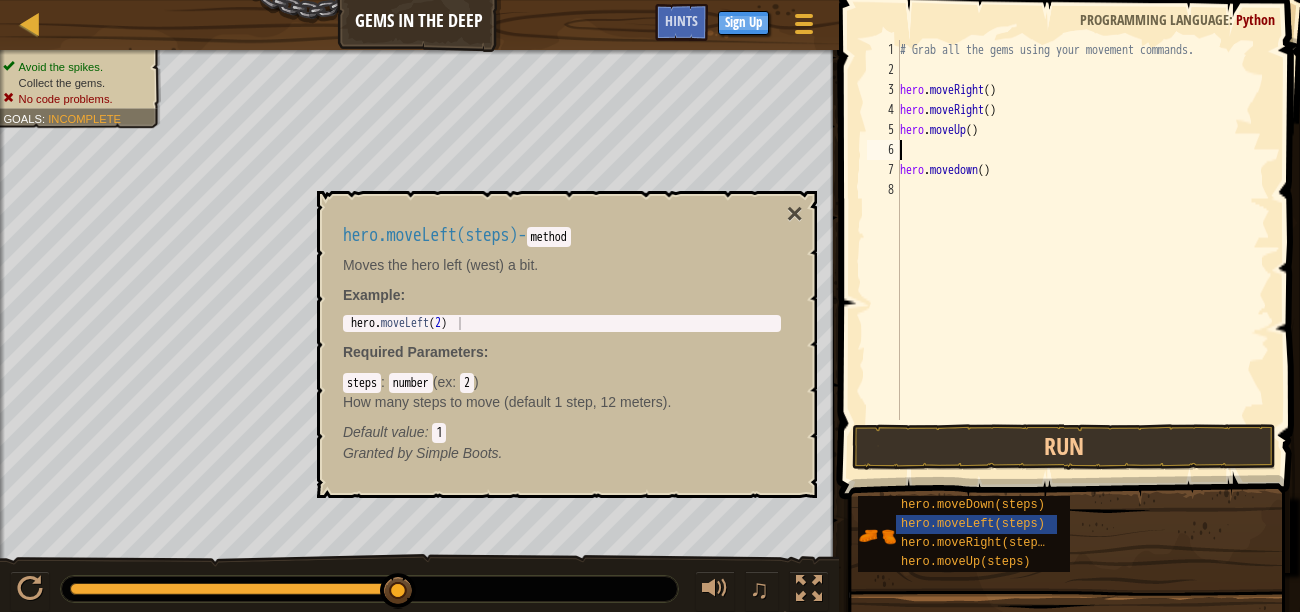 type on "hero.moveLeft(2)" 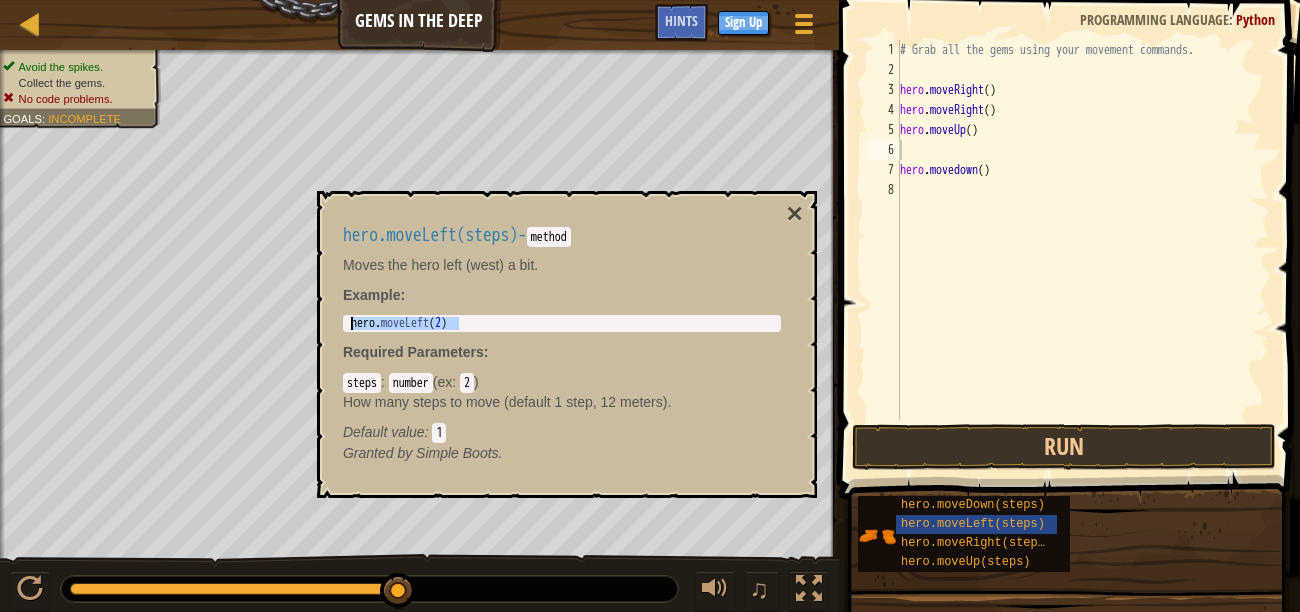 click on "Map Gems in the Deep Game Menu Done Sign Up Hints 1     הההההההההההההההההההההההההההההההההההההההההההההההההההההההההההההההההההההההההההההההההההההההההההההההההההההההההההההההההההההההההההההההההההההההההההההההההההההההההההההההההההההההההההההההההההההההההההההההההההההההההההההההההההההההההההההההההההההההההההההההההההההההההההההההה XXXXXXXXXXXXXXXXXXXXXXXXXXXXXXXXXXXXXXXXXXXXXXXXXXXXXXXXXXXXXXXXXXXXXXXXXXXXXXXXXXXXXXXXXXXXXXXXXXXXXXXXXXXXXXXXXXXXXXXXXXXXXXXXXXXXXXXXXXXXXXXXXXXXXXXXXXXXXXXXXXXXXXXXXXXXXXXXXXXXXXXXXXXXXXXXXXXXXXXXXXXXXXXXXXXXXXXXXXXXXXXXXXXXXXXXXXXXXXXXXXXXXXXXXXXXXXXX Solution × Hints 1 2 3 4 5 6 7 8 # Grab all the gems using your movement commands. hero . moveRight ( ) hero . moveRight ( ) hero . moveUp ( ) hero . movedown ( )     Code Saved : Python Run ×" at bounding box center [650, 0] 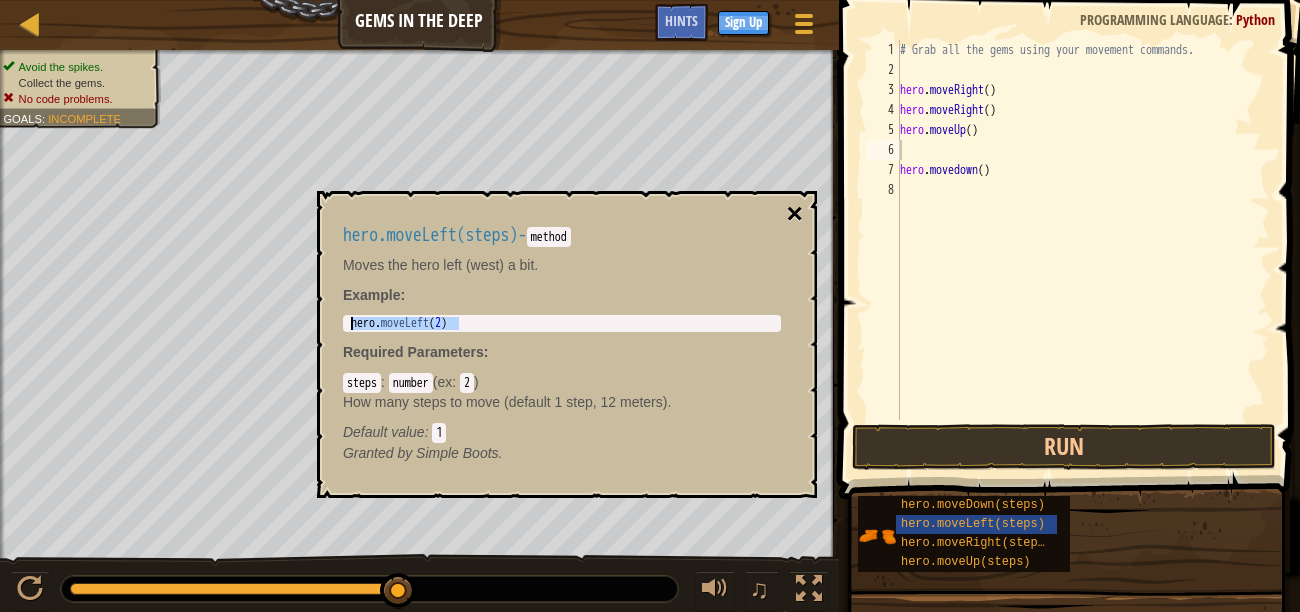 click on "×" at bounding box center (795, 214) 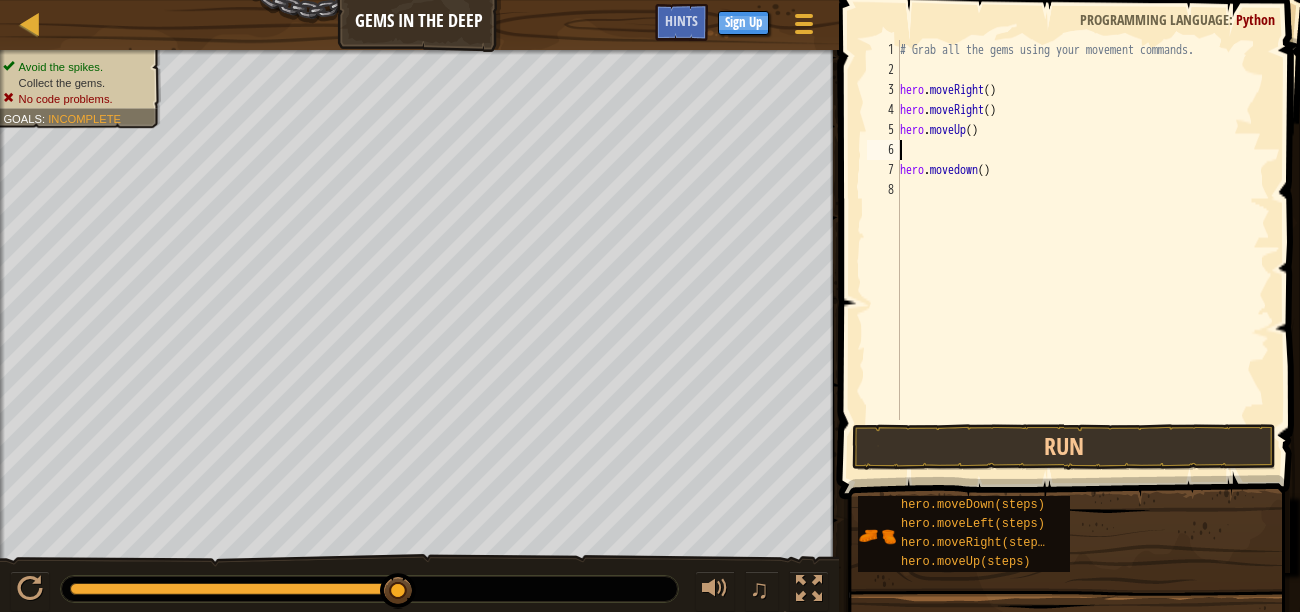 click on "# Grab all the gems using your movement commands. hero . moveRight ( ) hero . moveRight ( ) hero . moveUp ( ) hero . [GEOGRAPHIC_DATA] ( )" at bounding box center (1083, 250) 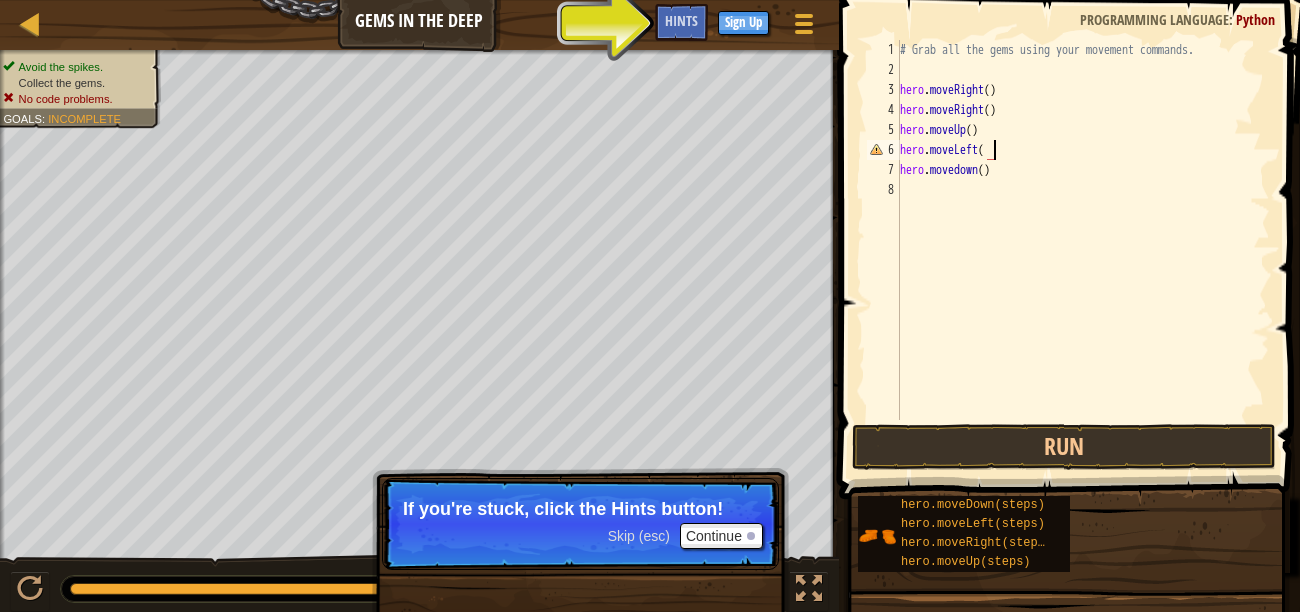 scroll, scrollTop: 9, scrollLeft: 7, axis: both 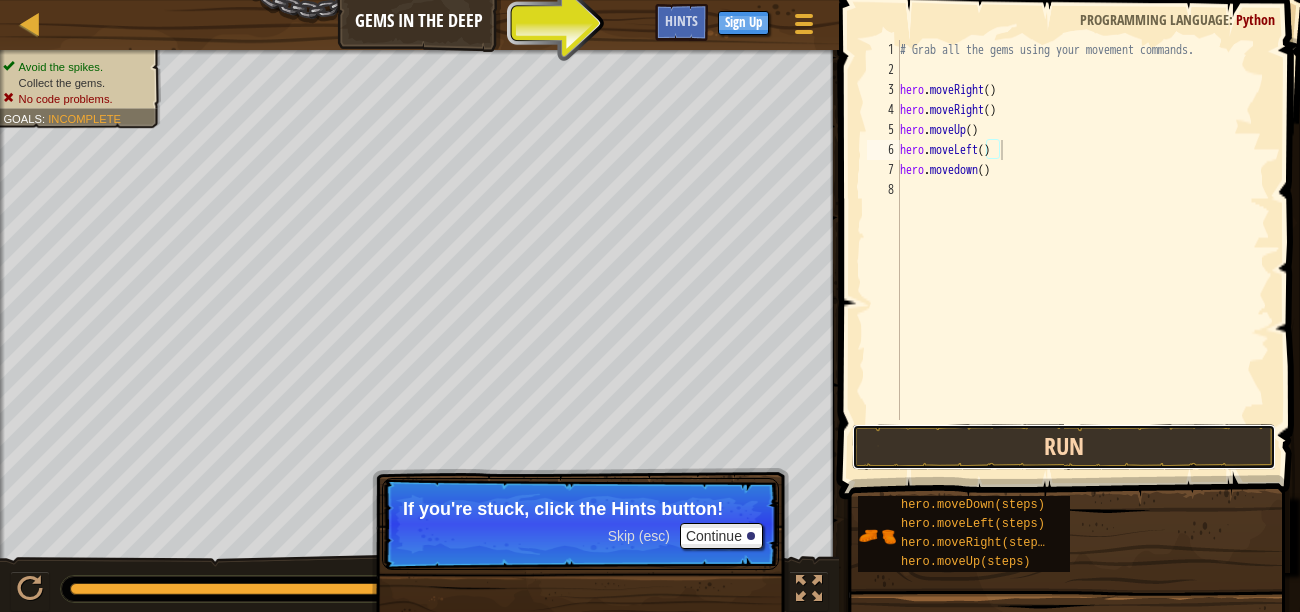 click on "Run" at bounding box center [1064, 447] 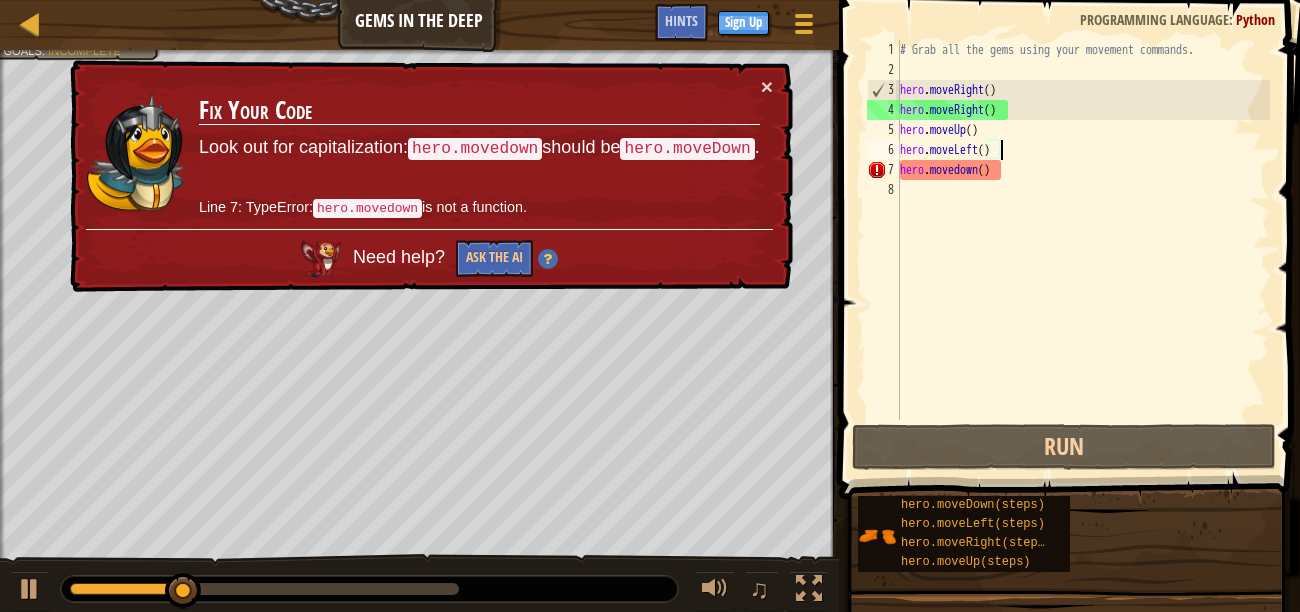 click on "# Grab all the gems using your movement commands. hero . moveRight ( ) hero . moveRight ( ) hero . moveUp ( ) hero . moveLeft ( ) hero . [GEOGRAPHIC_DATA] ( )" at bounding box center (1083, 250) 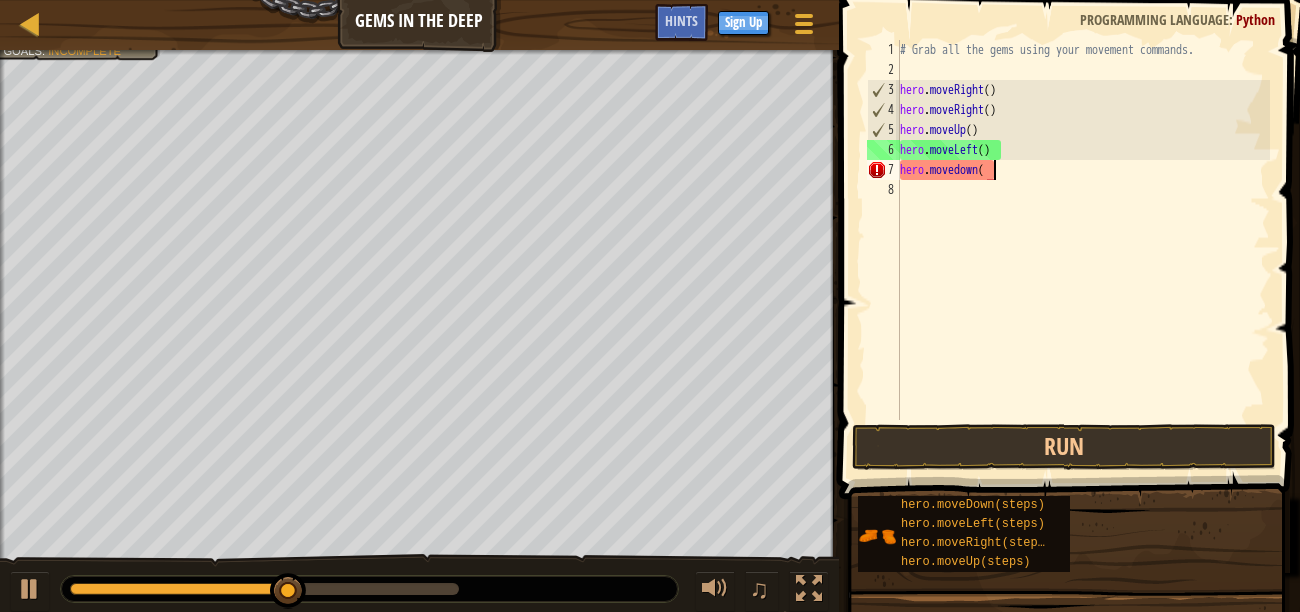 scroll, scrollTop: 9, scrollLeft: 6, axis: both 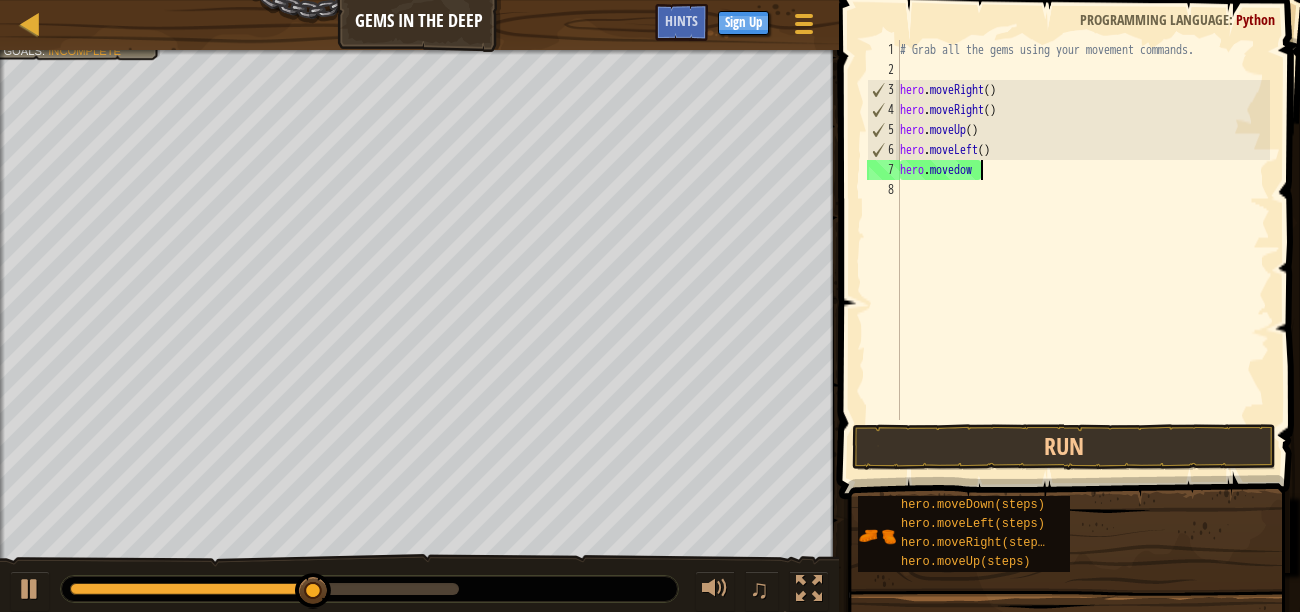 type on "hero.movedo" 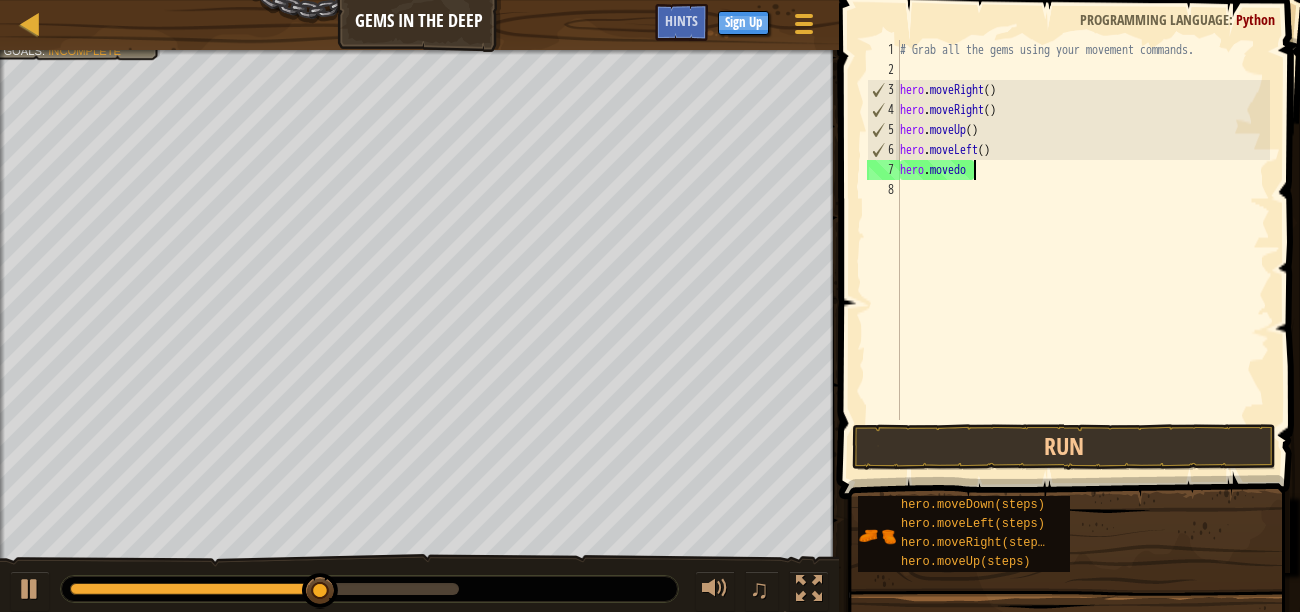 scroll, scrollTop: 9, scrollLeft: 5, axis: both 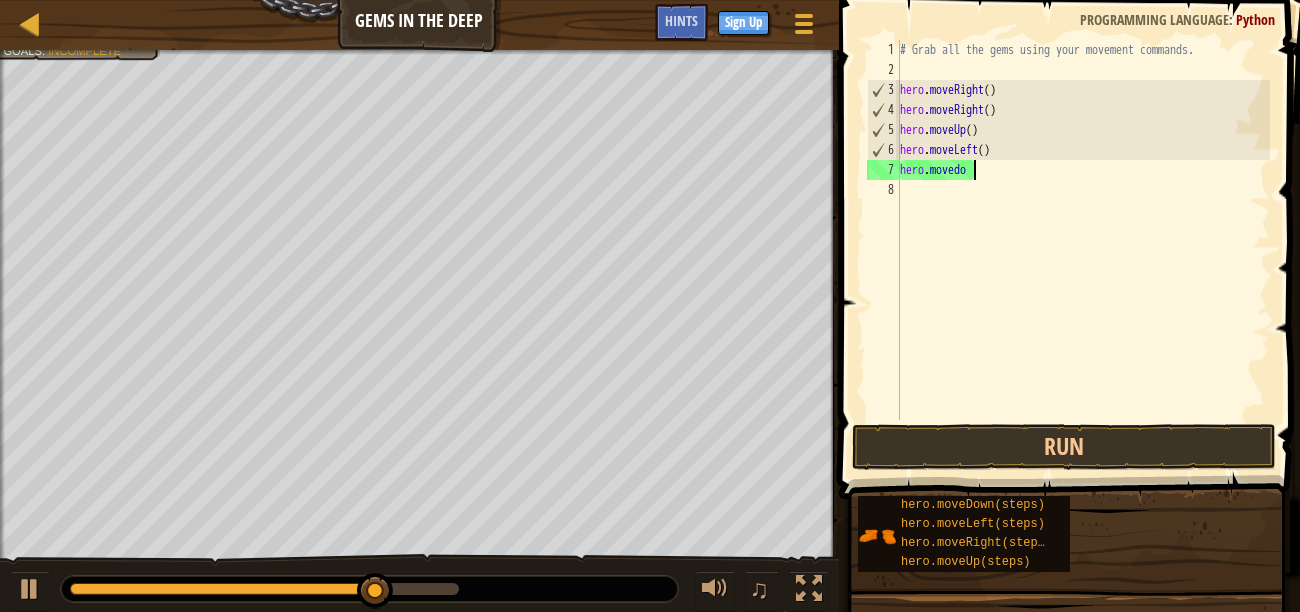 click on "# Grab all the gems using your movement commands. hero . moveRight ( ) hero . moveRight ( ) hero . moveUp ( ) hero . moveLeft ( ) hero . [GEOGRAPHIC_DATA]" at bounding box center (1083, 250) 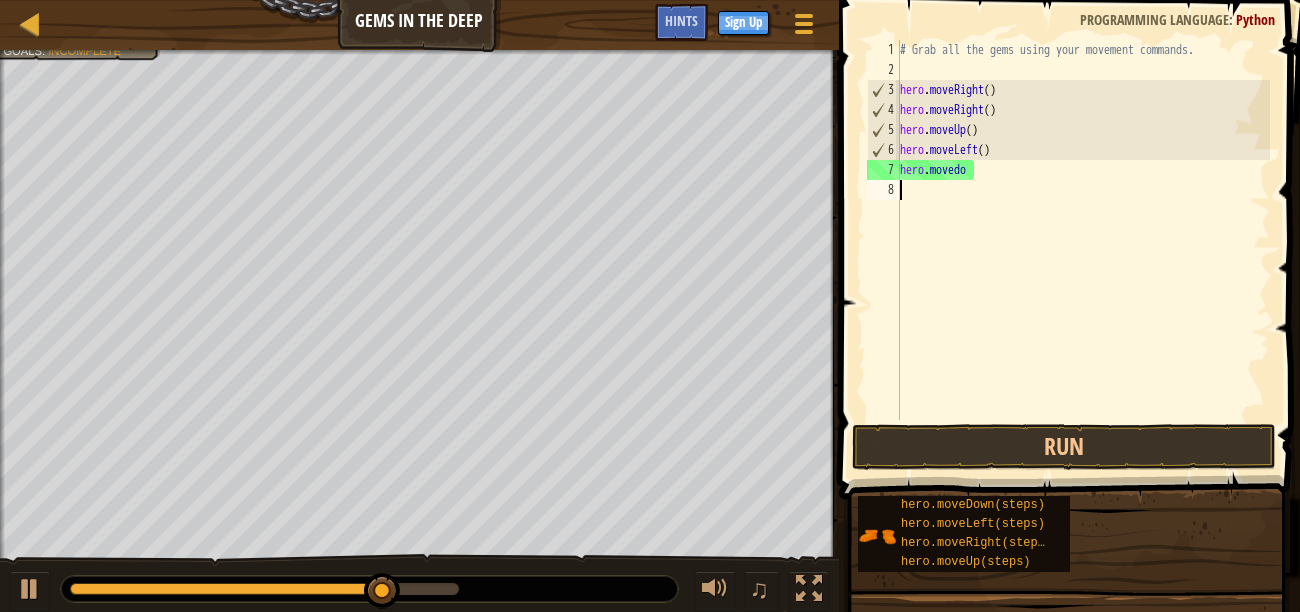 scroll, scrollTop: 9, scrollLeft: 0, axis: vertical 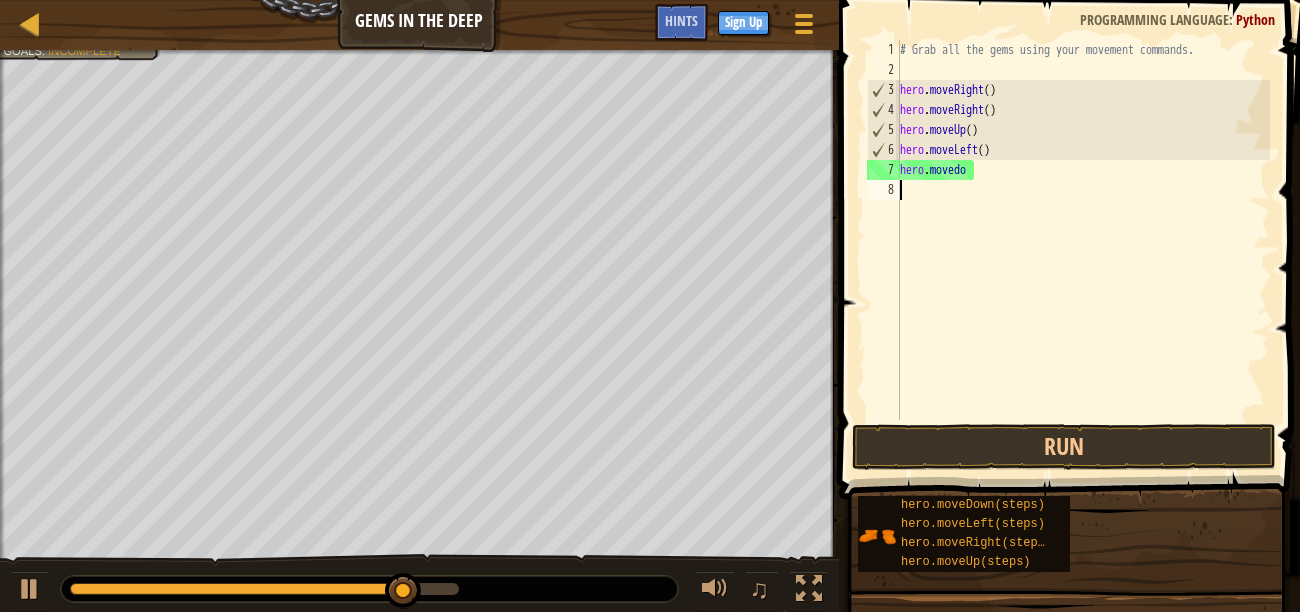click on "# Grab all the gems using your movement commands. hero . moveRight ( ) hero . moveRight ( ) hero . moveUp ( ) hero . moveLeft ( ) hero . [GEOGRAPHIC_DATA]" at bounding box center [1083, 250] 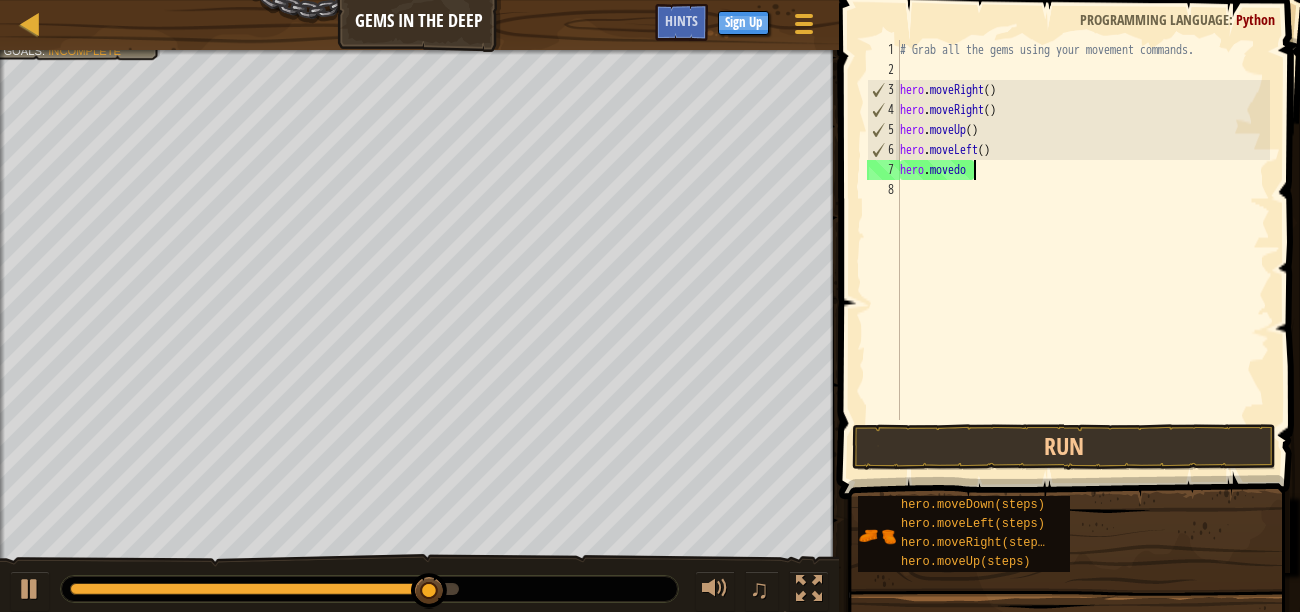 type on "hero.movedow" 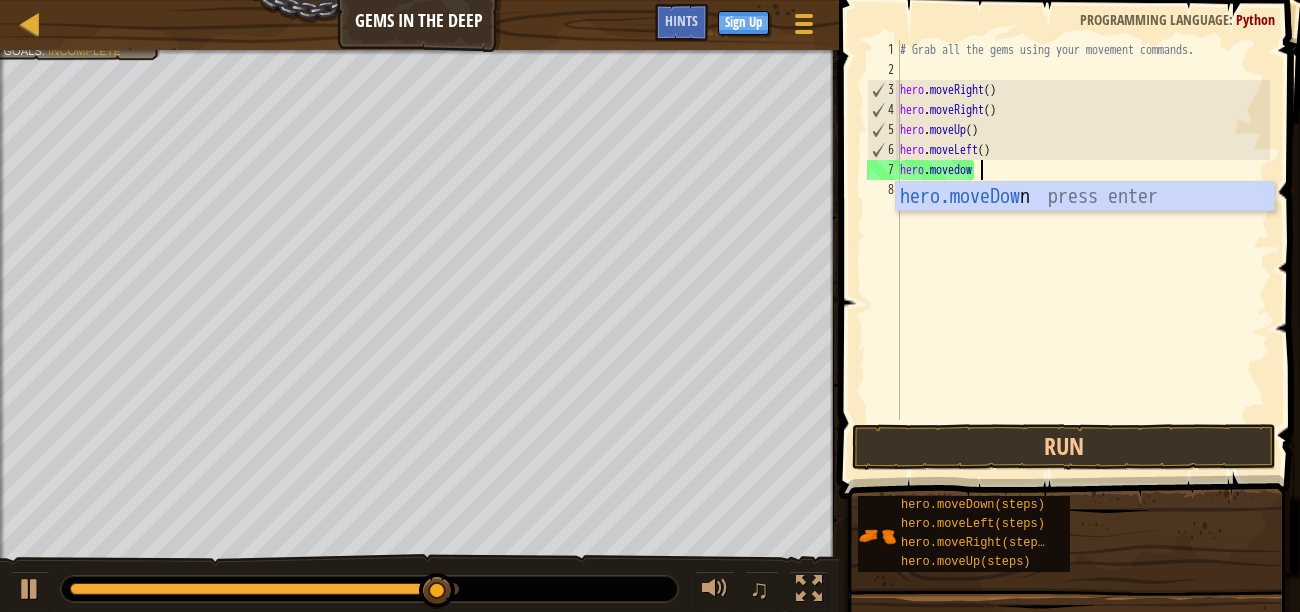 scroll, scrollTop: 9, scrollLeft: 5, axis: both 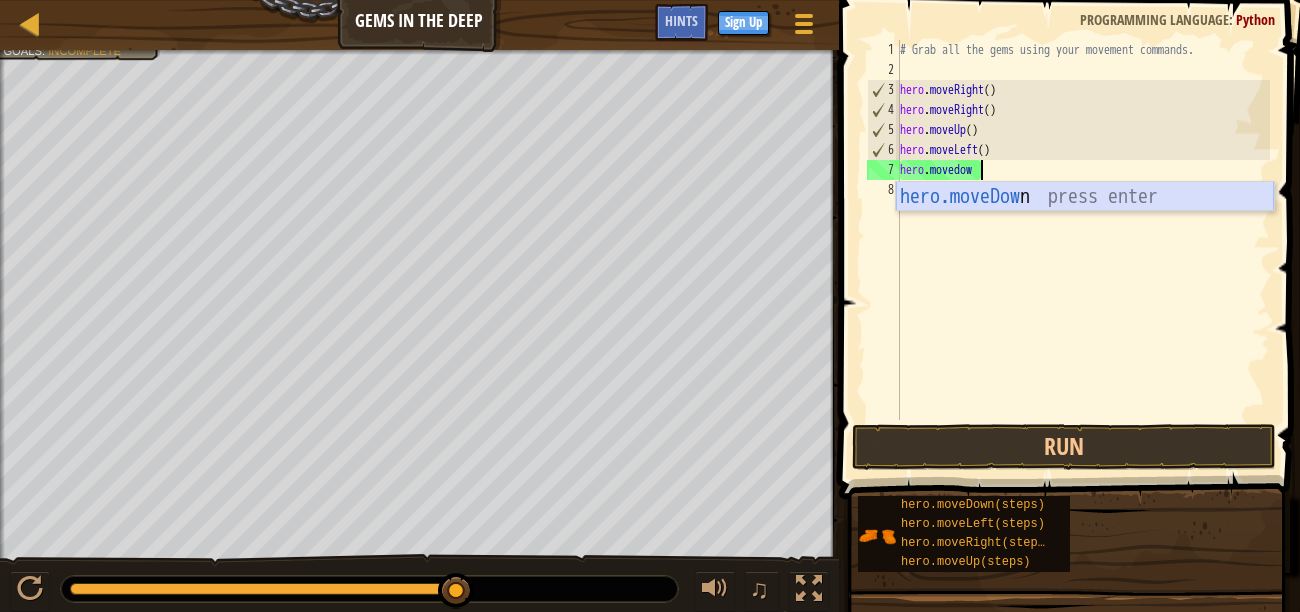 click on "hero.moveDow n press enter" at bounding box center [1085, 227] 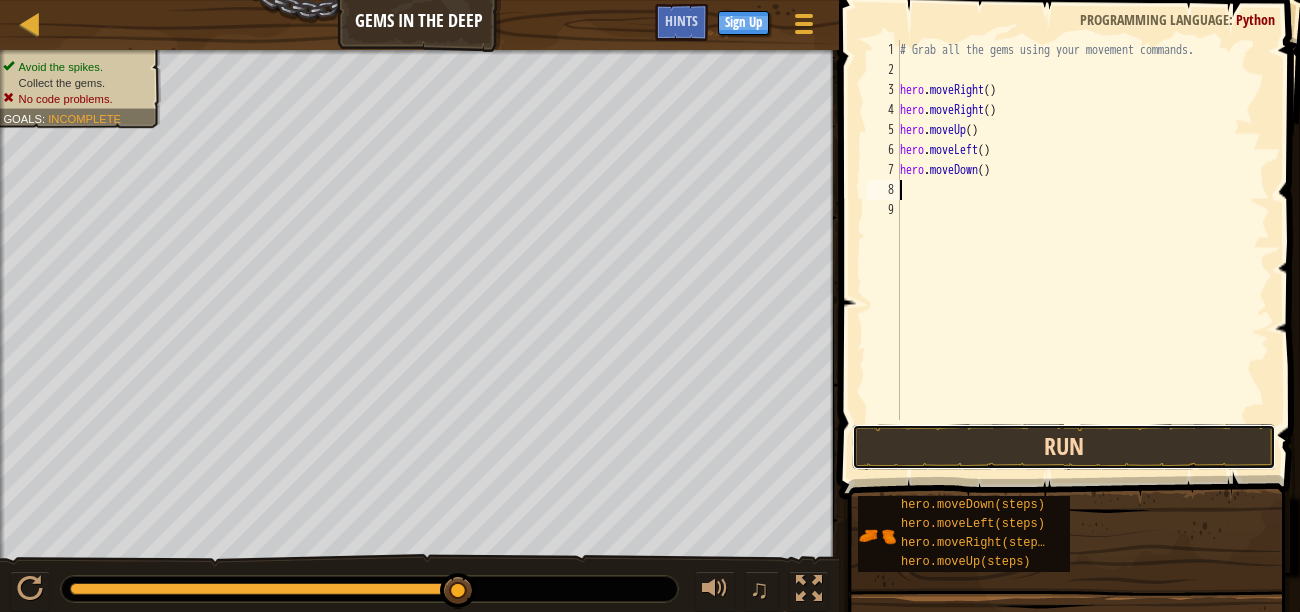 click on "Run" at bounding box center [1064, 447] 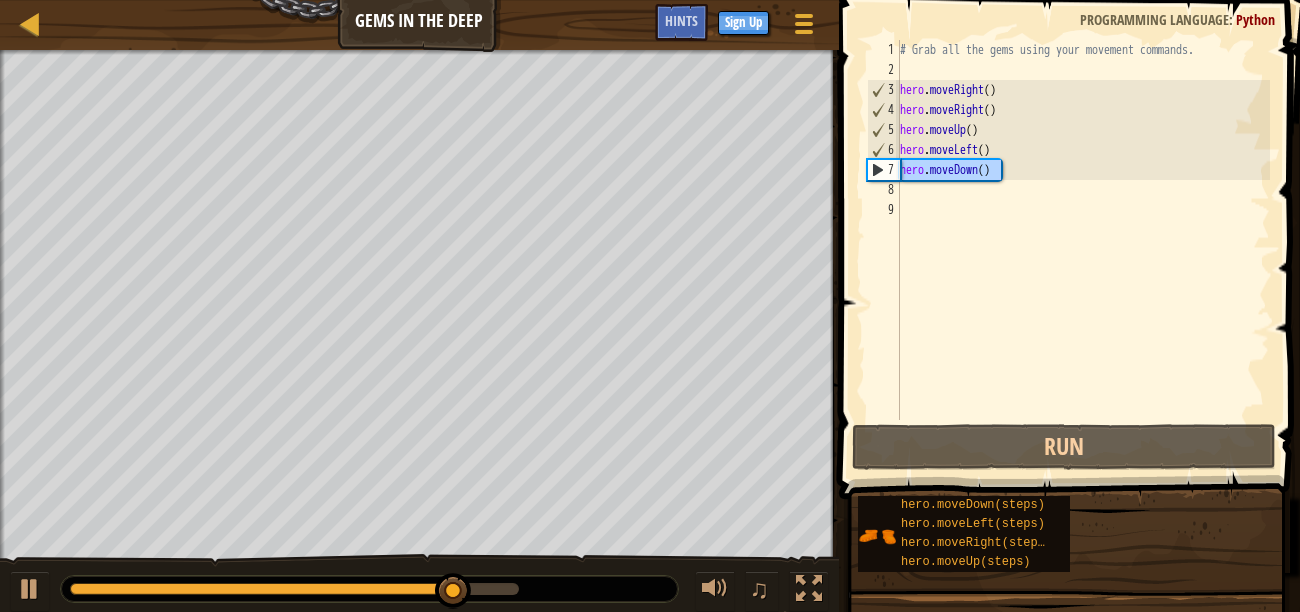drag, startPoint x: 1002, startPoint y: 167, endPoint x: 873, endPoint y: 171, distance: 129.062 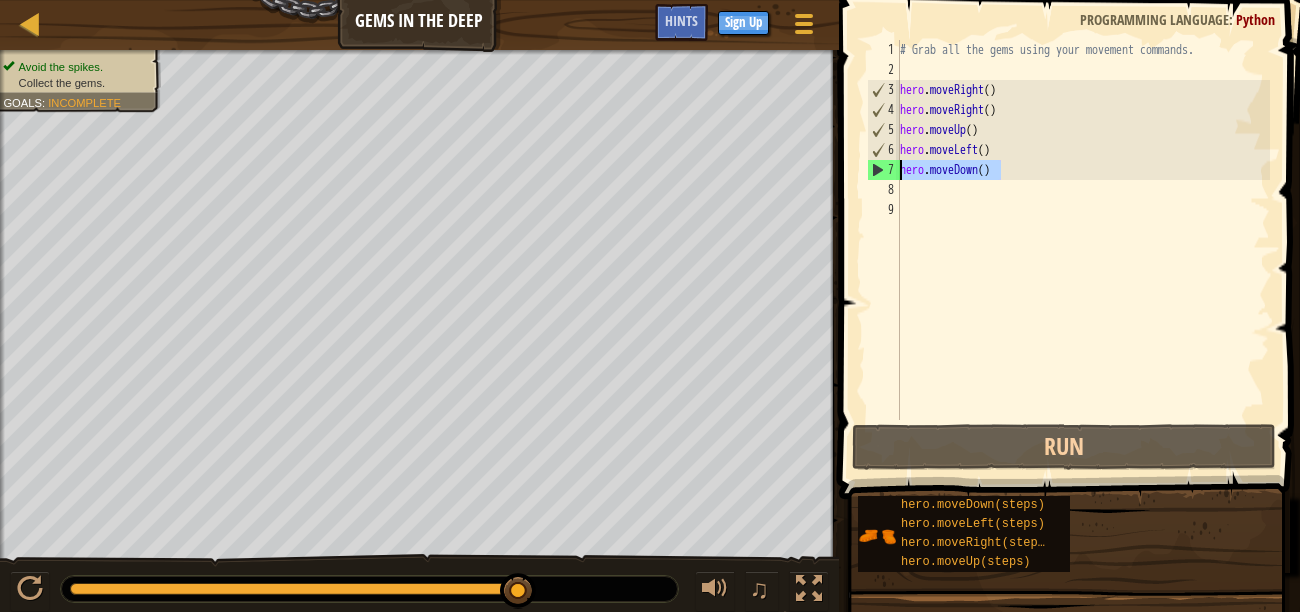 click on "# Grab all the gems using your movement commands. hero . moveRight ( ) hero . moveRight ( ) hero . moveUp ( ) hero . moveLeft ( ) hero . moveDown ( )" at bounding box center [1083, 250] 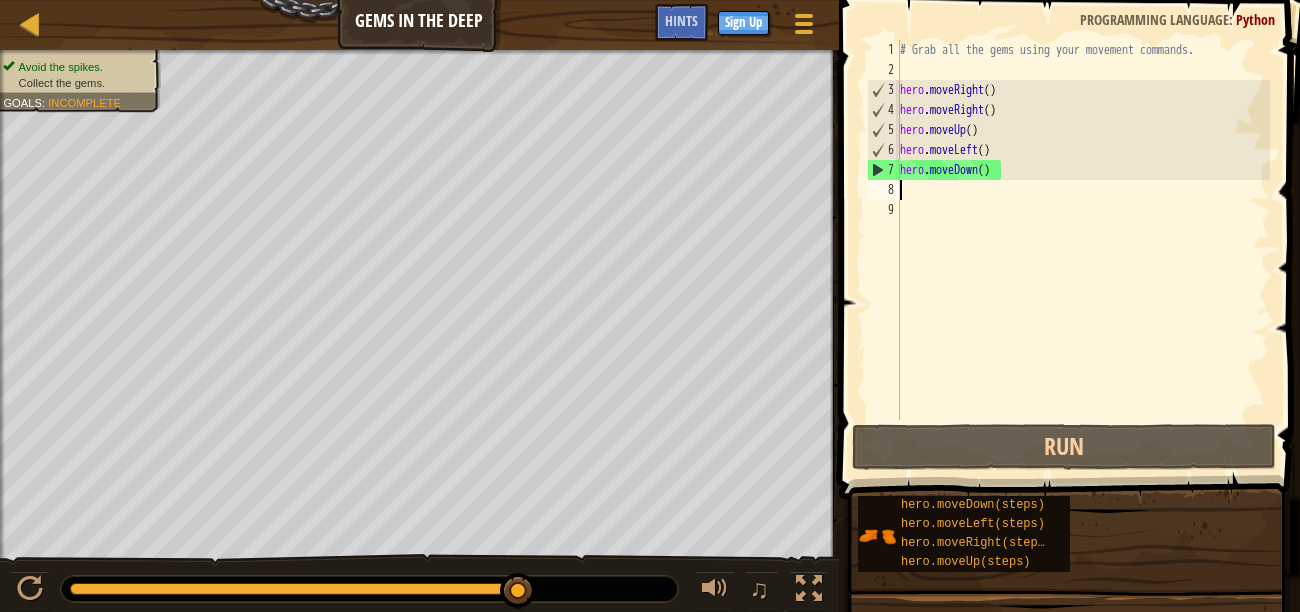 paste on "hero.moveDown()" 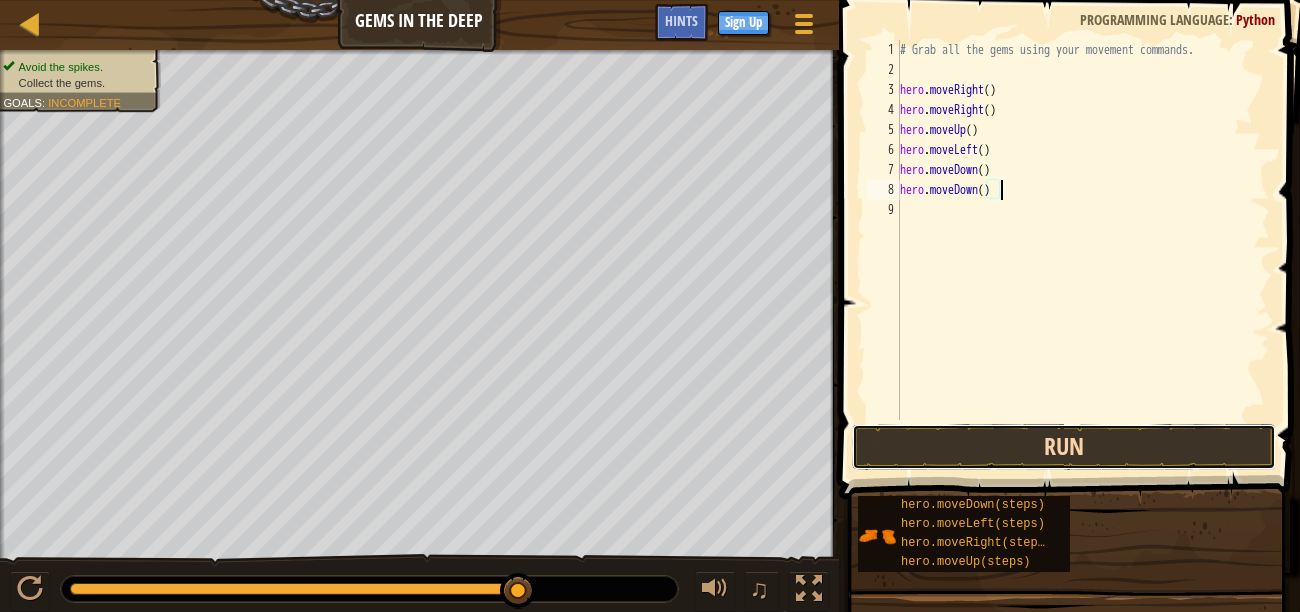 click on "Run" at bounding box center [1064, 447] 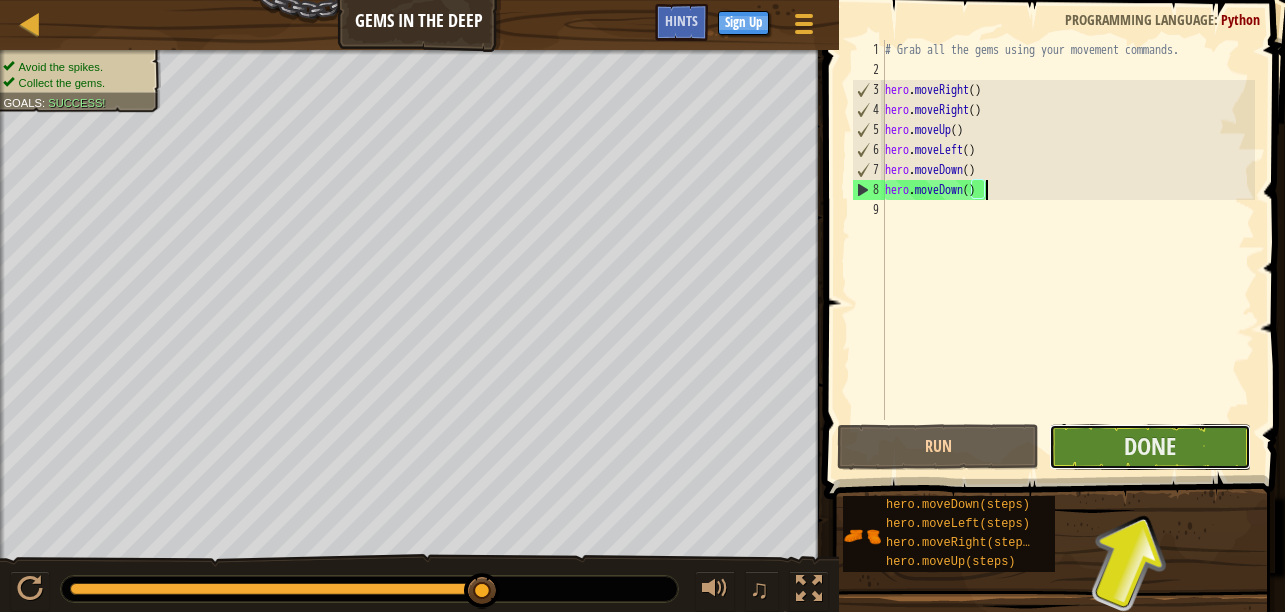 click on "Done" at bounding box center [1150, 447] 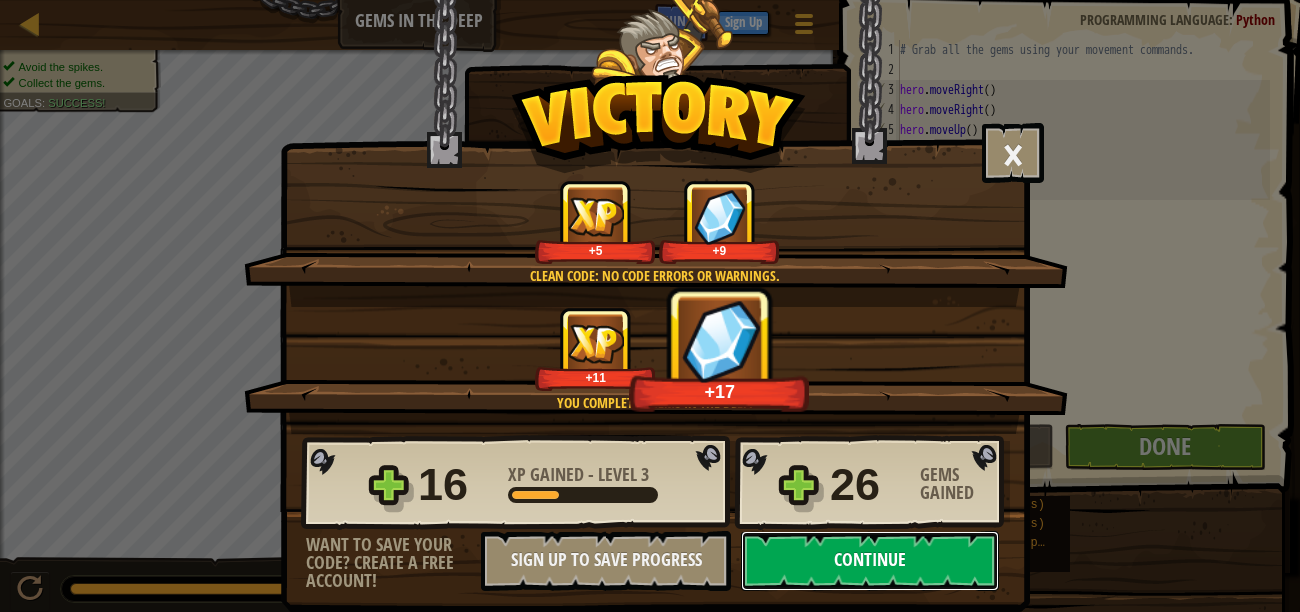 click on "Continue" at bounding box center (870, 561) 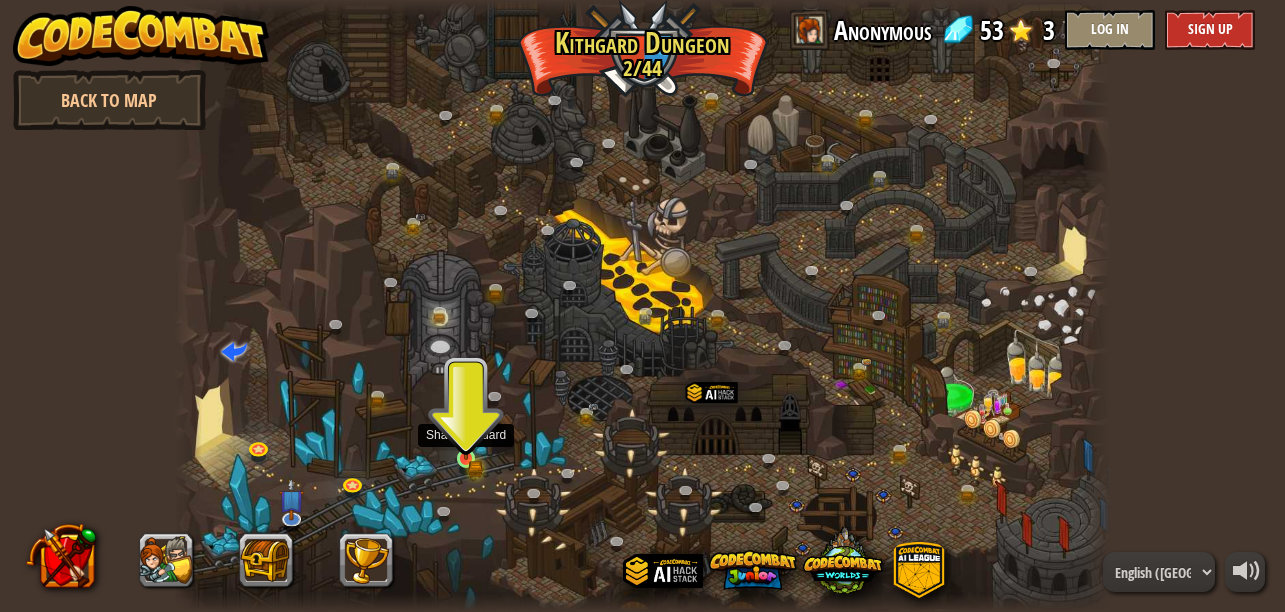 click at bounding box center (466, 437) 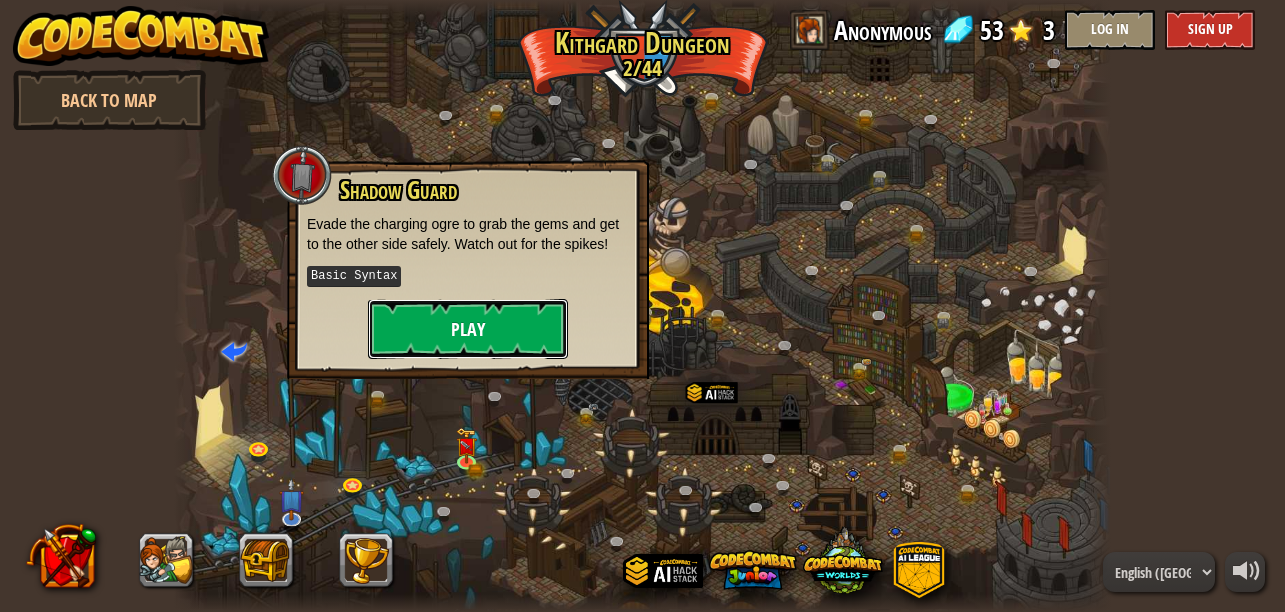 click on "Play" at bounding box center [468, 329] 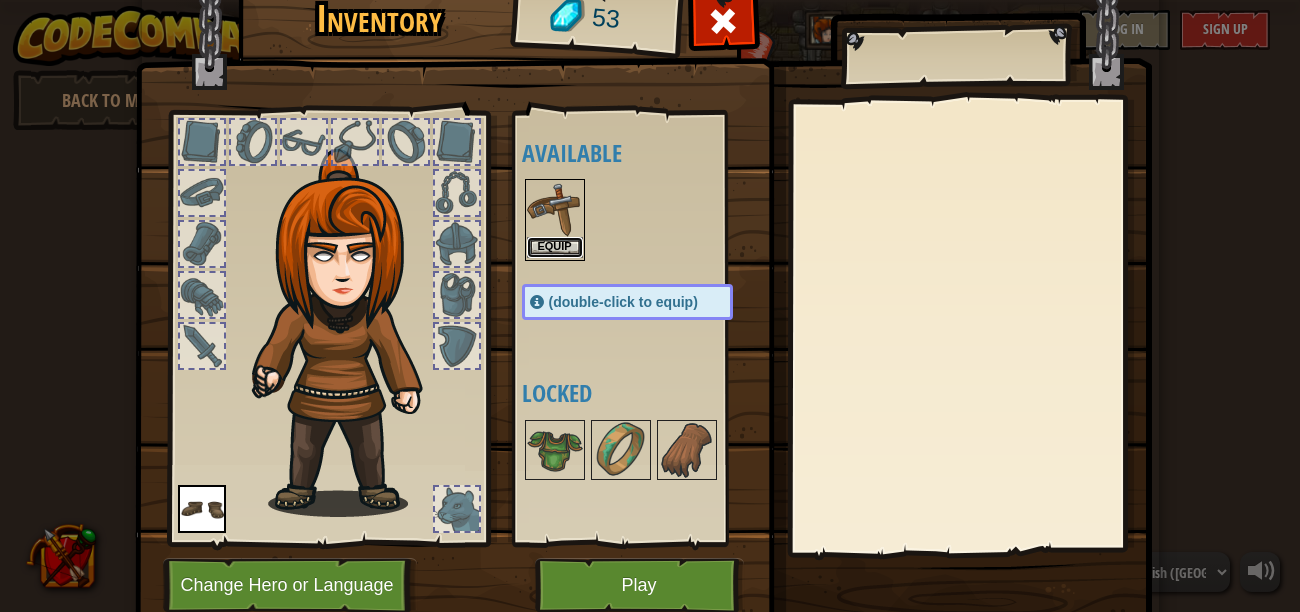 click on "Equip" at bounding box center (555, 247) 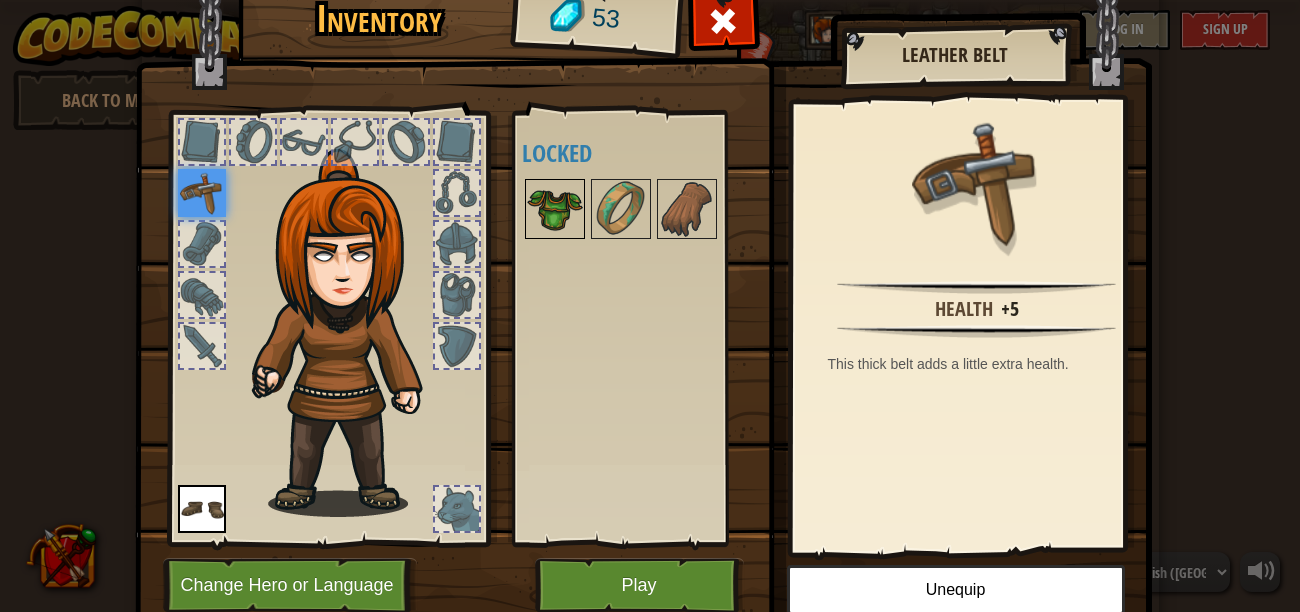 click at bounding box center [555, 209] 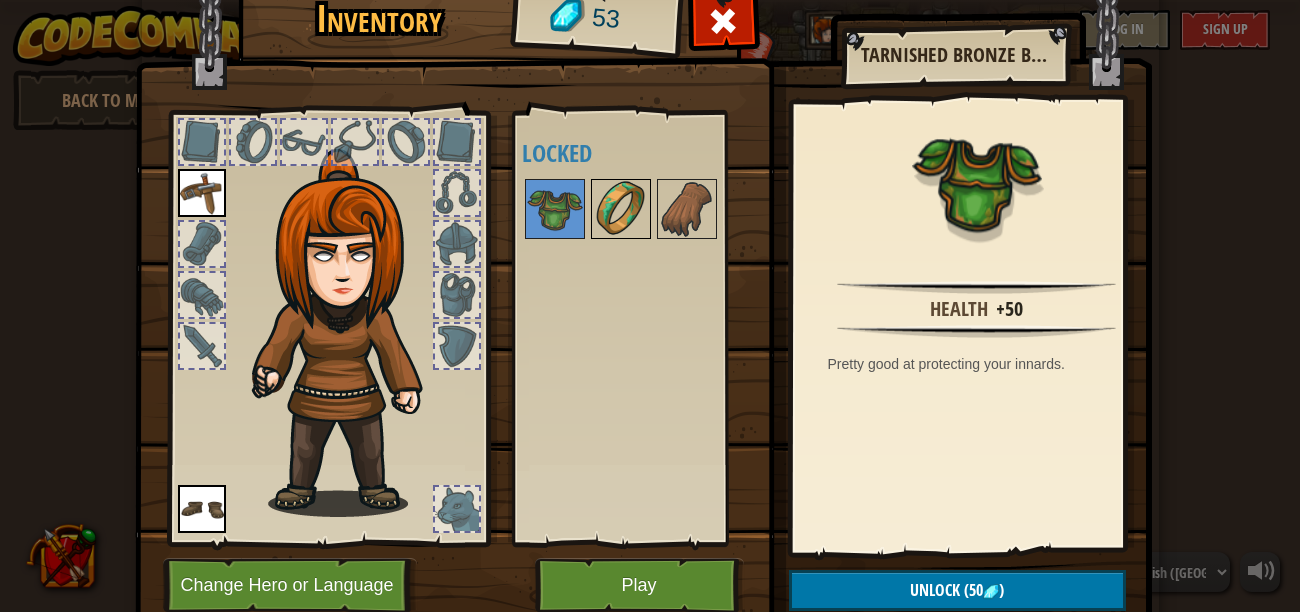 click at bounding box center (621, 209) 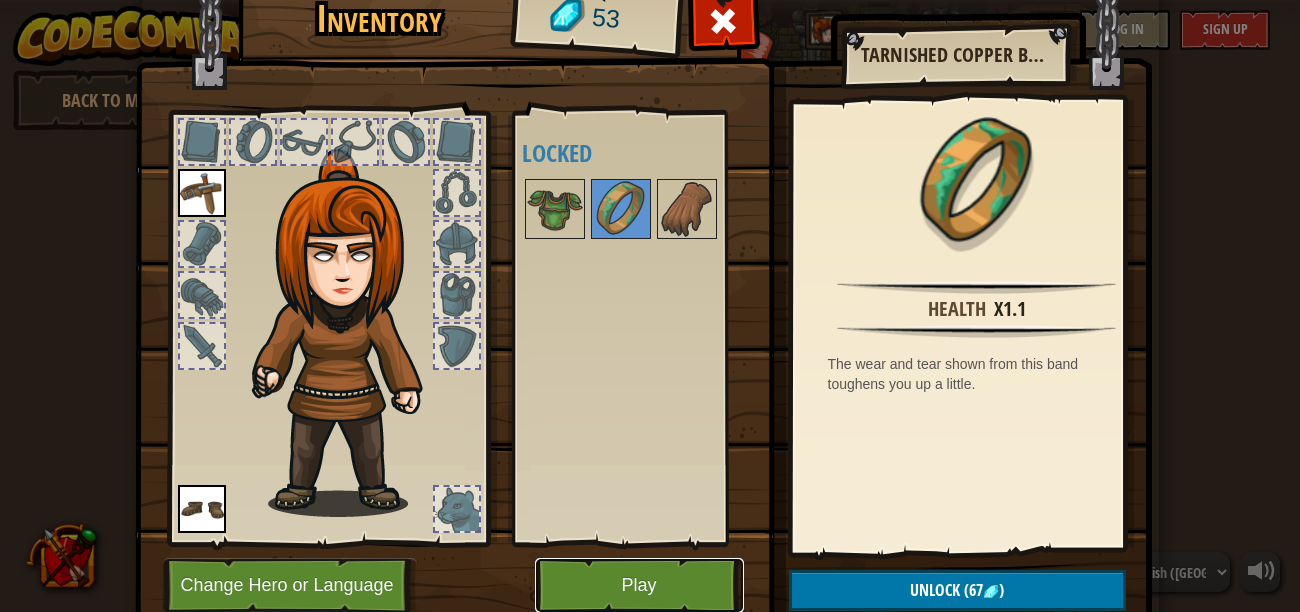 click on "Play" at bounding box center (639, 585) 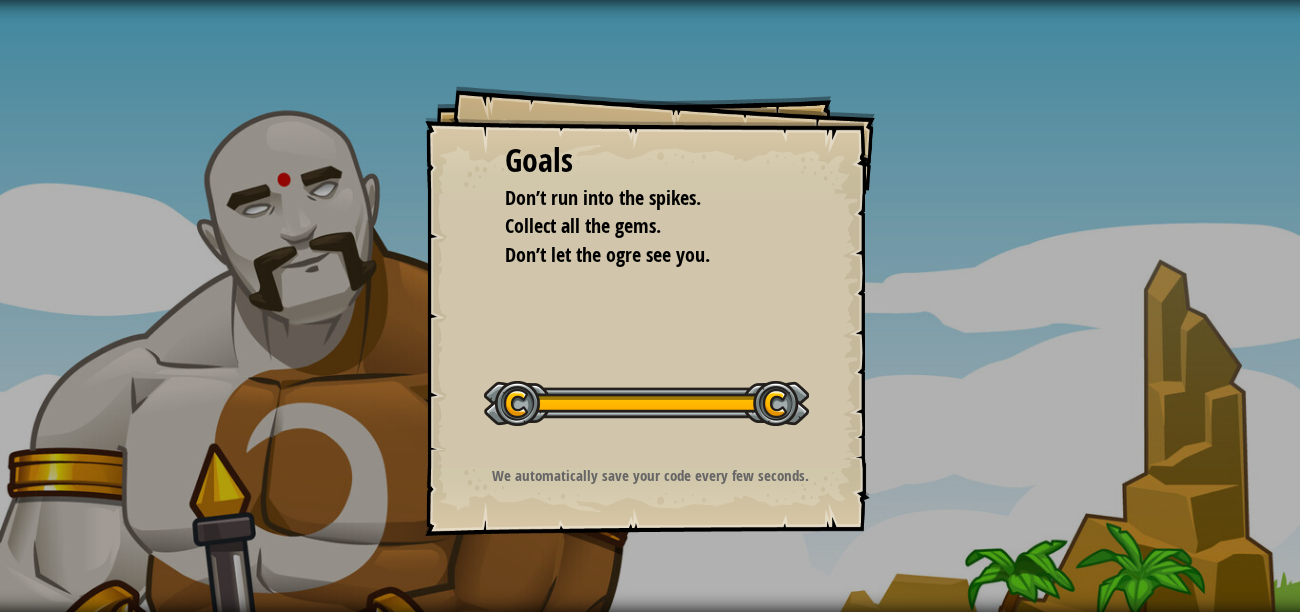 click on "Goals Don’t run into the spikes. Collect all the gems. Don’t let the ogre see you. Start Level Error loading from server. Try refreshing the page. You'll need a subscription to play this level. Subscribe You'll need to join a course to play this level. Back to my courses Ask your teacher to assign a license to you so you can continue to play CodeCombat! Back to my courses This level is locked. Back to my courses We automatically save your code every few seconds." at bounding box center (650, 306) 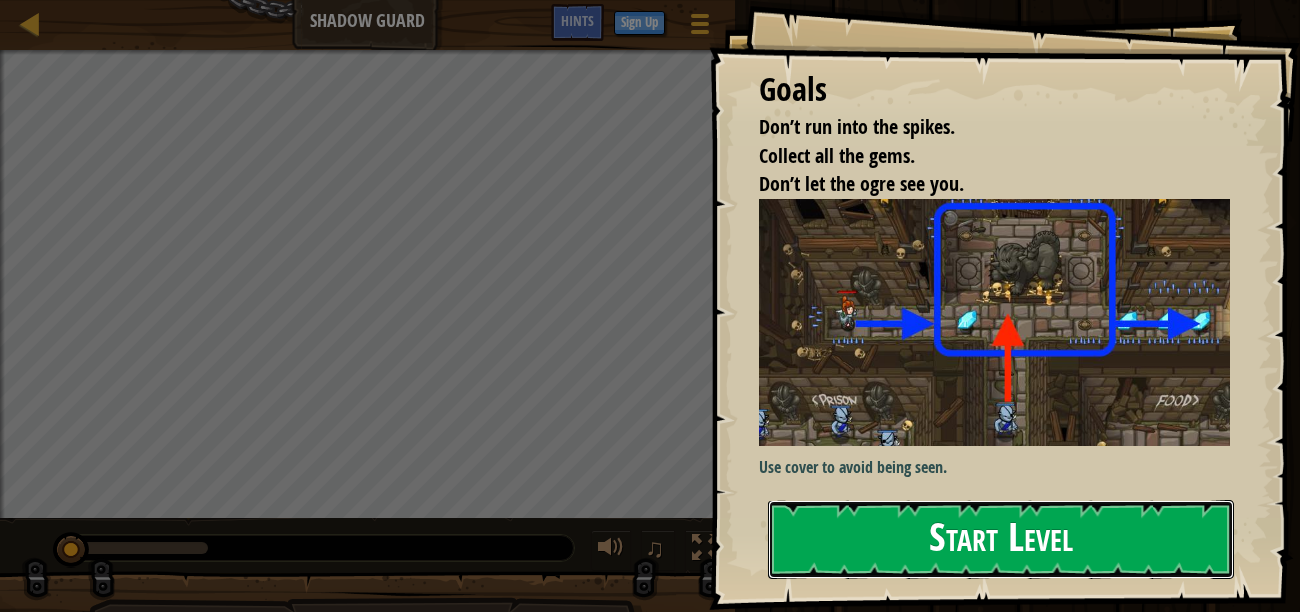 click on "Start Level" at bounding box center (1001, 539) 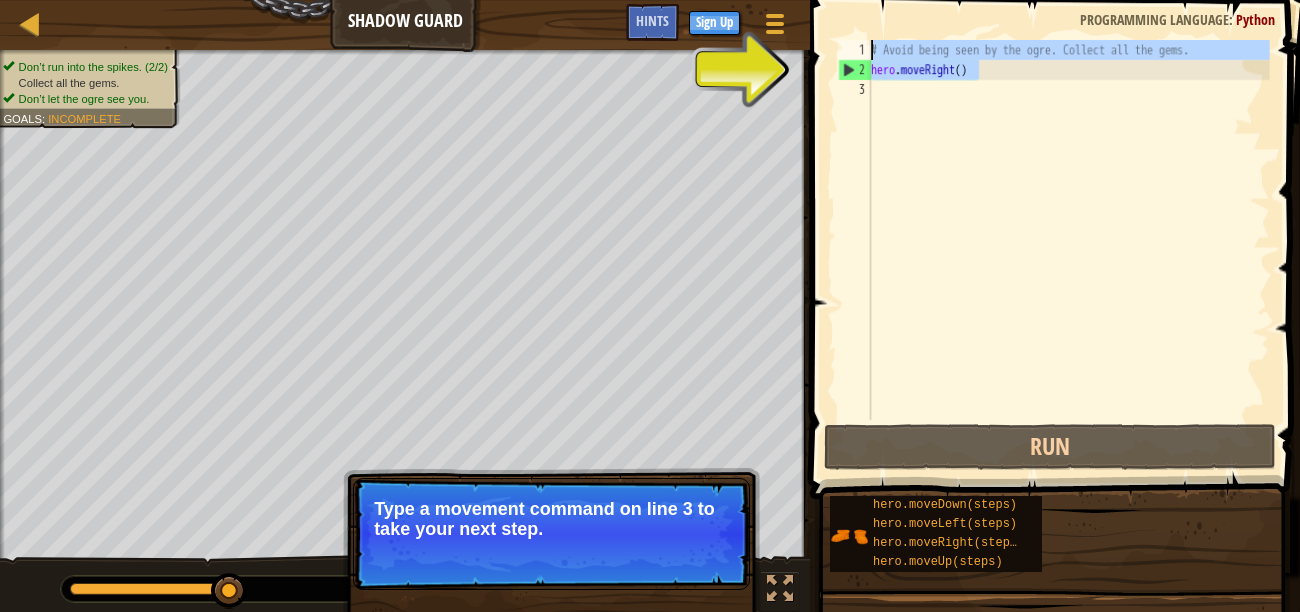 drag, startPoint x: 986, startPoint y: 75, endPoint x: 811, endPoint y: 54, distance: 176.2555 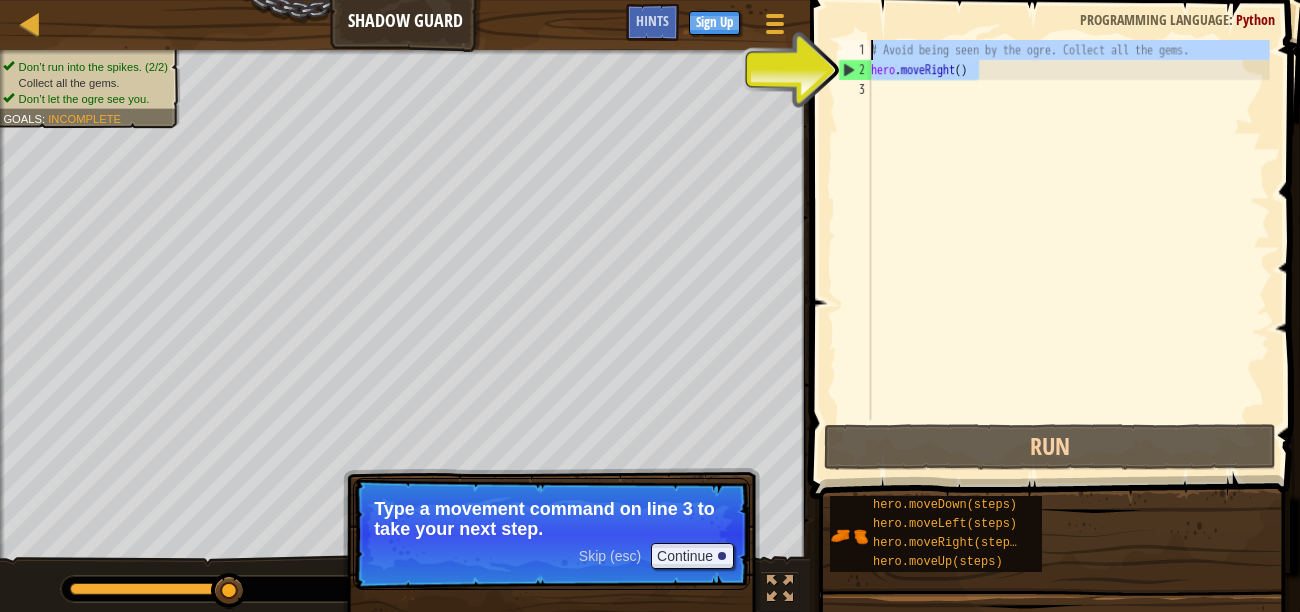 click on "# Avoid being seen by the ogre. Collect all the gems. hero . moveRight ( )" at bounding box center (1068, 230) 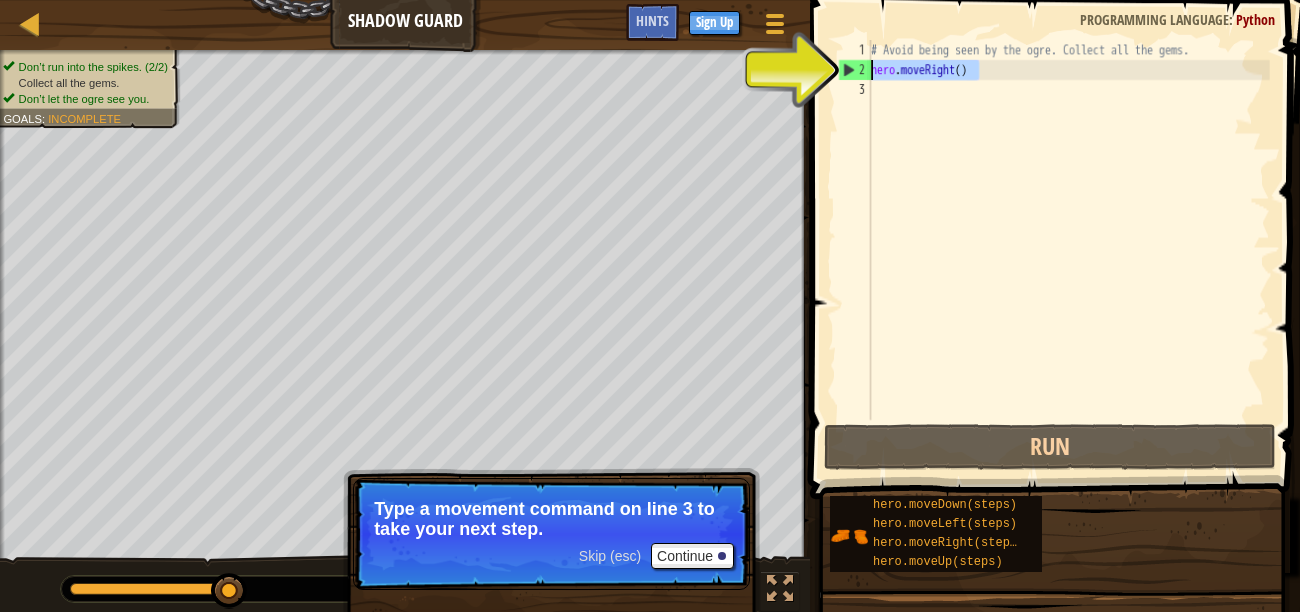 drag, startPoint x: 973, startPoint y: 74, endPoint x: 843, endPoint y: 73, distance: 130.00385 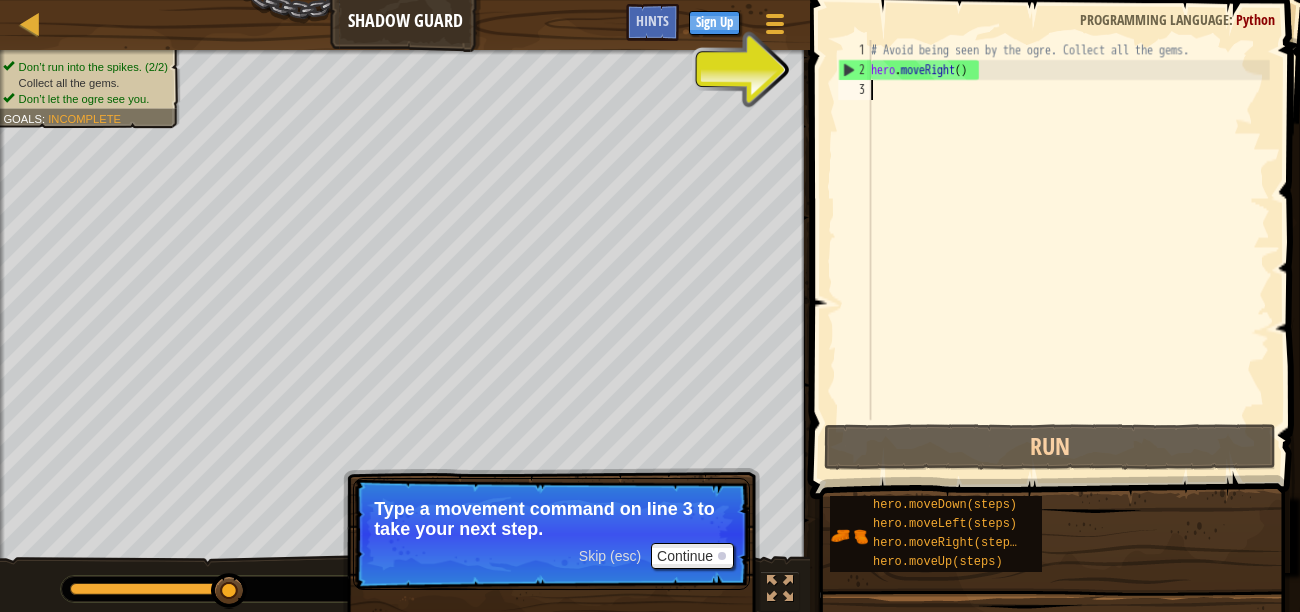 click on "# Avoid being seen by the ogre. Collect all the gems. hero . moveRight ( )" at bounding box center [1068, 250] 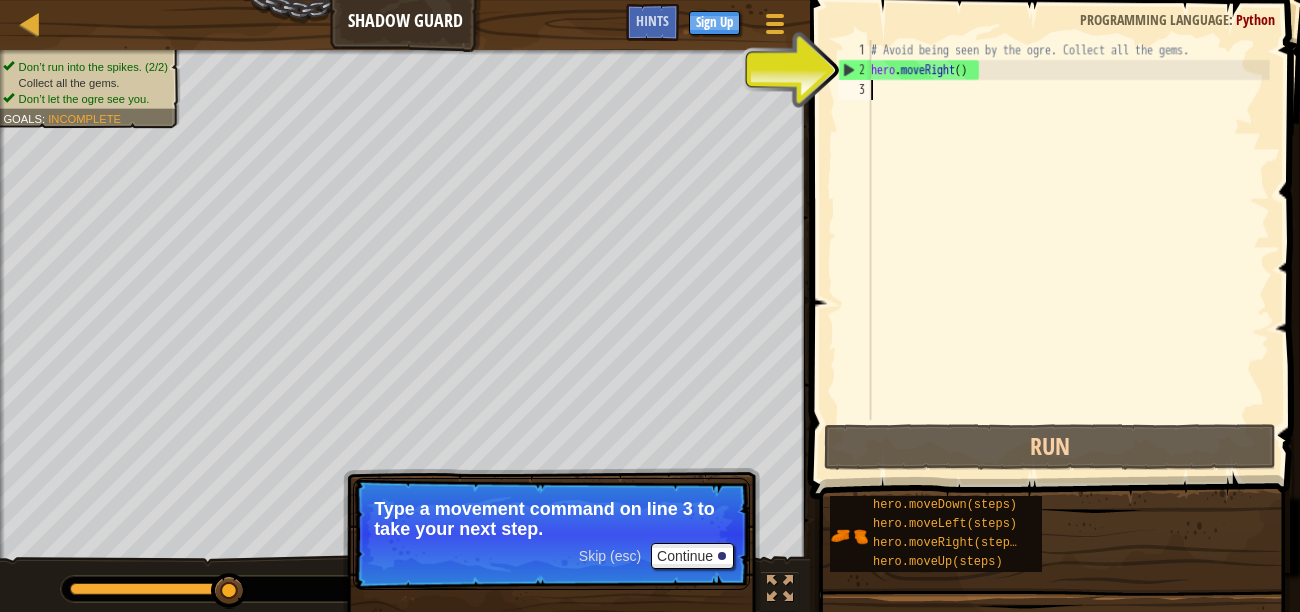 paste on "hero.moveRight()" 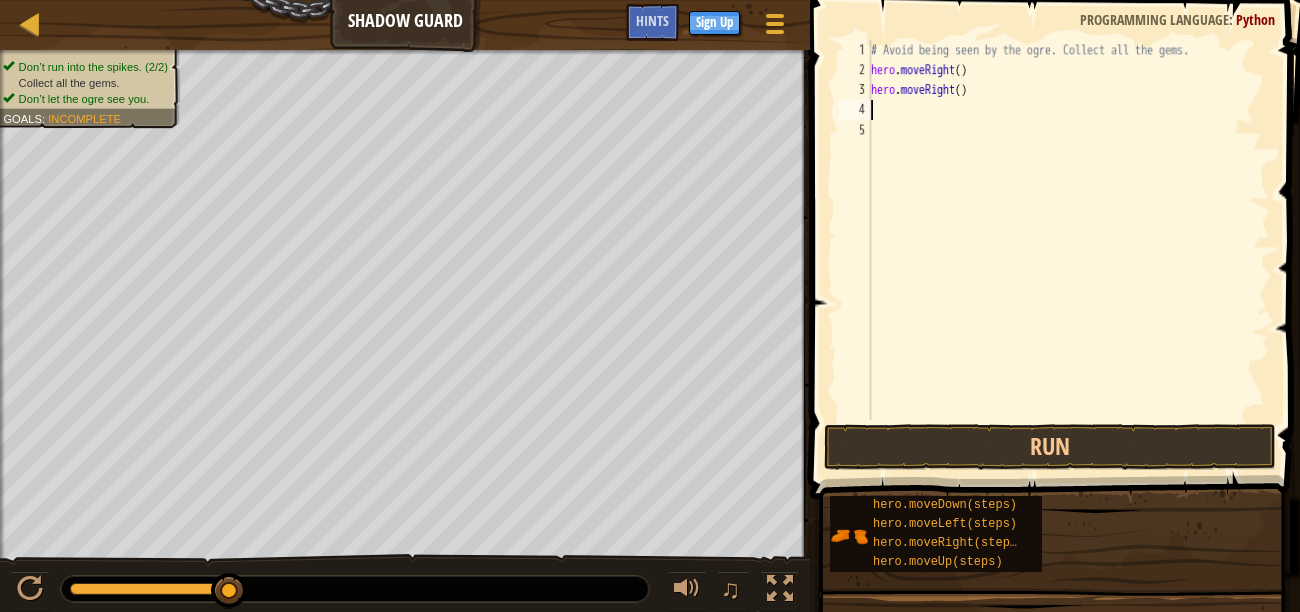 type on "h" 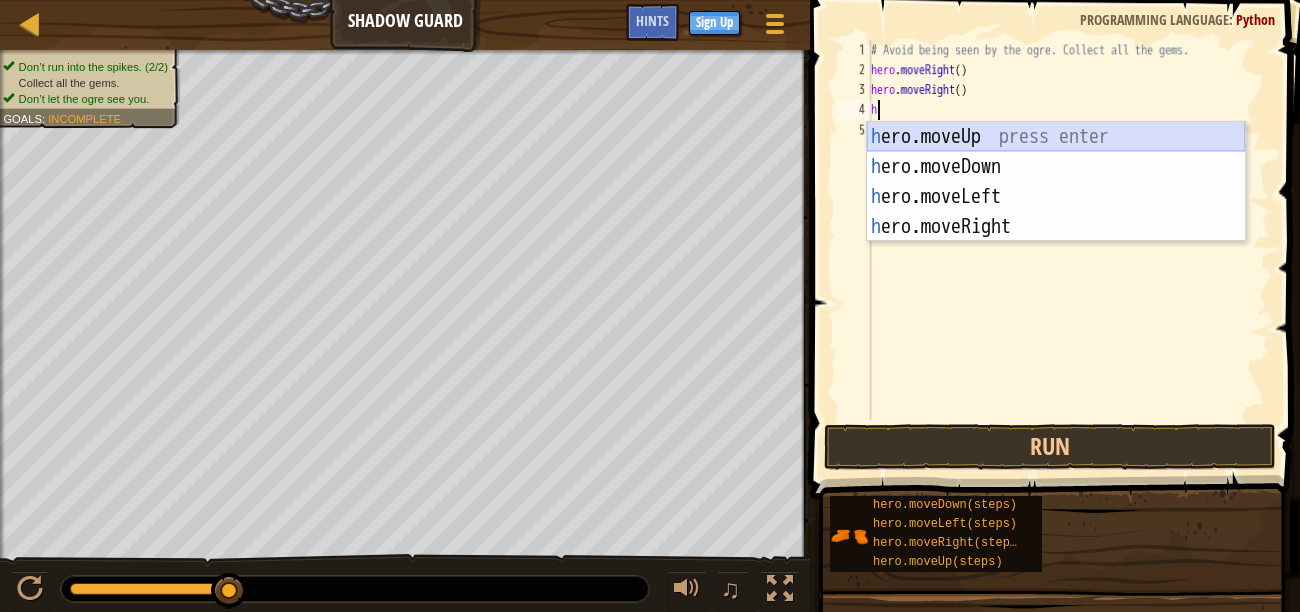 click on "h ero.moveUp press enter h ero.moveDown press enter h ero.moveLeft press enter h ero.moveRight press enter" at bounding box center [1056, 212] 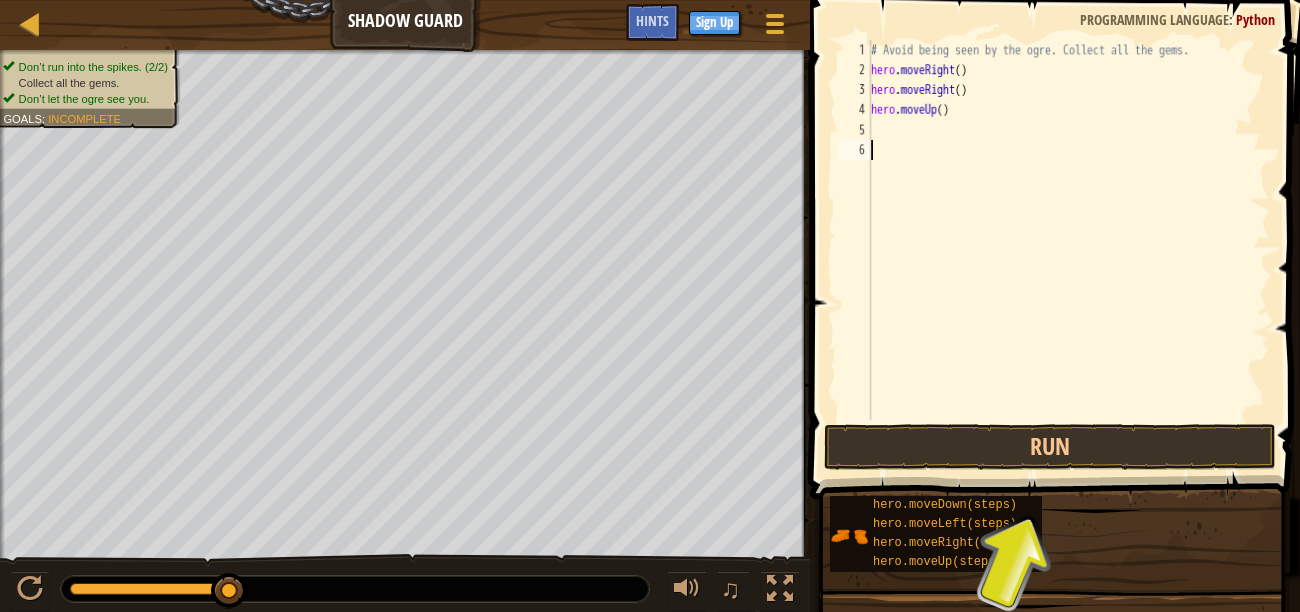 click on "# Avoid being seen by the ogre. Collect all the gems. hero . moveRight ( ) hero . moveRight ( ) hero . moveUp ( )" at bounding box center (1068, 250) 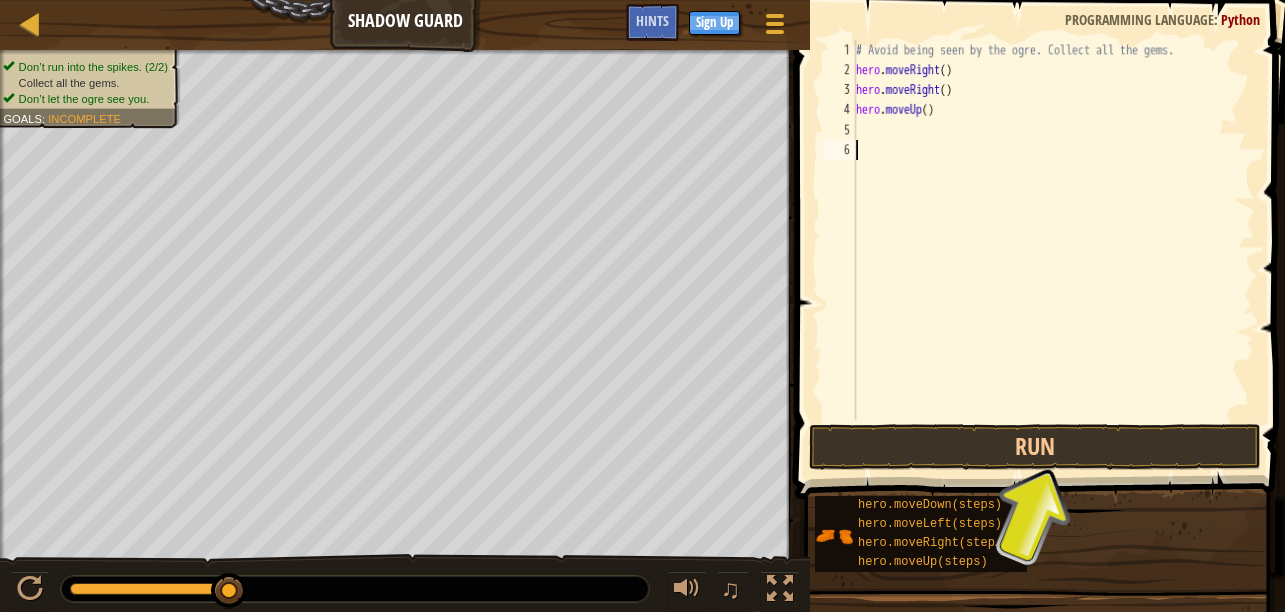 click on "# Avoid being seen by the ogre. Collect all the gems. hero . moveRight ( ) hero . moveRight ( ) hero . moveUp ( )" at bounding box center [1053, 250] 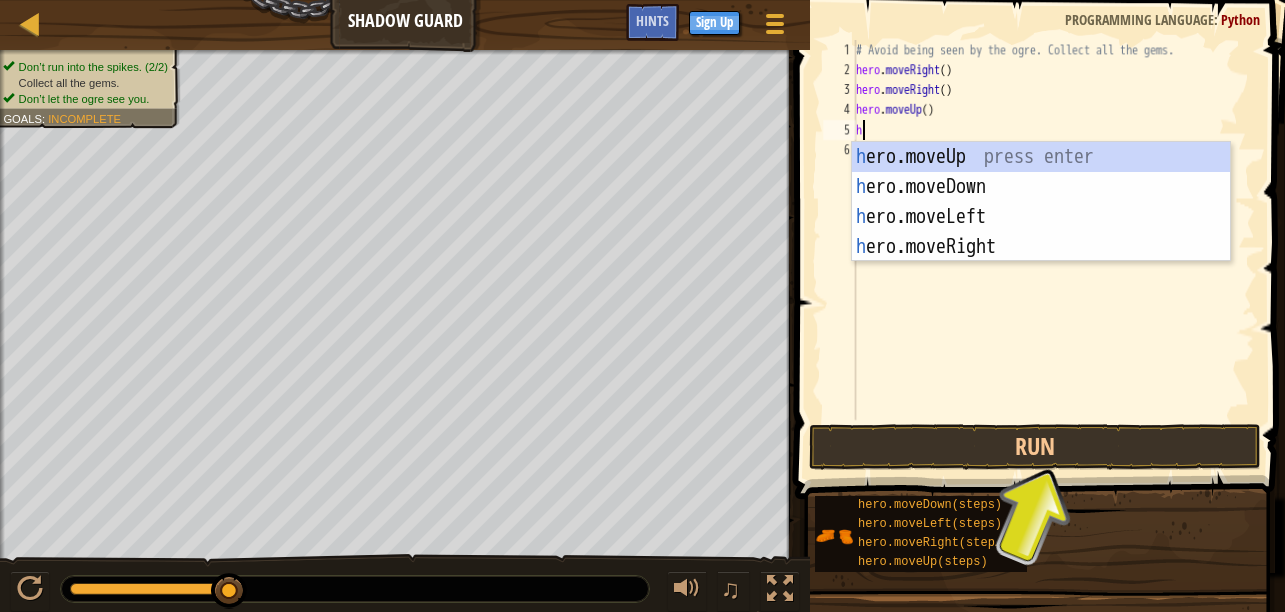type on "he" 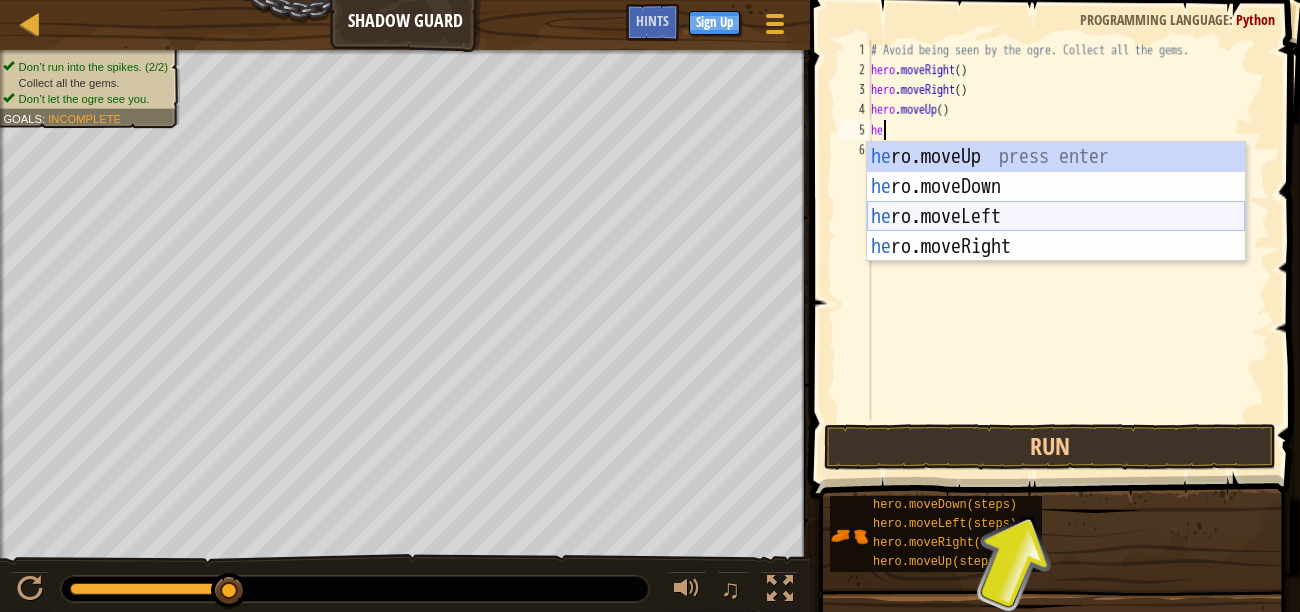 click on "he ro.moveUp press enter he ro.moveDown press enter he ro.moveLeft press enter he ro.moveRight press enter" at bounding box center [1056, 232] 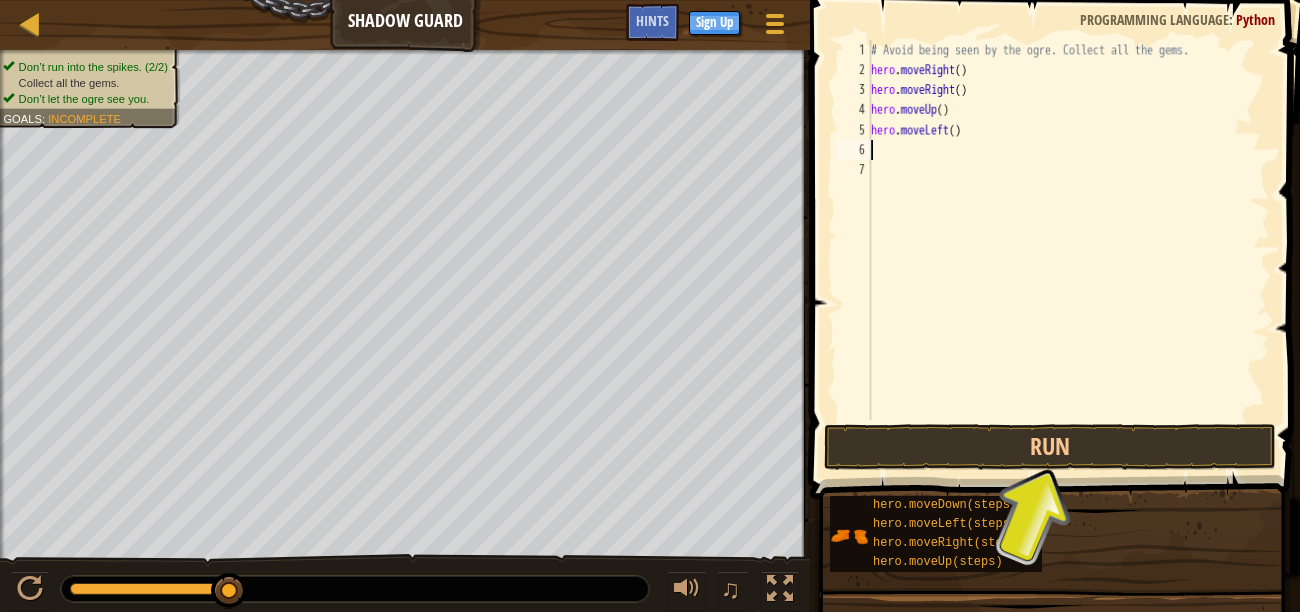 type on "he" 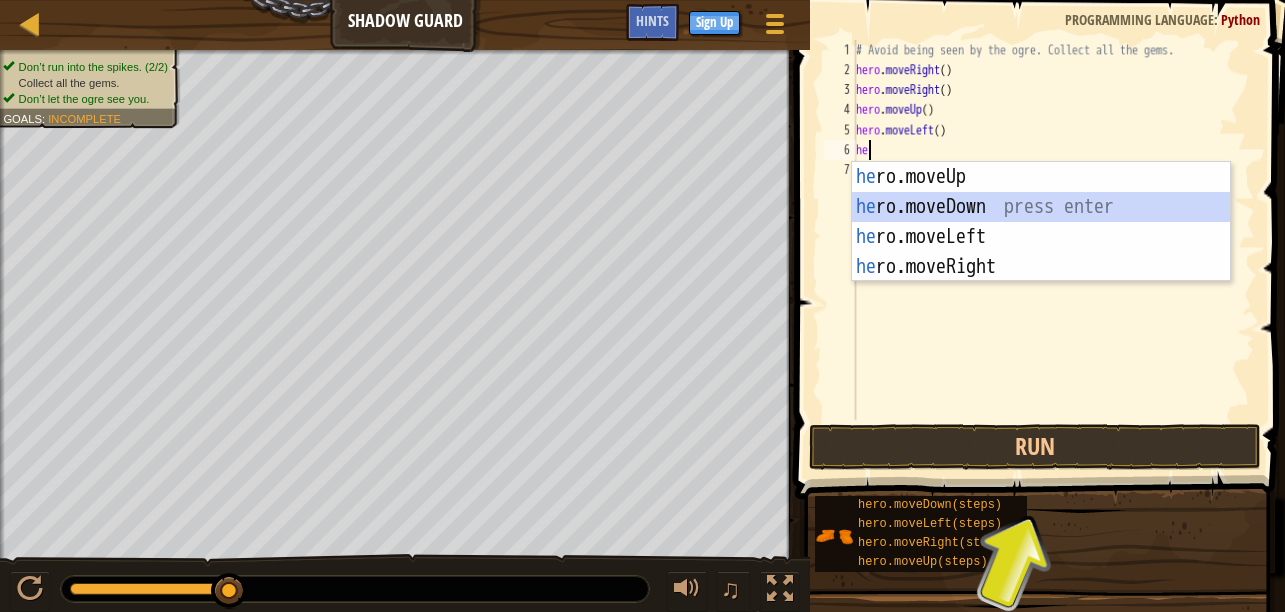 click on "he ro.moveUp press enter he ro.moveDown press enter he ro.moveLeft press enter he ro.moveRight press enter" at bounding box center (1041, 252) 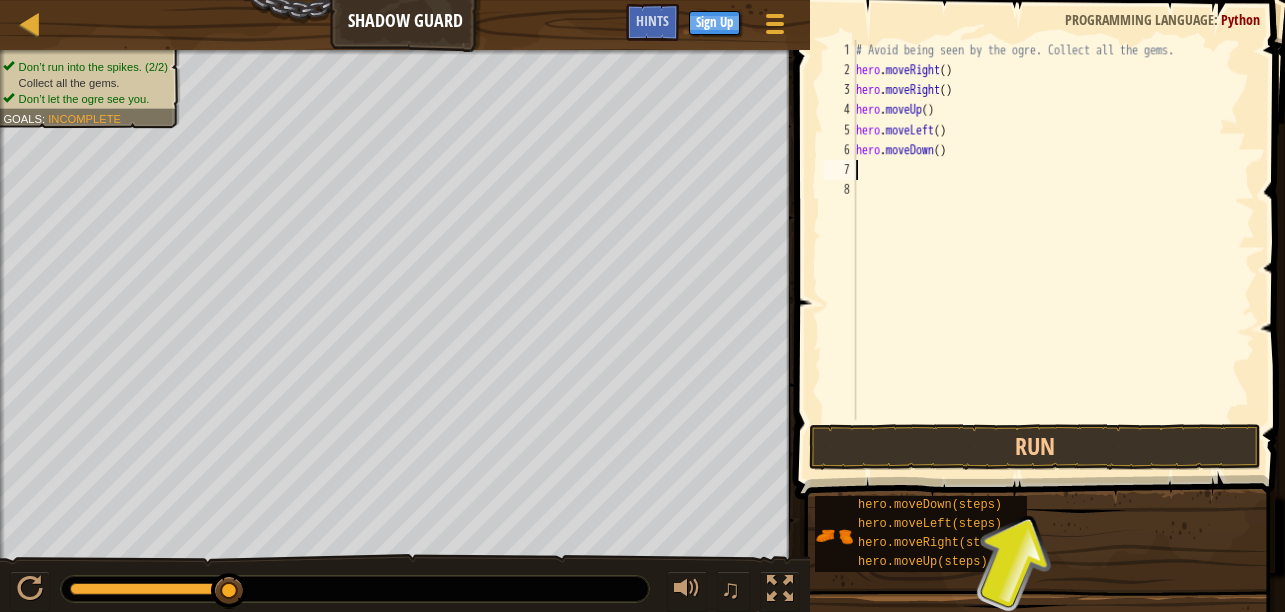 click on "# Avoid being seen by the ogre. Collect all the gems. hero . moveRight ( ) hero . moveRight ( ) hero . moveUp ( ) hero . moveLeft ( ) hero . moveDown ( )" at bounding box center [1053, 250] 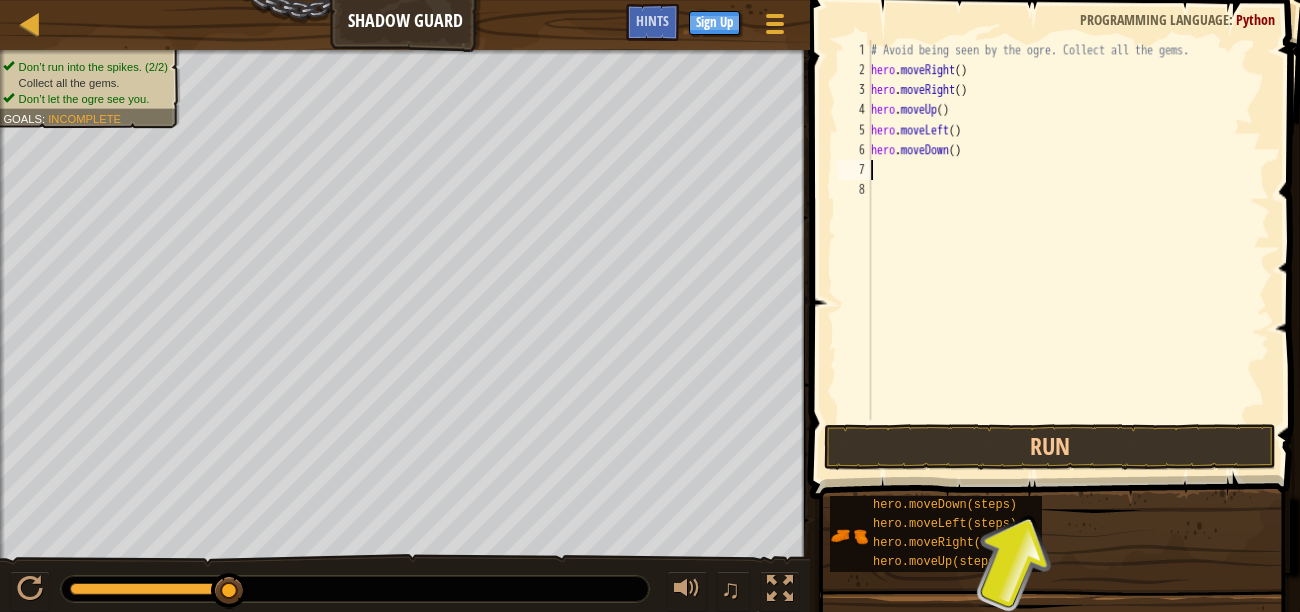 click on "# Avoid being seen by the ogre. Collect all the gems. hero . moveRight ( ) hero . moveRight ( ) hero . moveUp ( ) hero . moveLeft ( ) hero . moveDown ( )" at bounding box center [1068, 250] 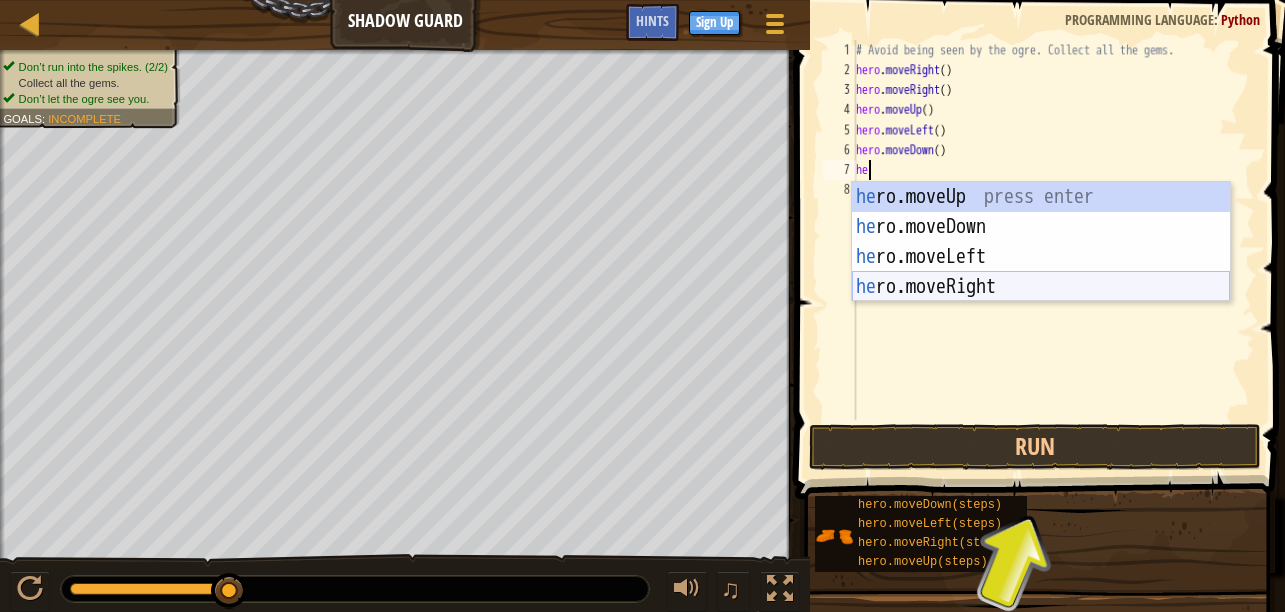 click on "he ro.moveUp press enter he ro.moveDown press enter he ro.moveLeft press enter he ro.moveRight press enter" at bounding box center [1041, 272] 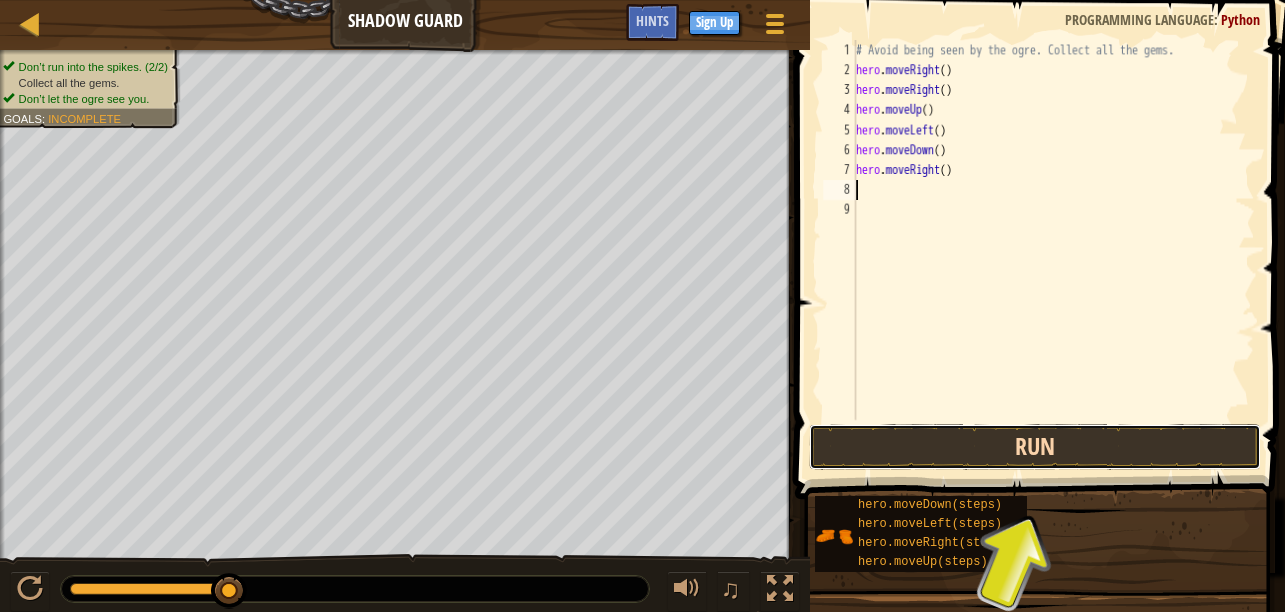 click on "Run" at bounding box center (1035, 447) 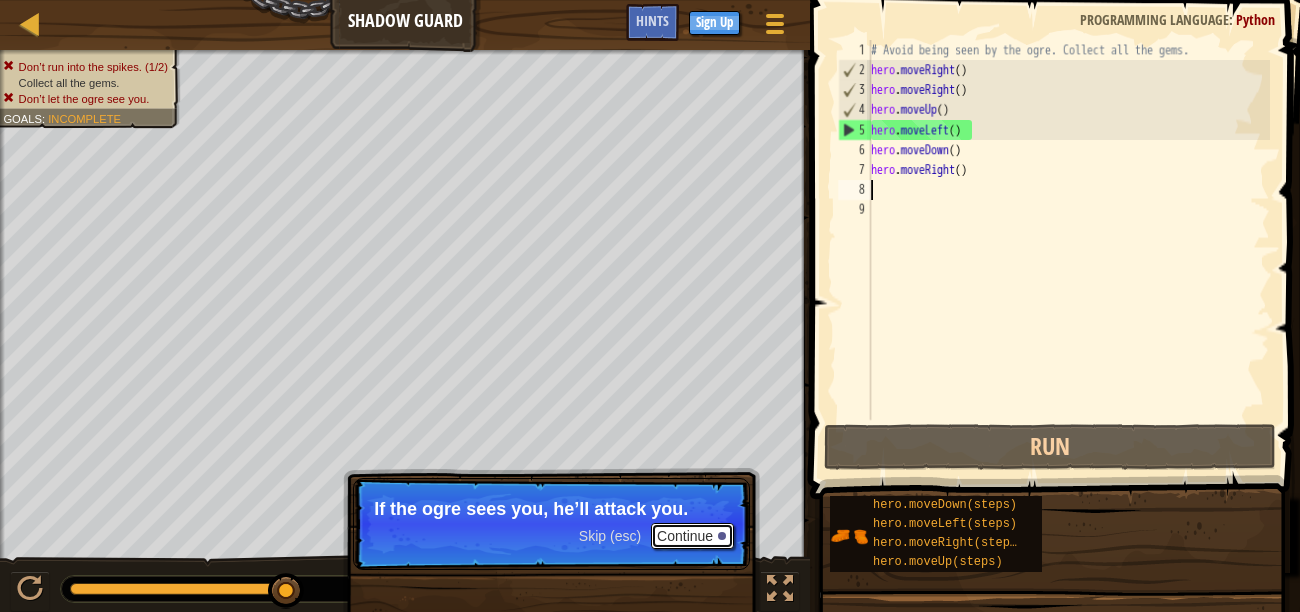click on "Continue" at bounding box center [692, 536] 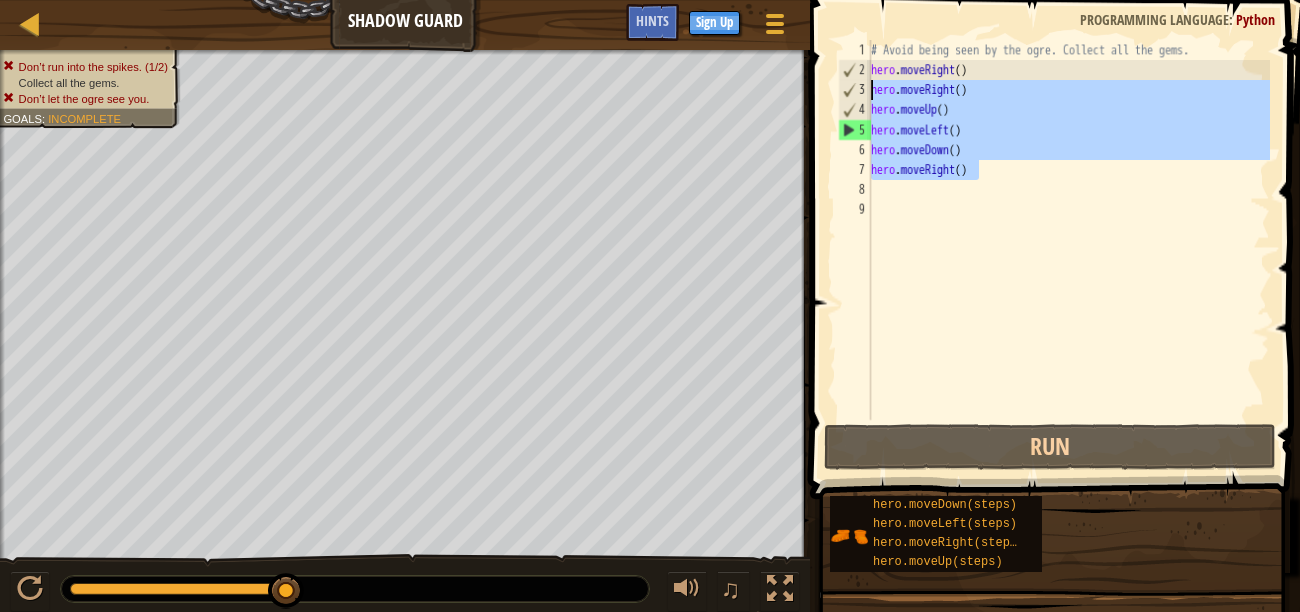 drag, startPoint x: 993, startPoint y: 165, endPoint x: 845, endPoint y: 89, distance: 166.37308 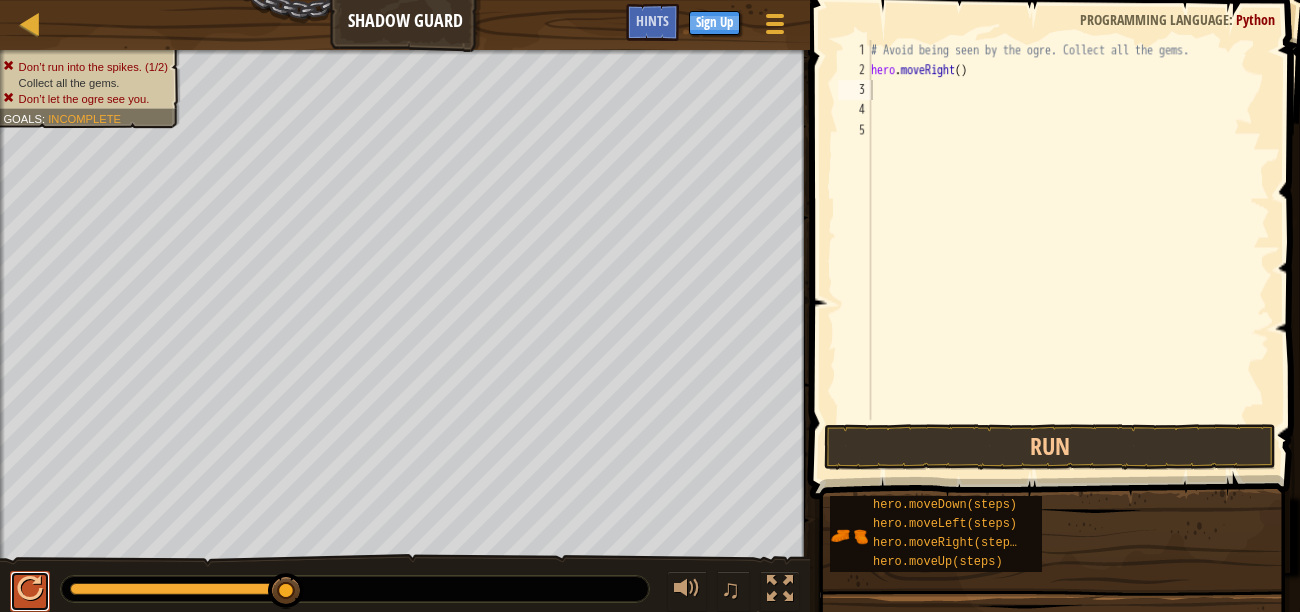 click at bounding box center (30, 589) 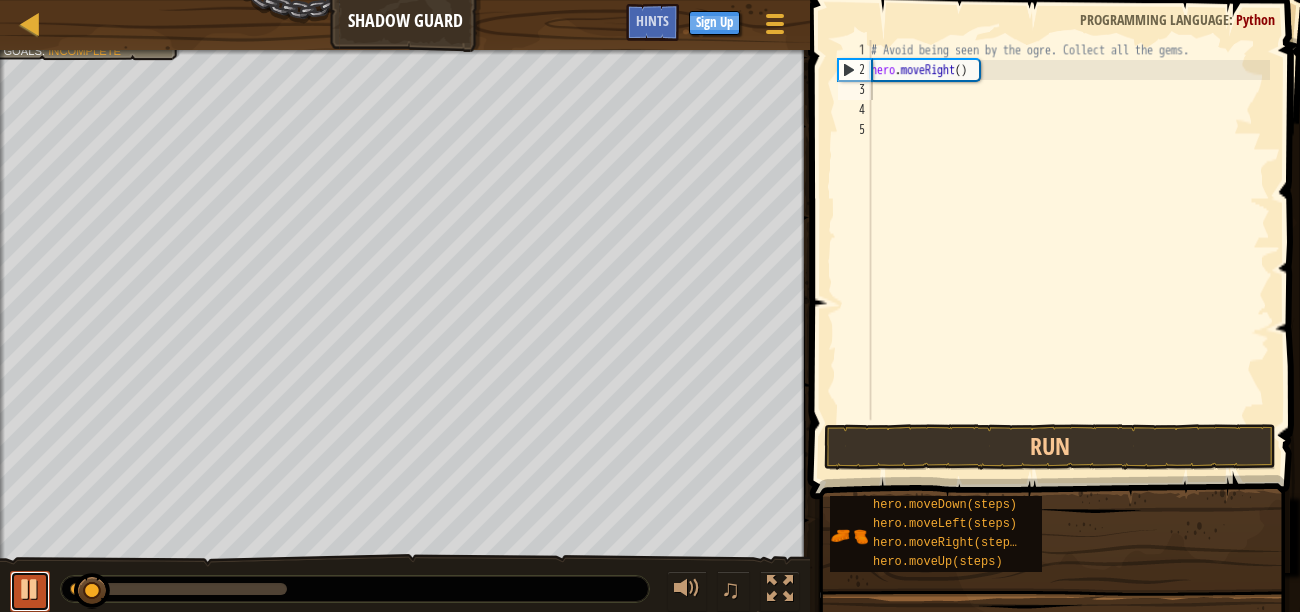 click at bounding box center (30, 589) 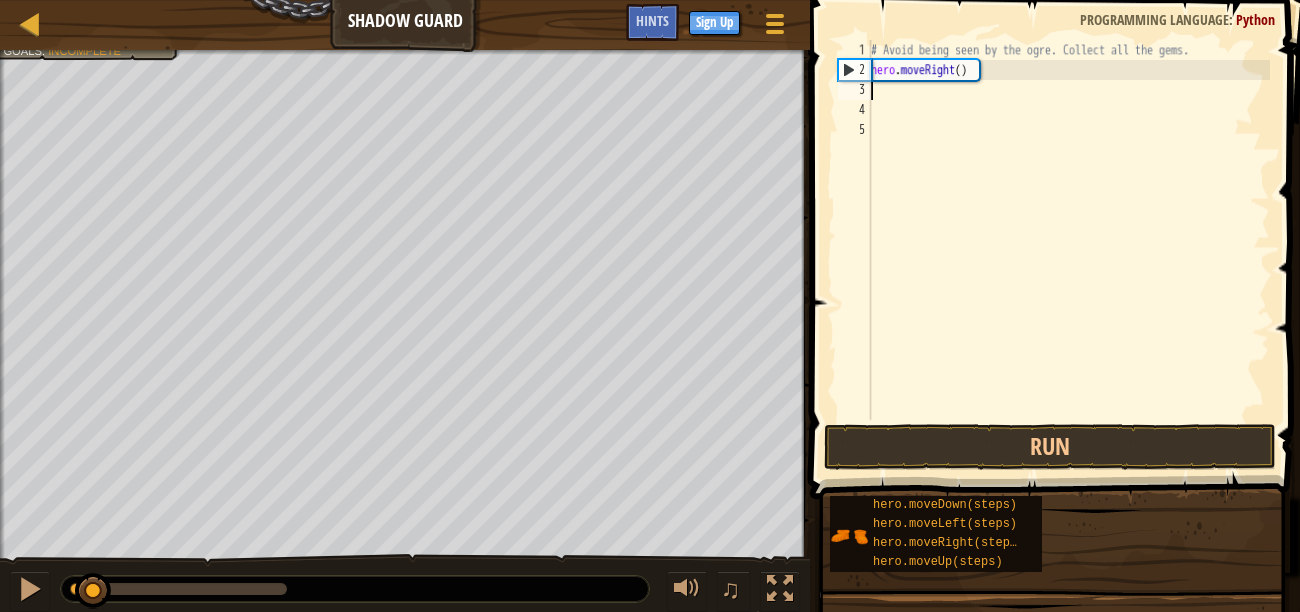 type on "h" 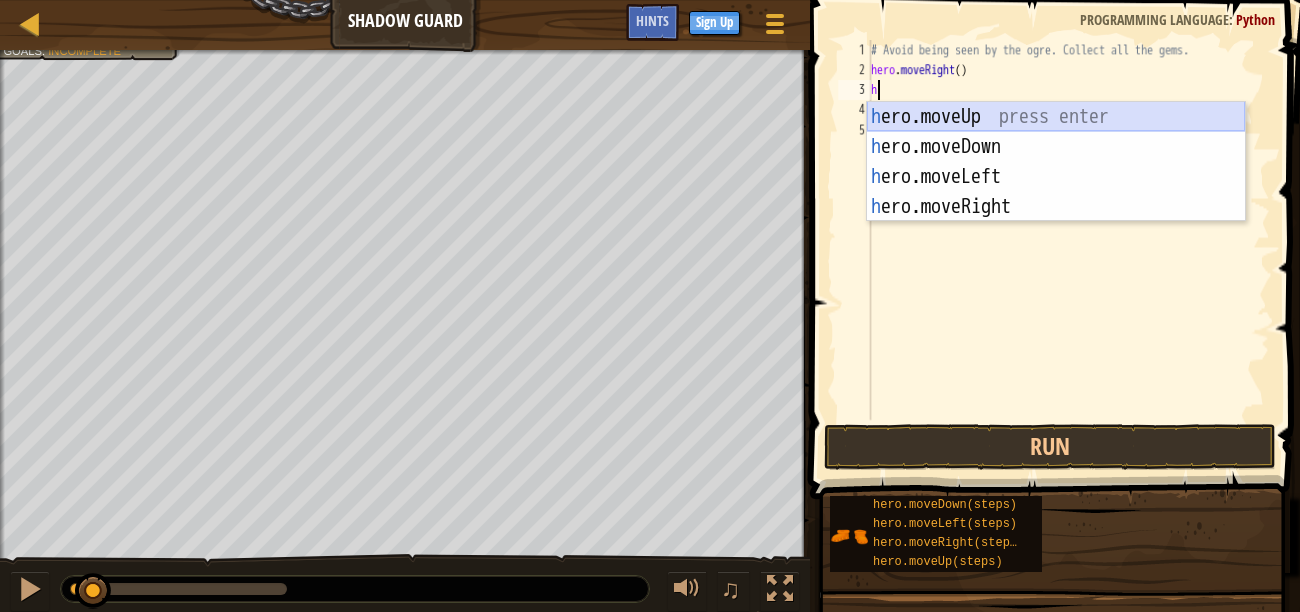 click on "h ero.moveUp press enter h ero.moveDown press enter h ero.moveLeft press enter h ero.moveRight press enter" at bounding box center (1056, 192) 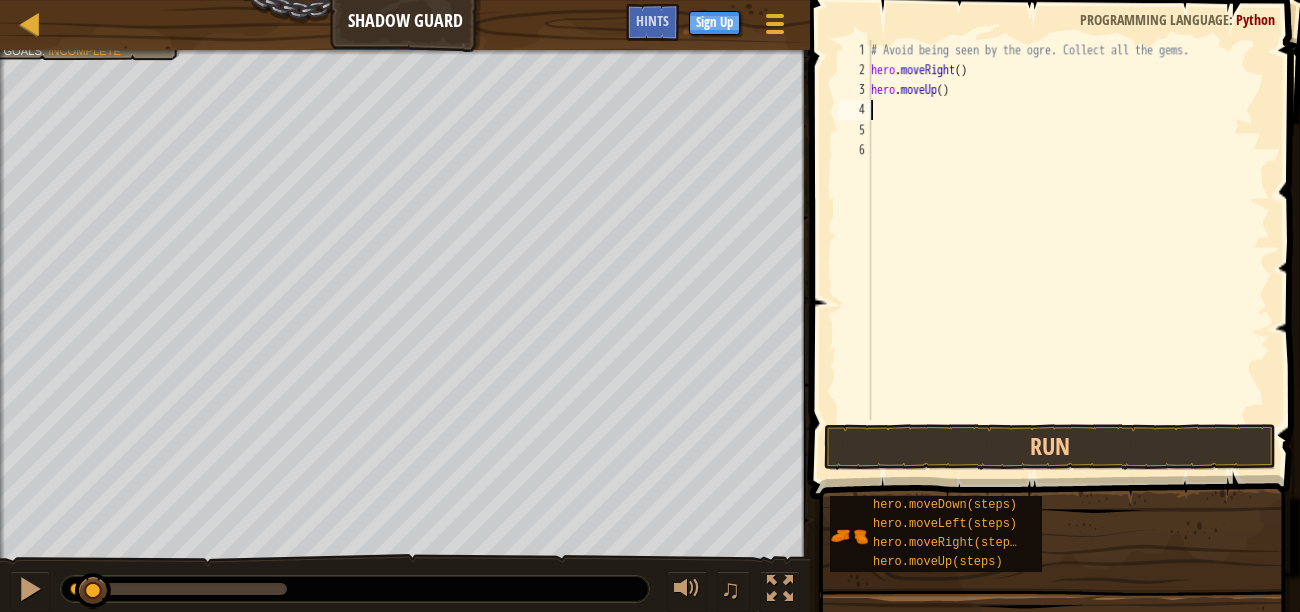 type on "h" 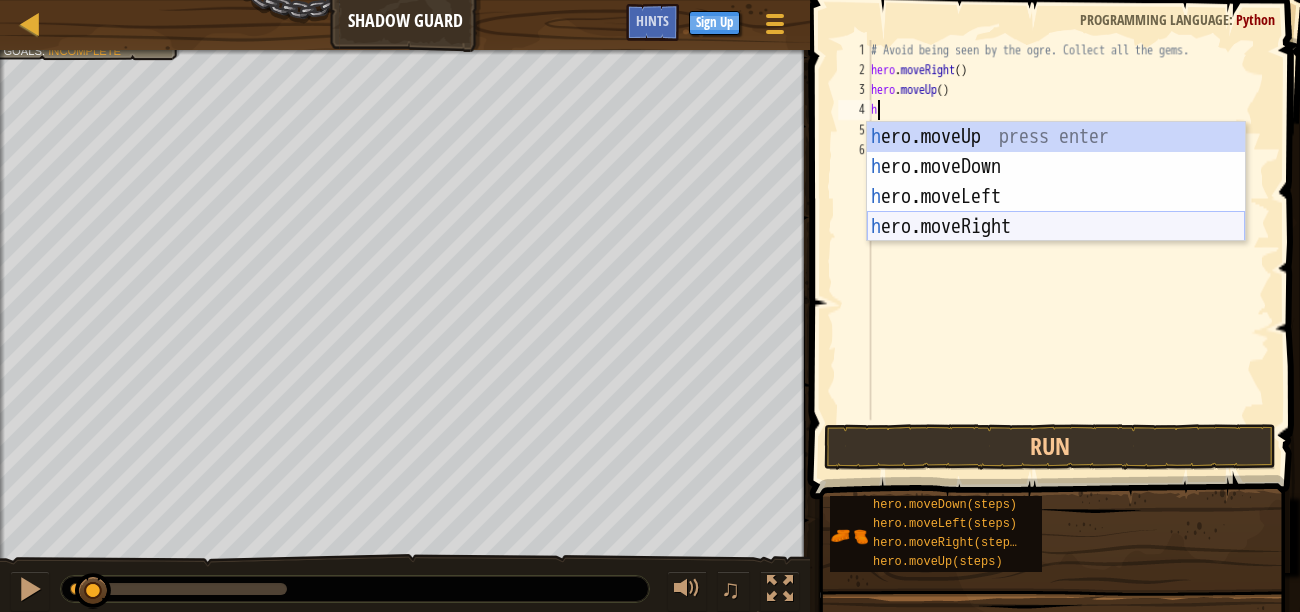 click on "h ero.moveUp press enter h ero.moveDown press enter h ero.moveLeft press enter h ero.moveRight press enter" at bounding box center [1056, 212] 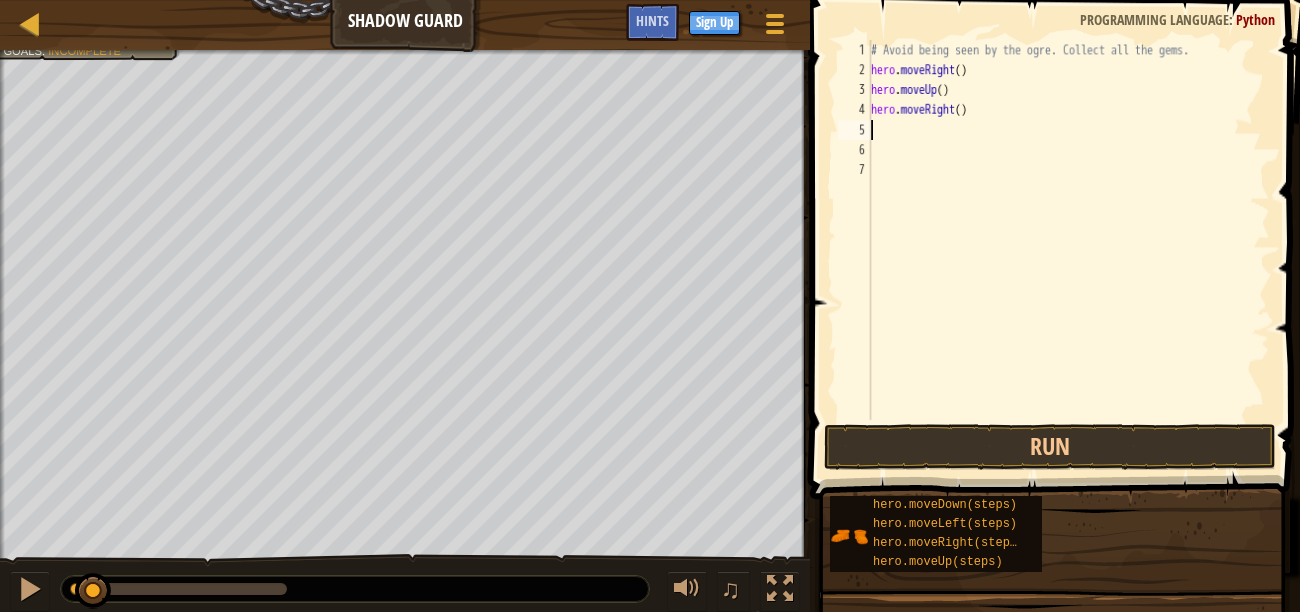 type on "h" 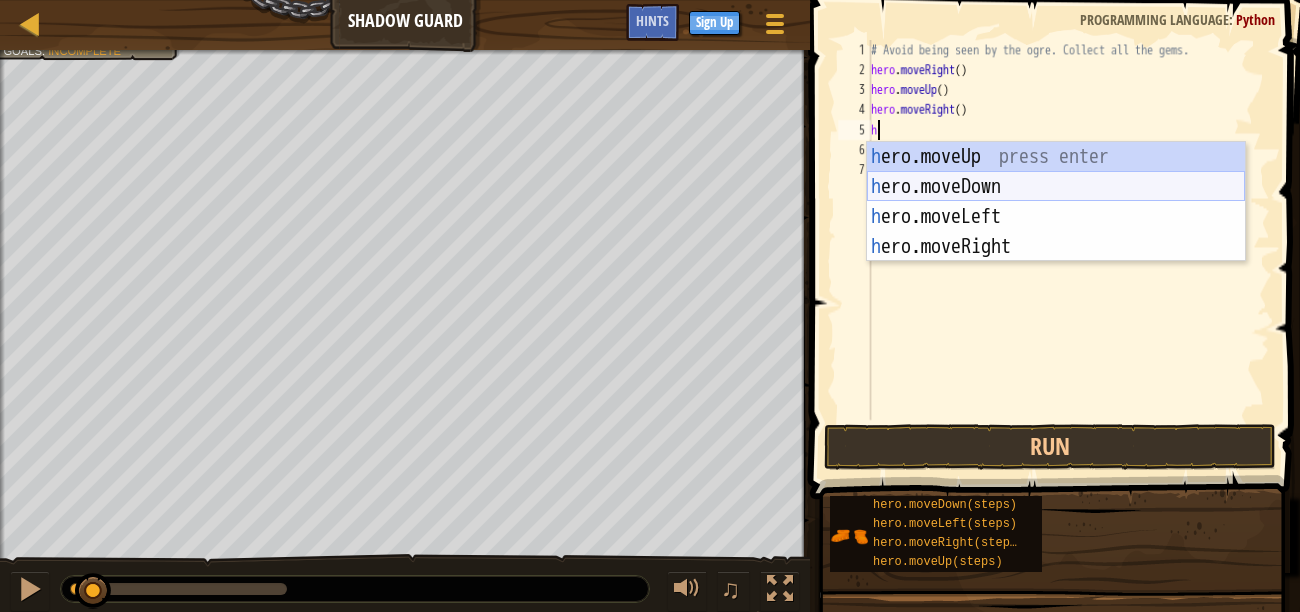 click on "h ero.moveUp press enter h ero.moveDown press enter h ero.moveLeft press enter h ero.moveRight press enter" at bounding box center (1056, 232) 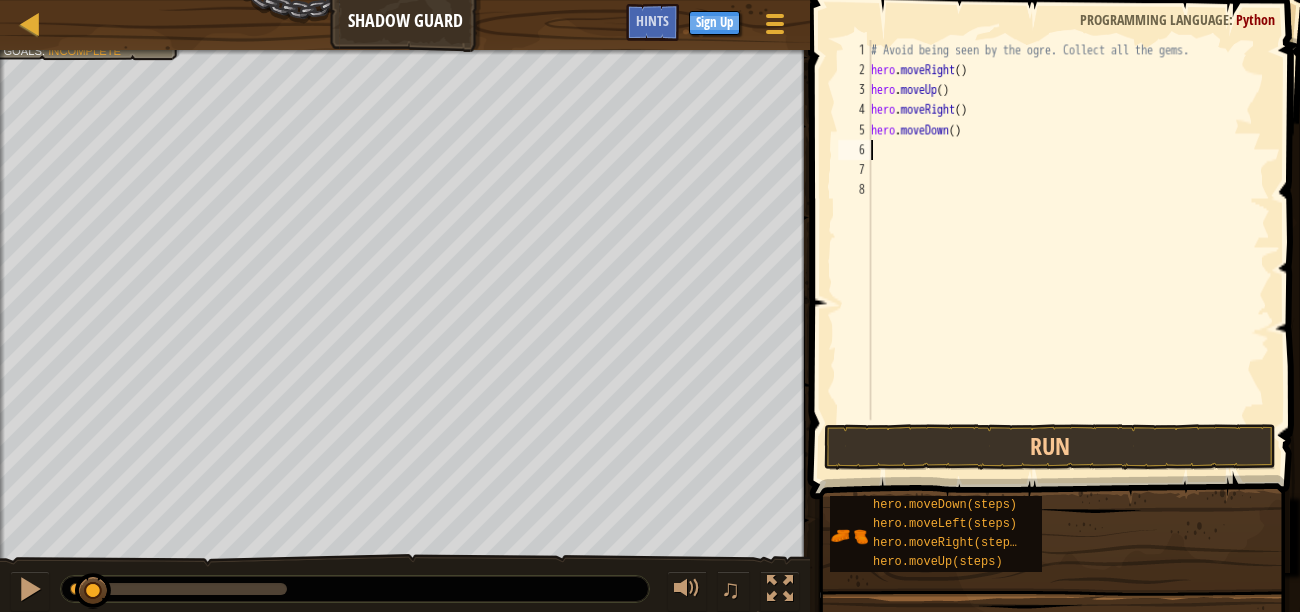 type on "h" 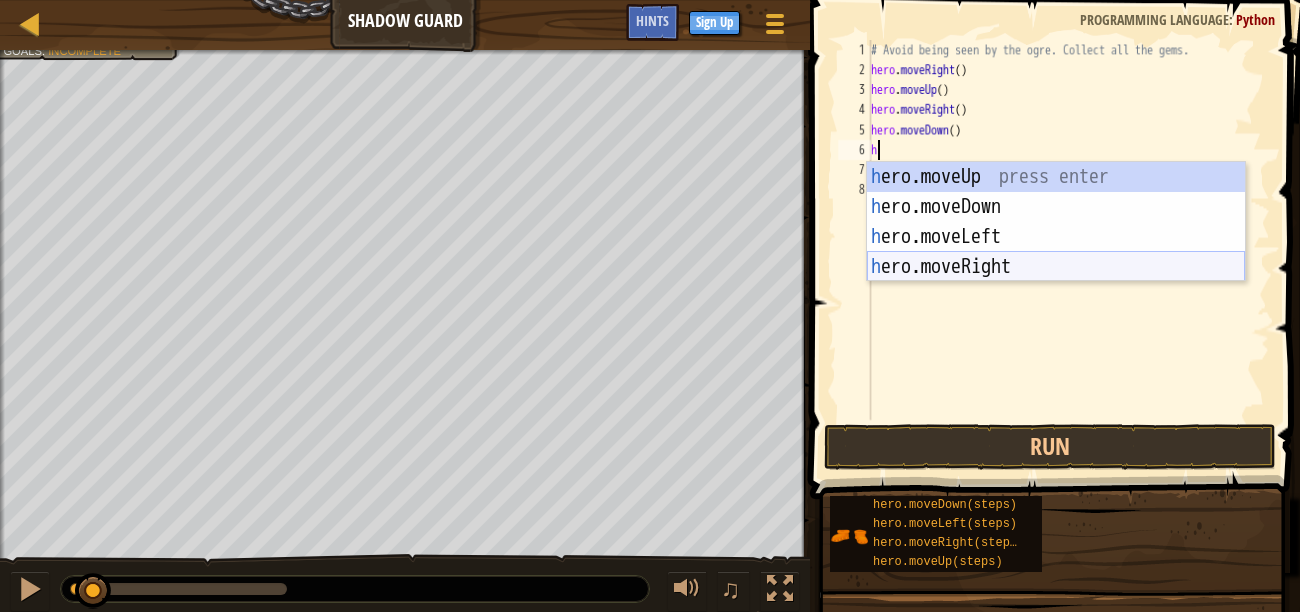 click on "h ero.moveUp press enter h ero.moveDown press enter h ero.moveLeft press enter h ero.moveRight press enter" at bounding box center (1056, 252) 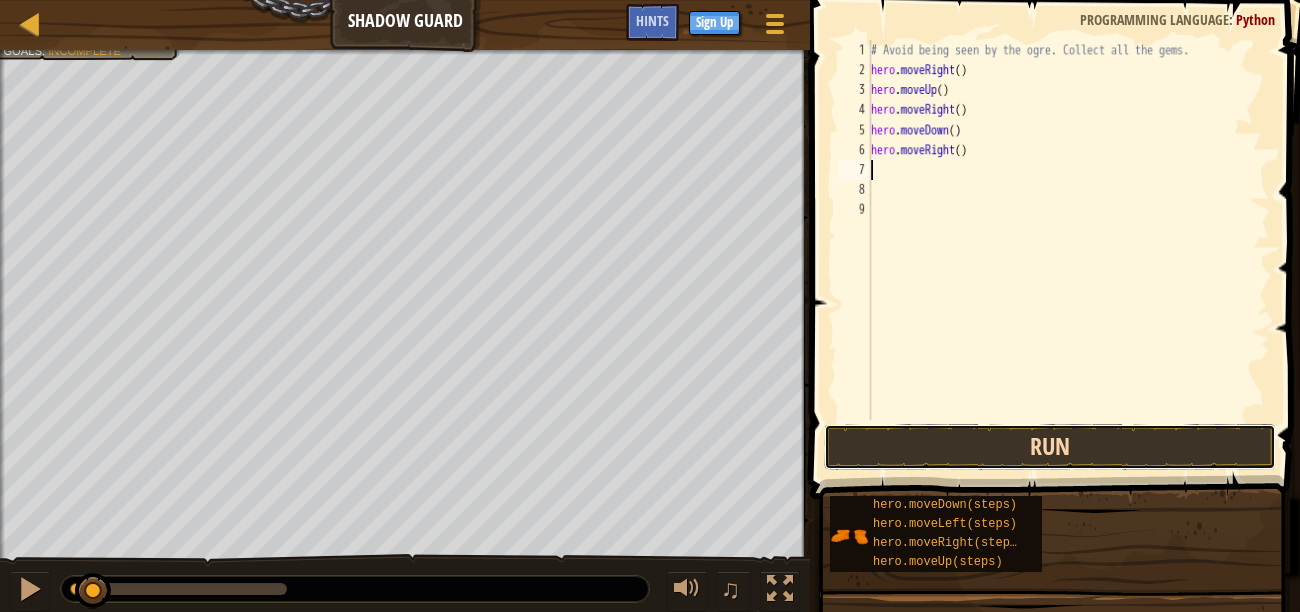 click on "Run" at bounding box center [1050, 447] 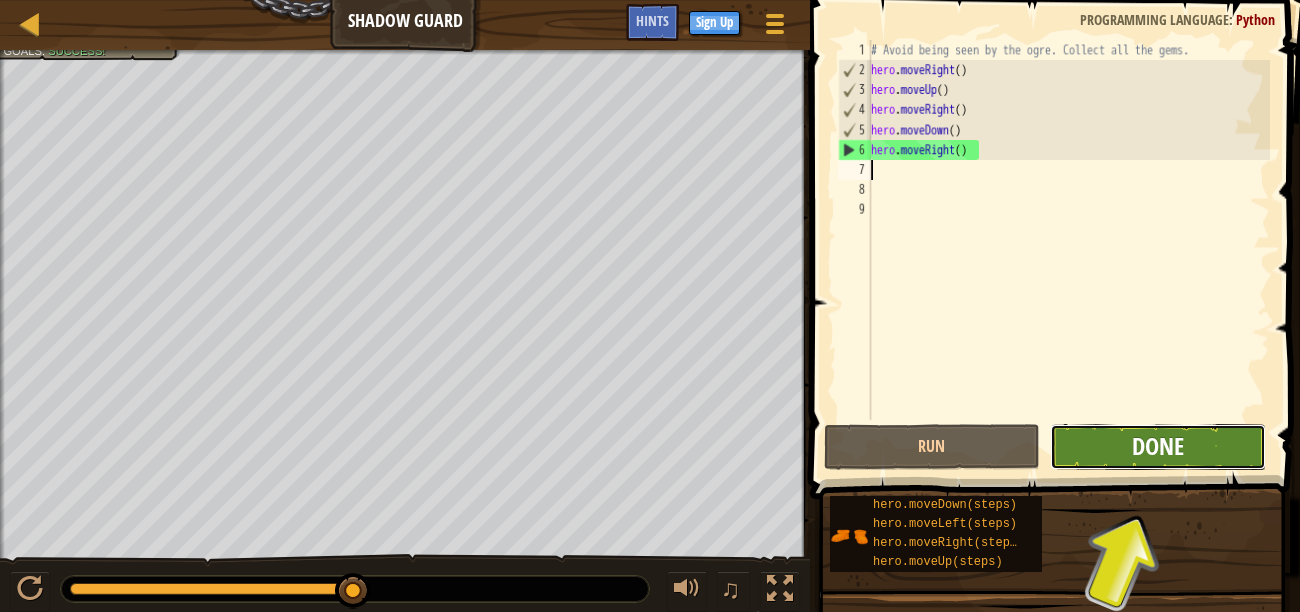 click on "Done" at bounding box center [1158, 446] 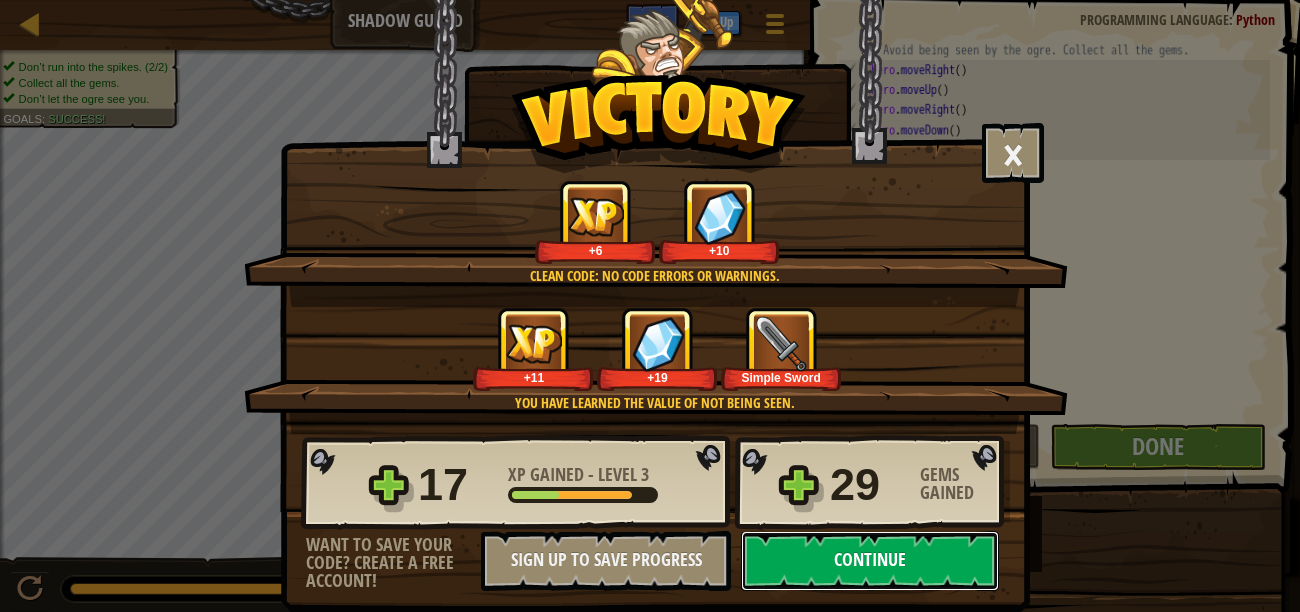 click on "Continue" at bounding box center (870, 561) 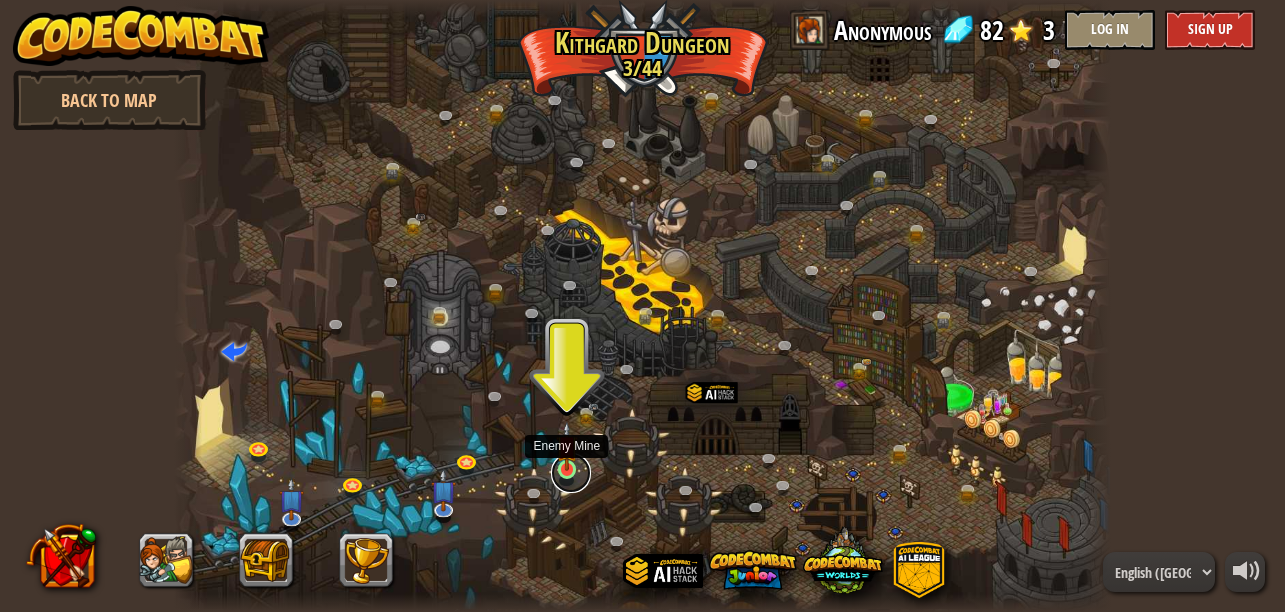 click at bounding box center (571, 473) 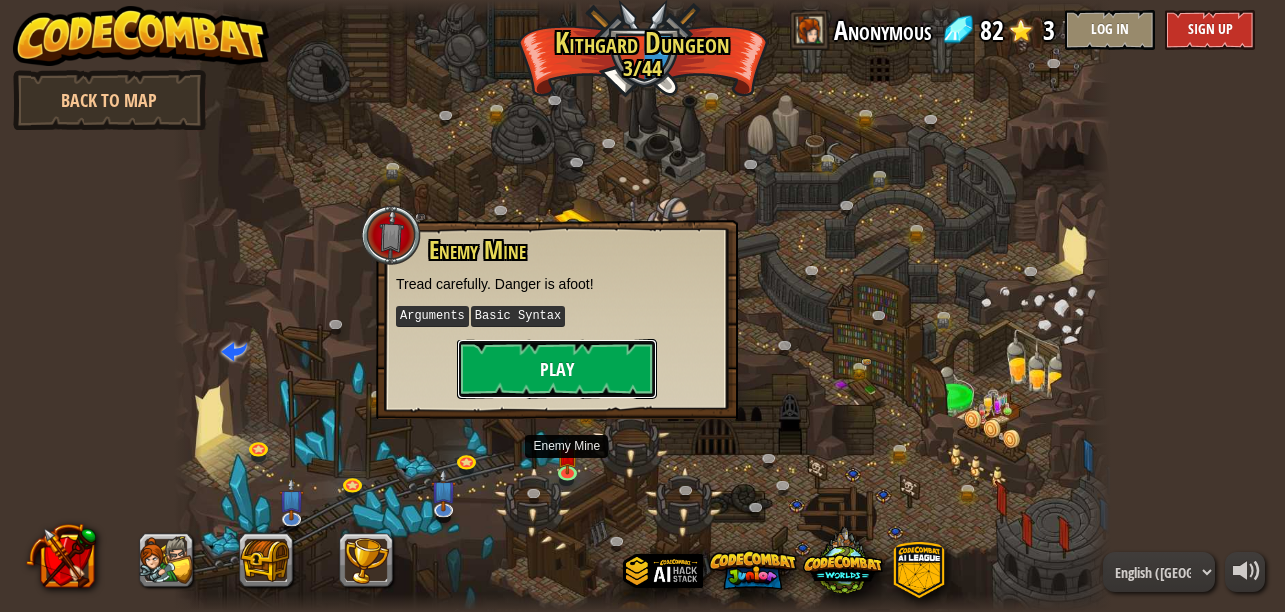 click on "Play" at bounding box center [557, 369] 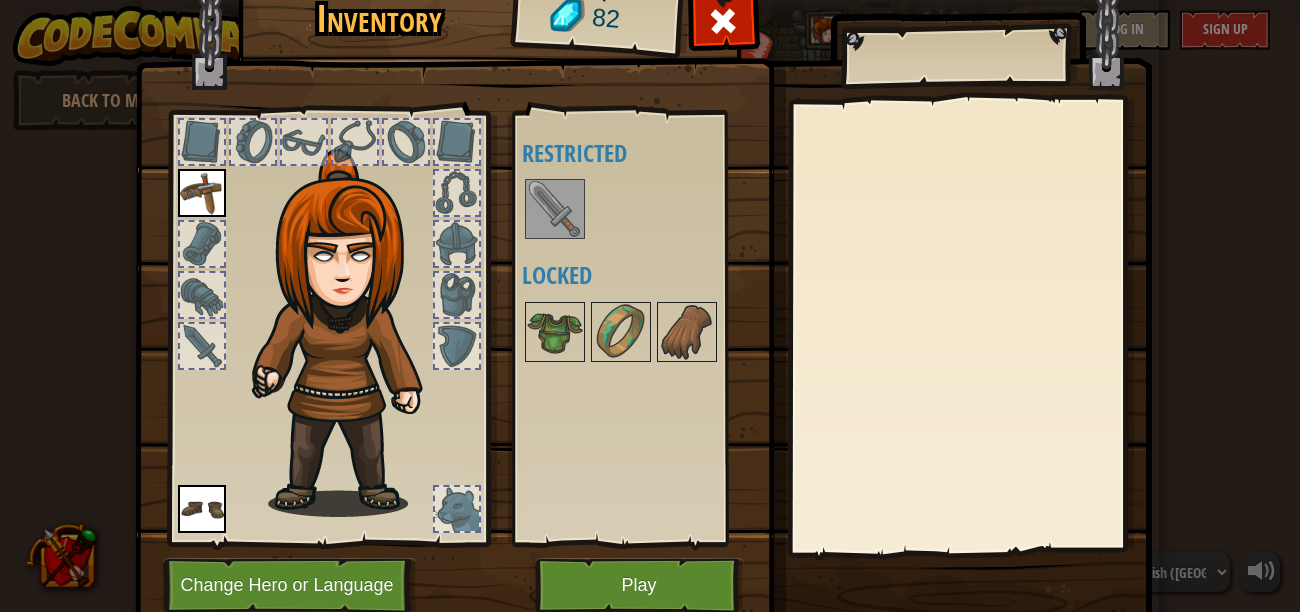 click at bounding box center [555, 209] 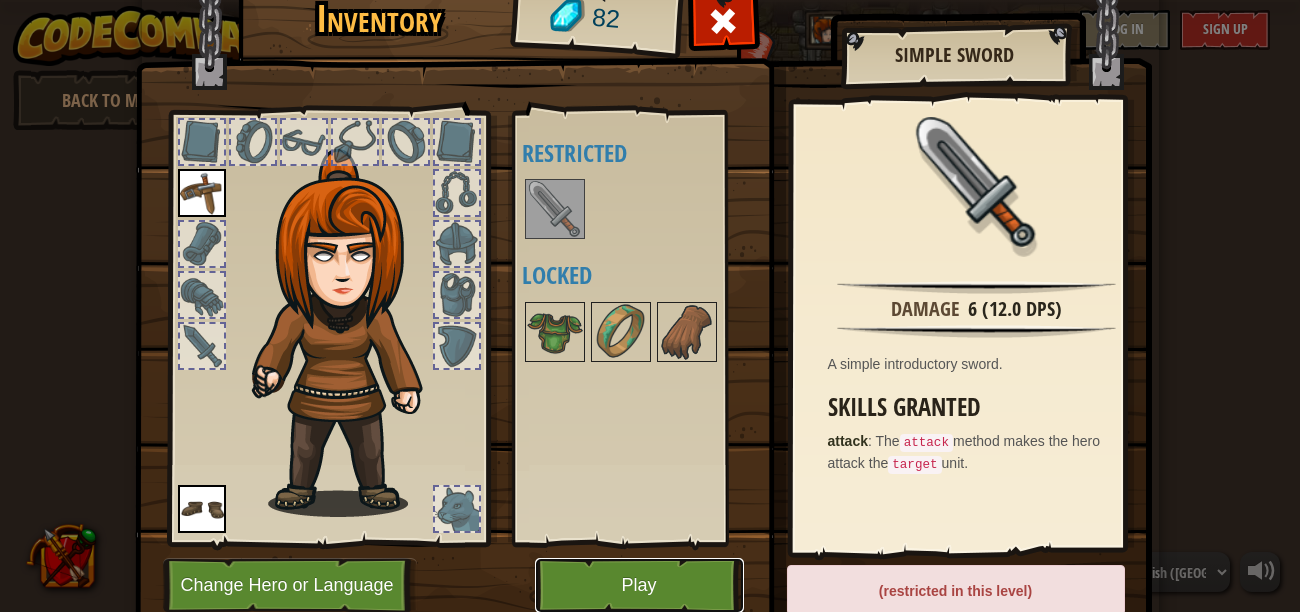 click on "Play" at bounding box center (639, 585) 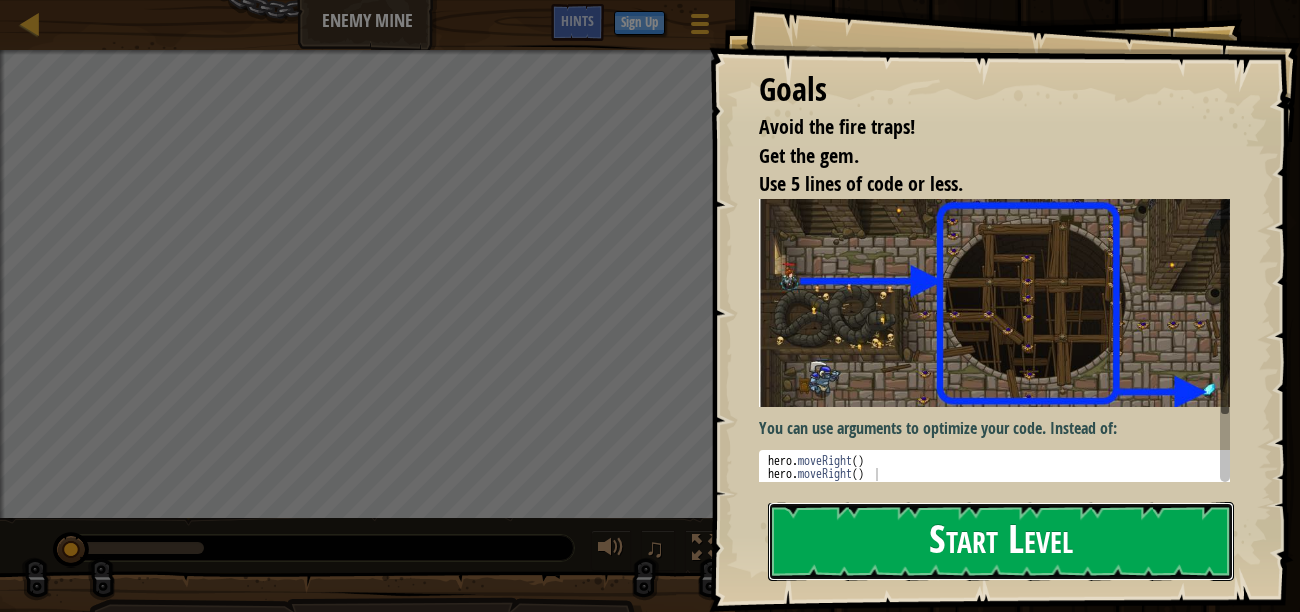 click on "Start Level" at bounding box center [1001, 541] 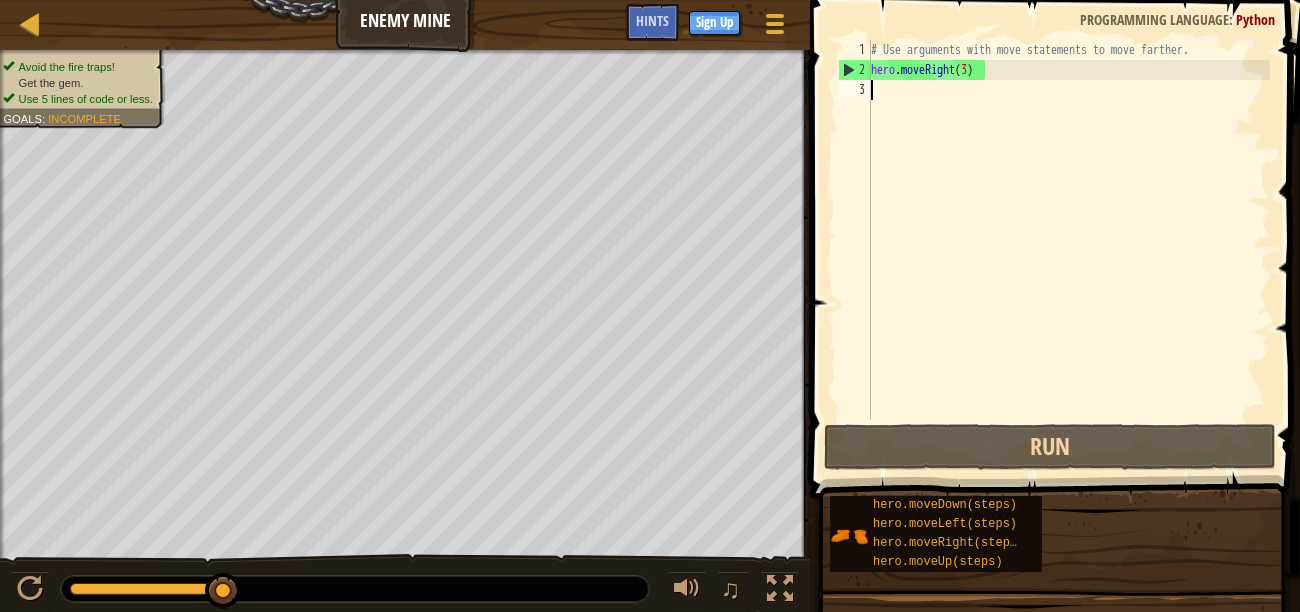 type on "h" 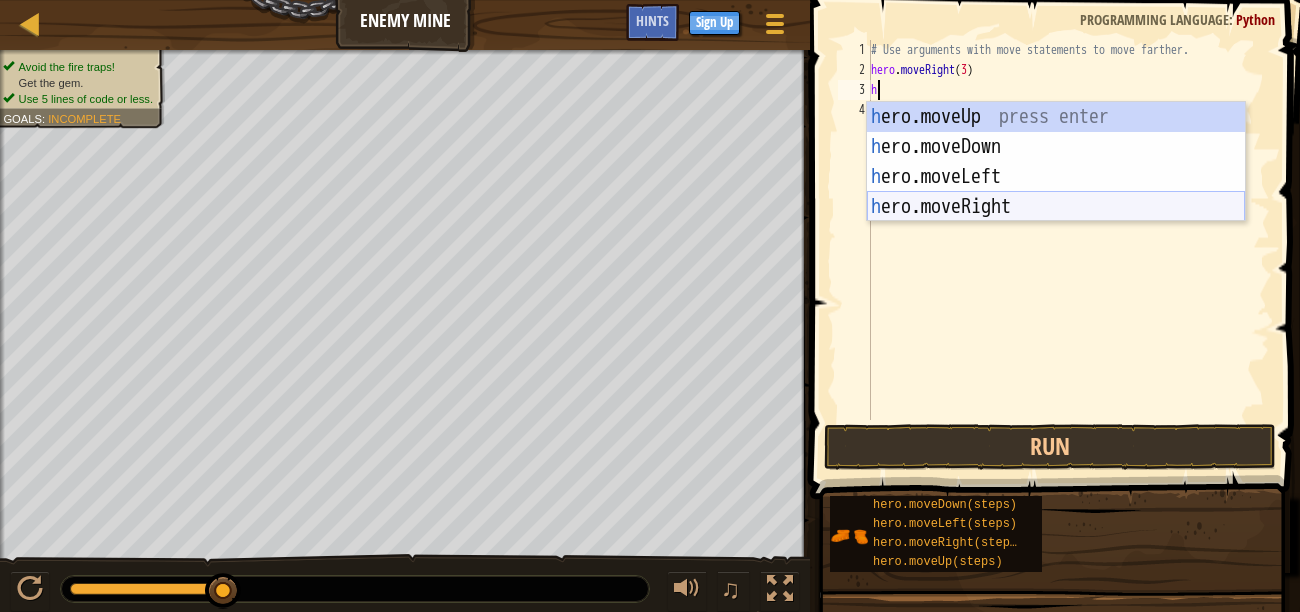 click on "h ero.moveUp press enter h ero.moveDown press enter h ero.moveLeft press enter h ero.moveRight press enter" at bounding box center (1056, 192) 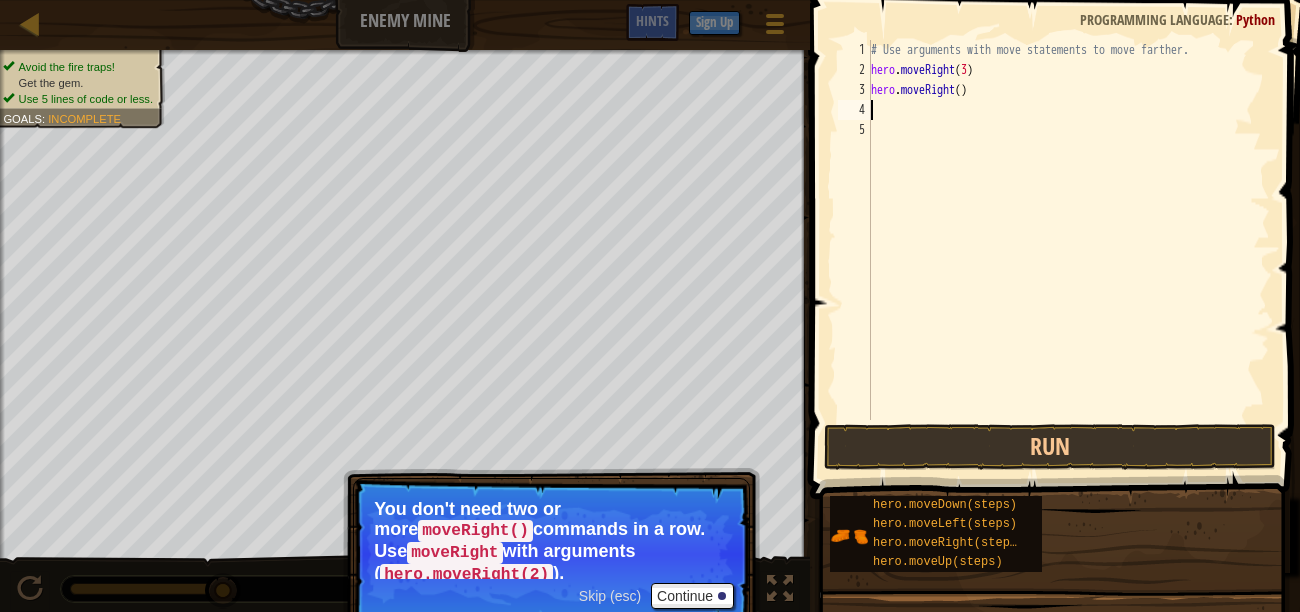 click on "# Use arguments with move statements to move farther. hero . moveRight ( 3 ) hero . moveRight ( )" at bounding box center [1068, 250] 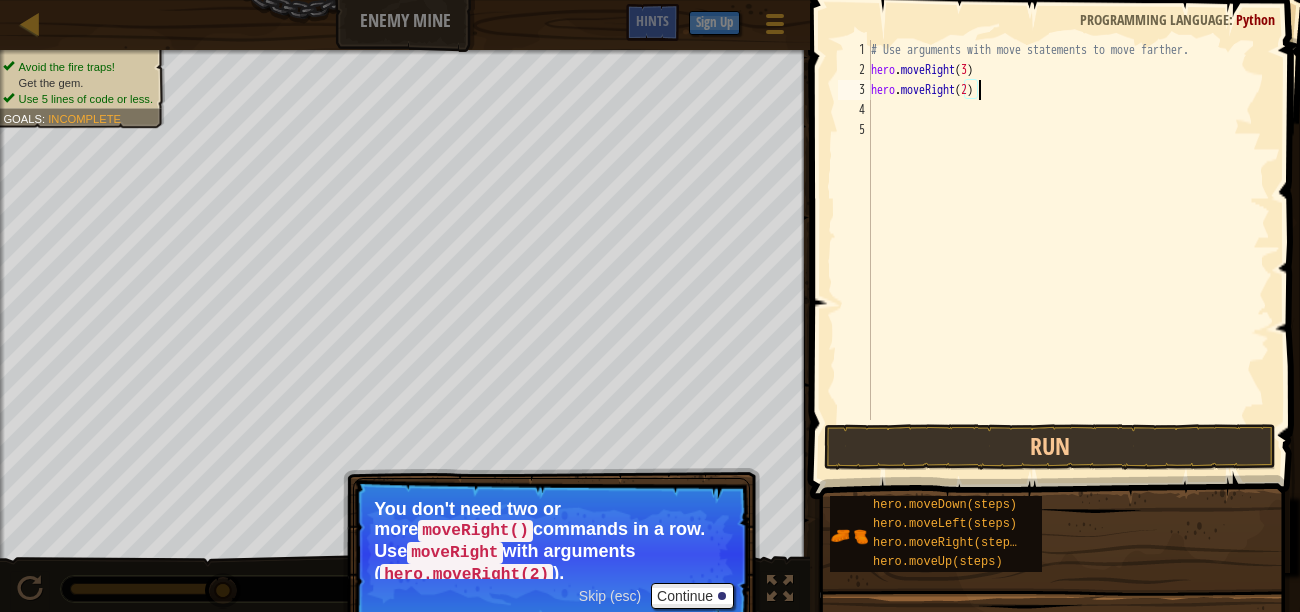 scroll, scrollTop: 9, scrollLeft: 9, axis: both 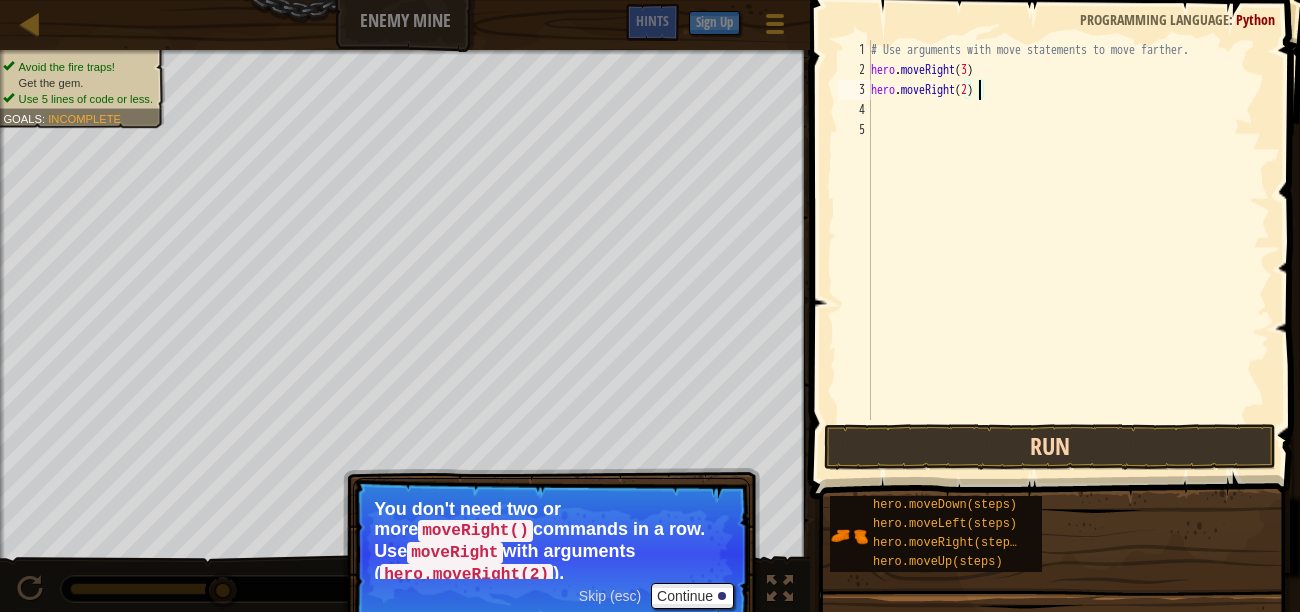 type on "hero.moveRight(2)" 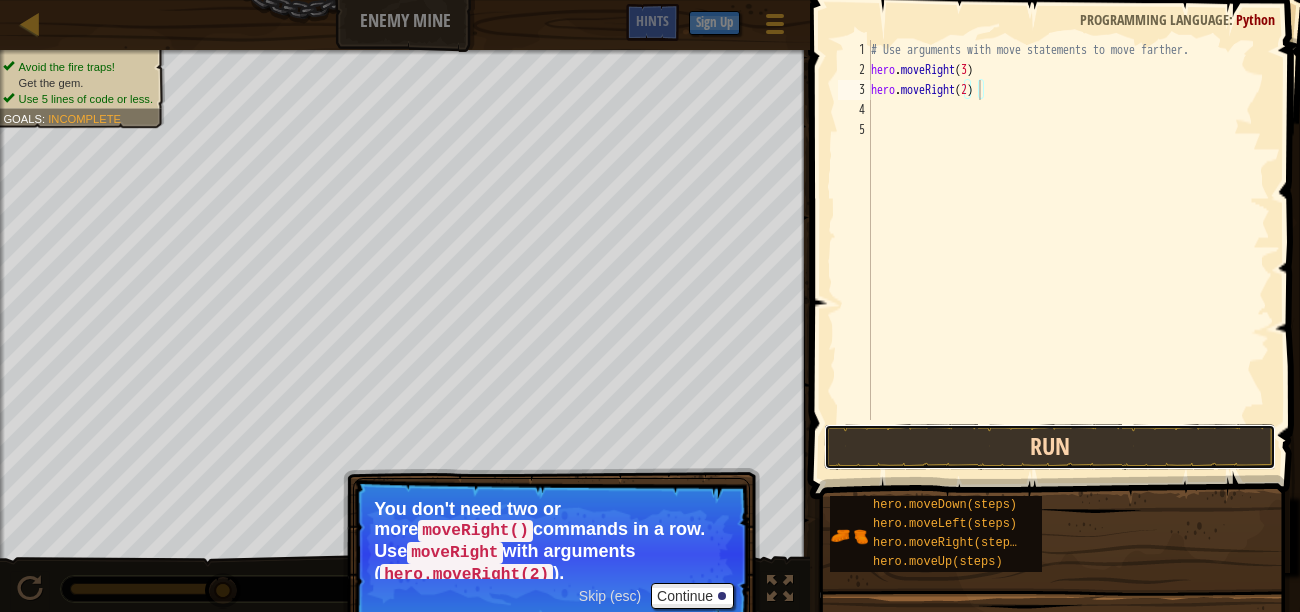 click on "Run" at bounding box center (1050, 447) 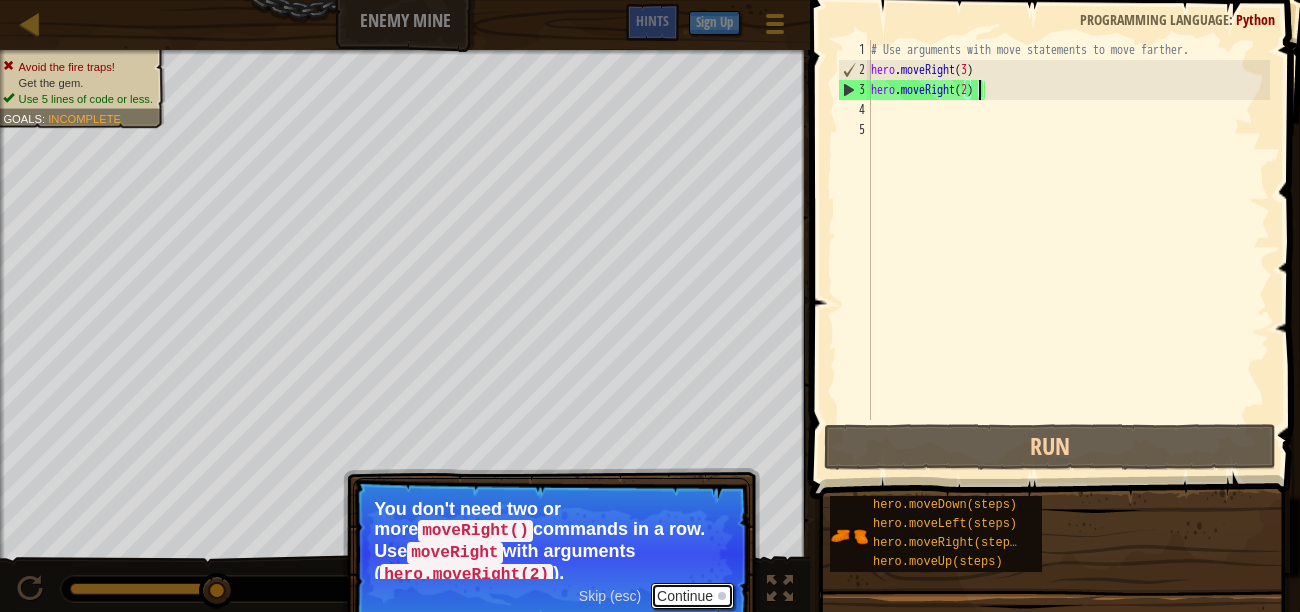 click on "Continue" at bounding box center (692, 596) 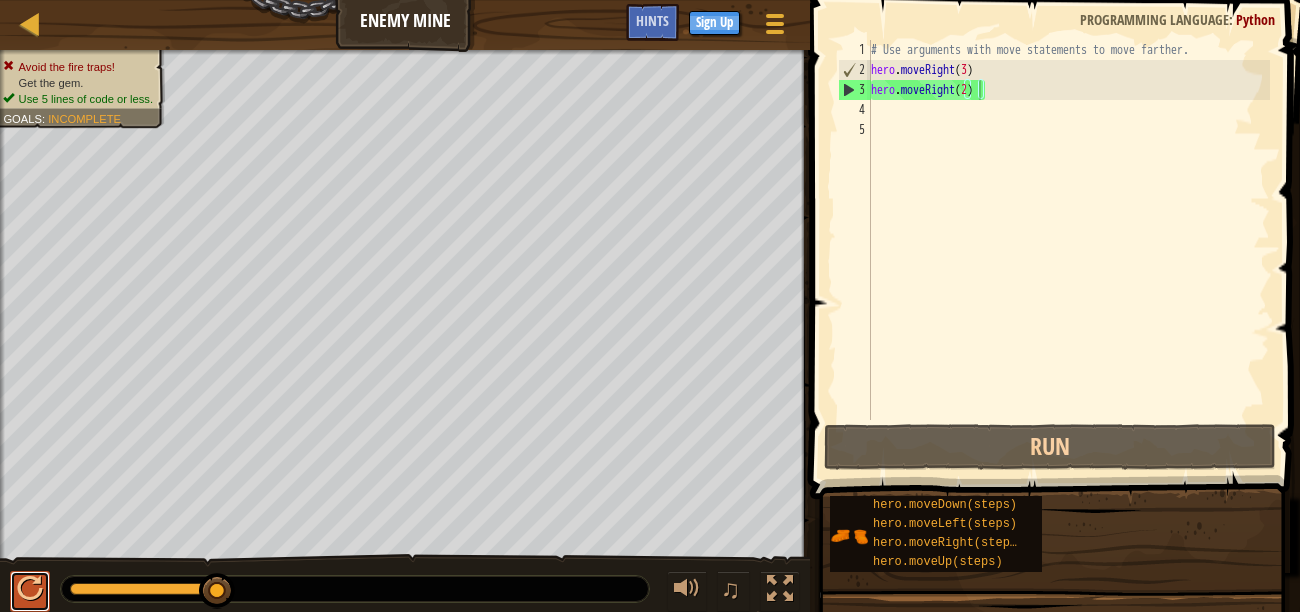 click at bounding box center (30, 589) 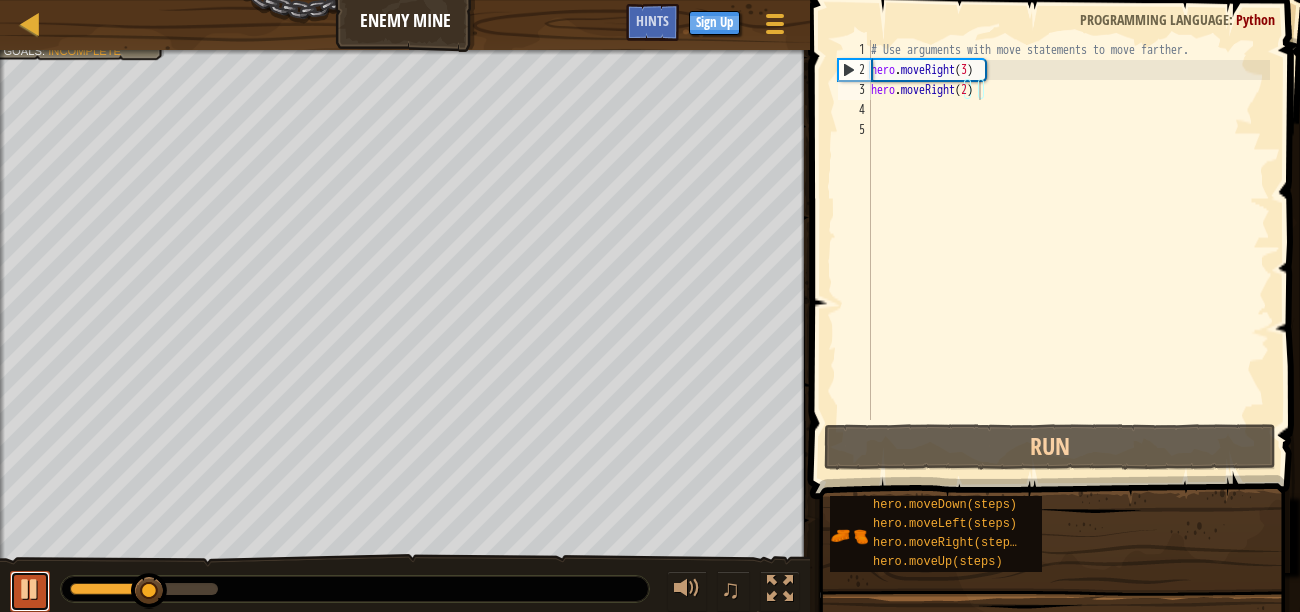click at bounding box center (30, 589) 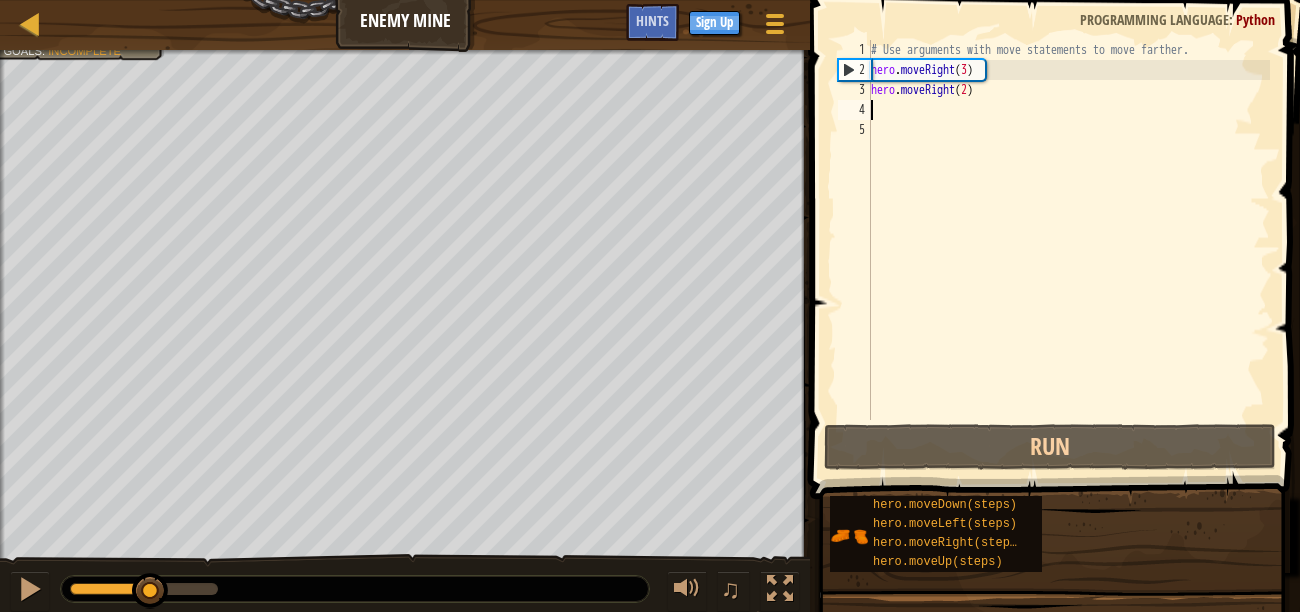 drag, startPoint x: 1013, startPoint y: 100, endPoint x: 853, endPoint y: 102, distance: 160.0125 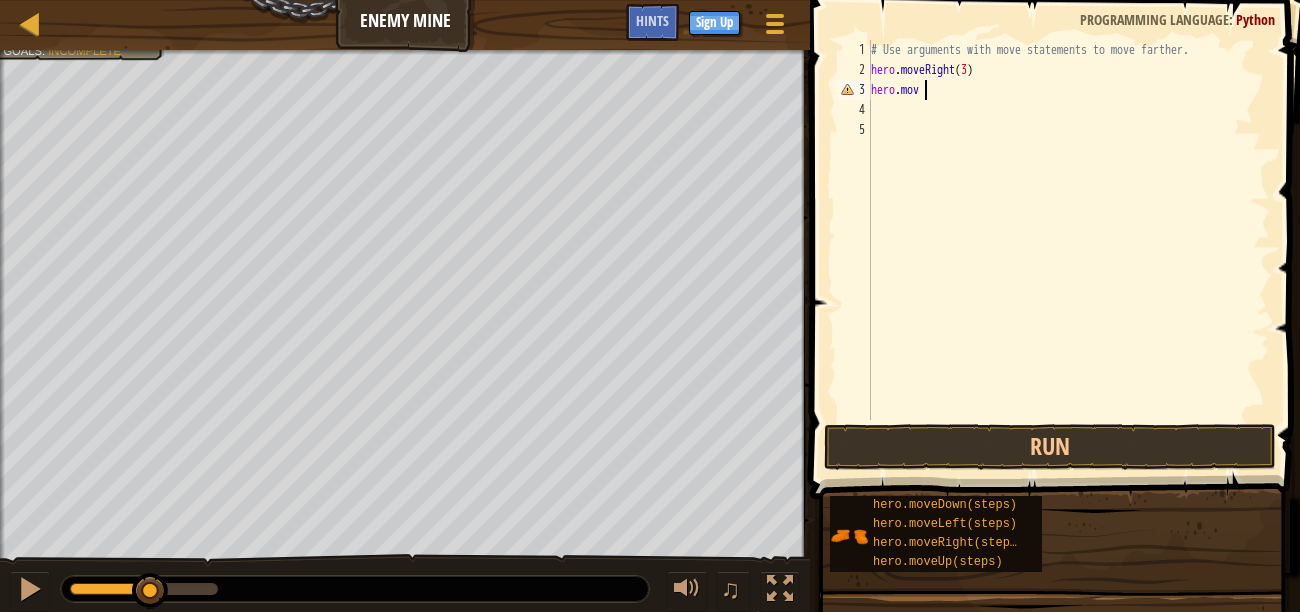 type on "hero.move" 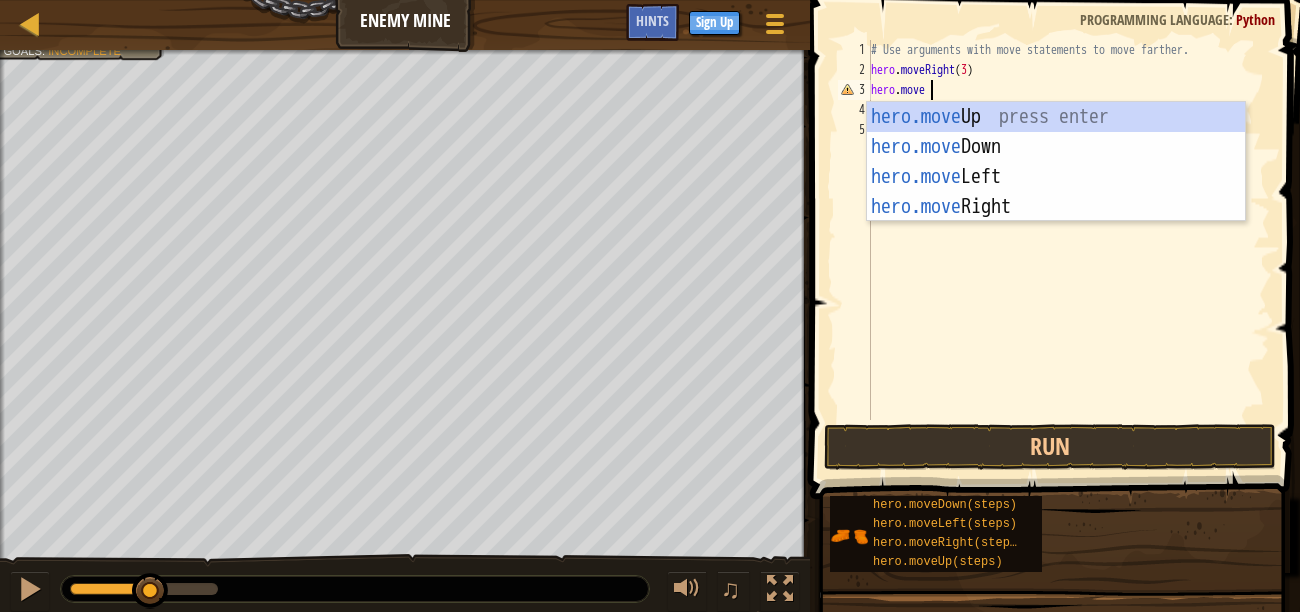 scroll, scrollTop: 9, scrollLeft: 4, axis: both 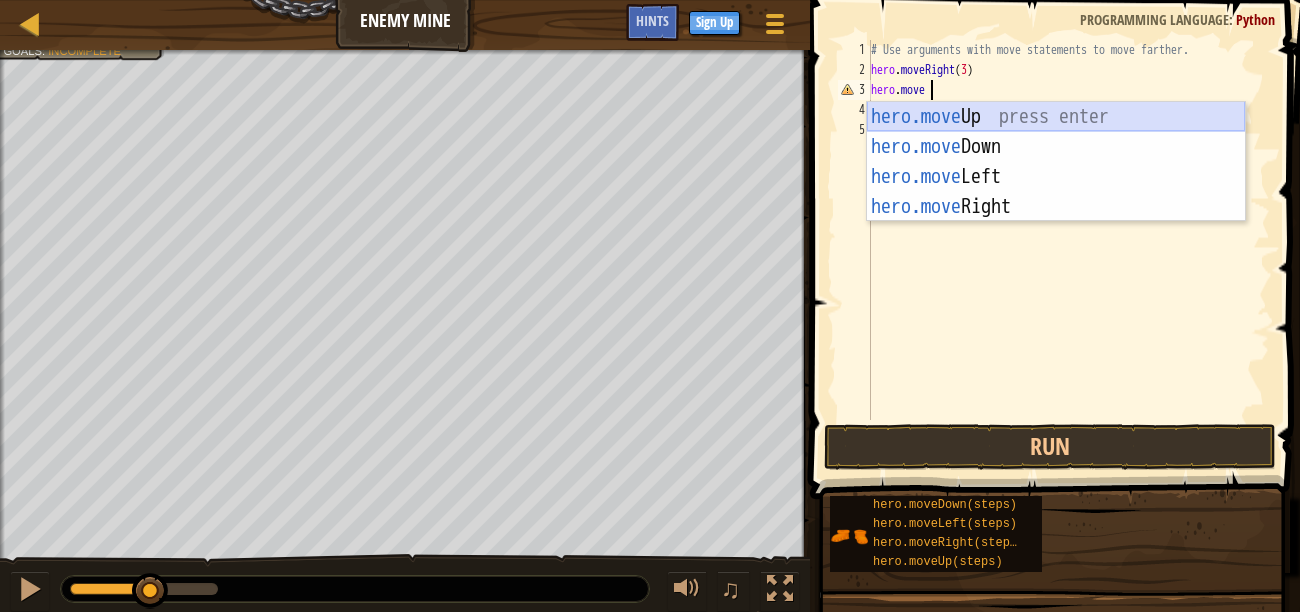 click on "hero.move Up press enter hero.move Down press enter hero.move Left press enter hero.move Right press enter" at bounding box center [1056, 192] 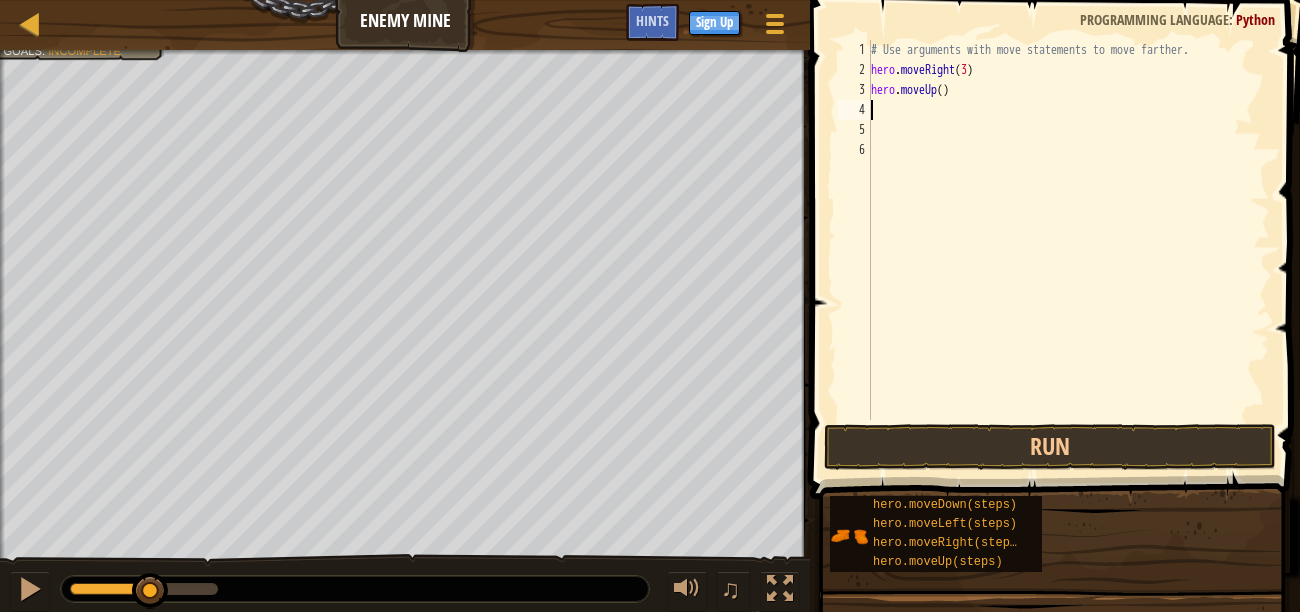 scroll, scrollTop: 9, scrollLeft: 0, axis: vertical 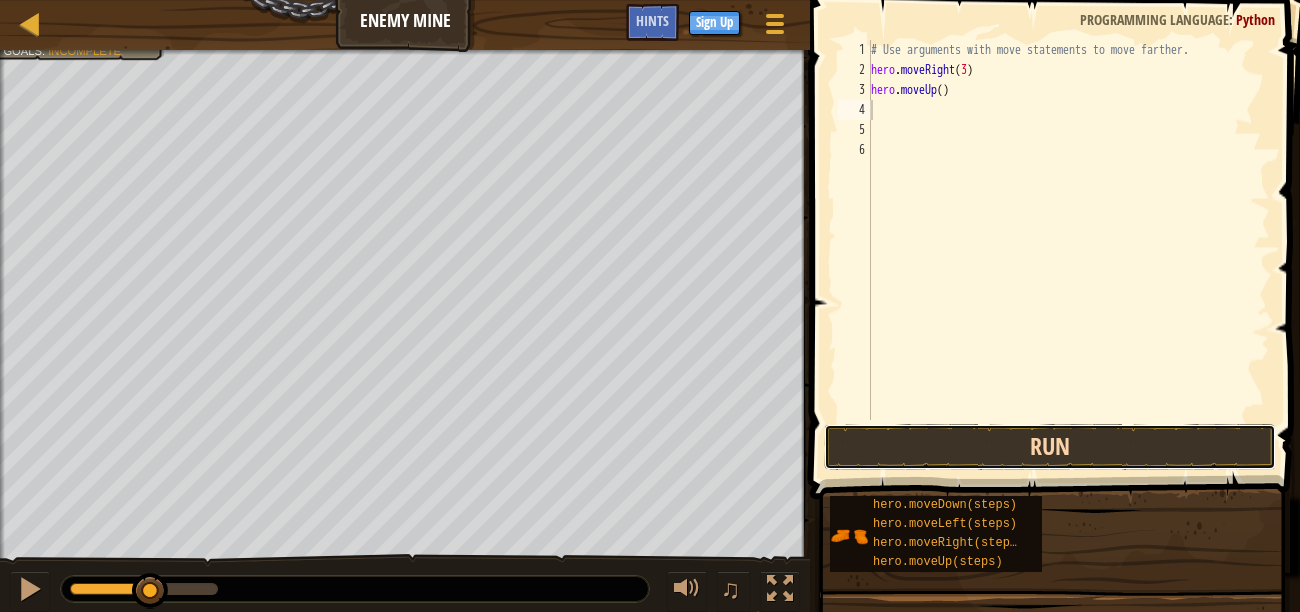 click on "Run" at bounding box center (1050, 447) 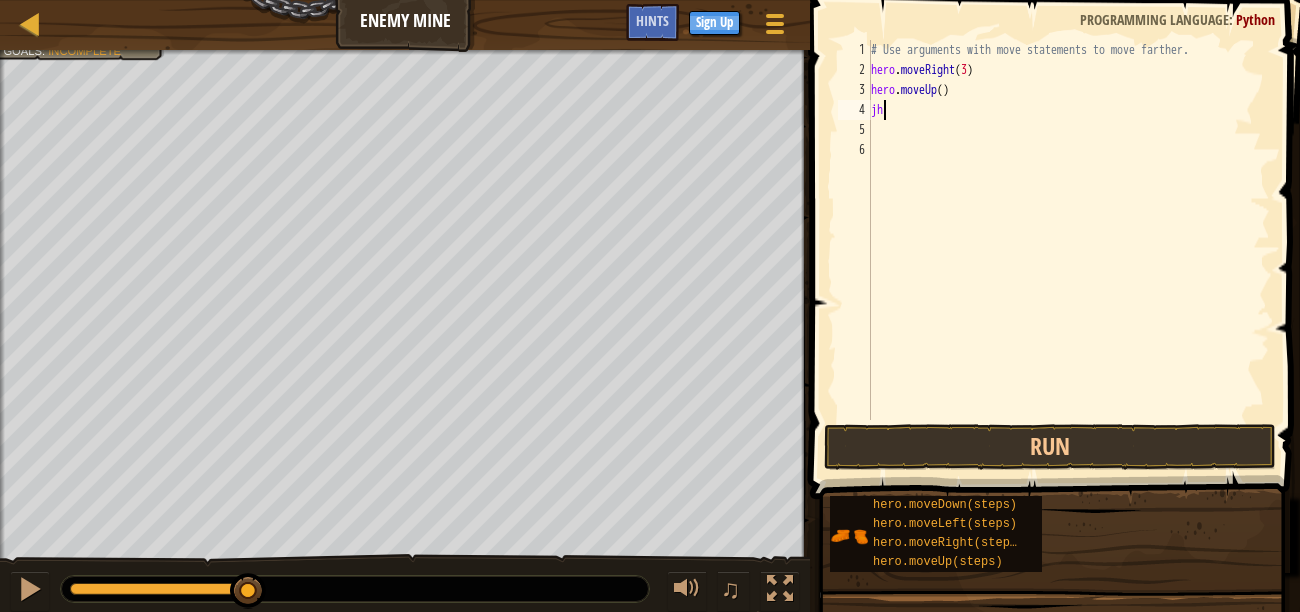 type on "j" 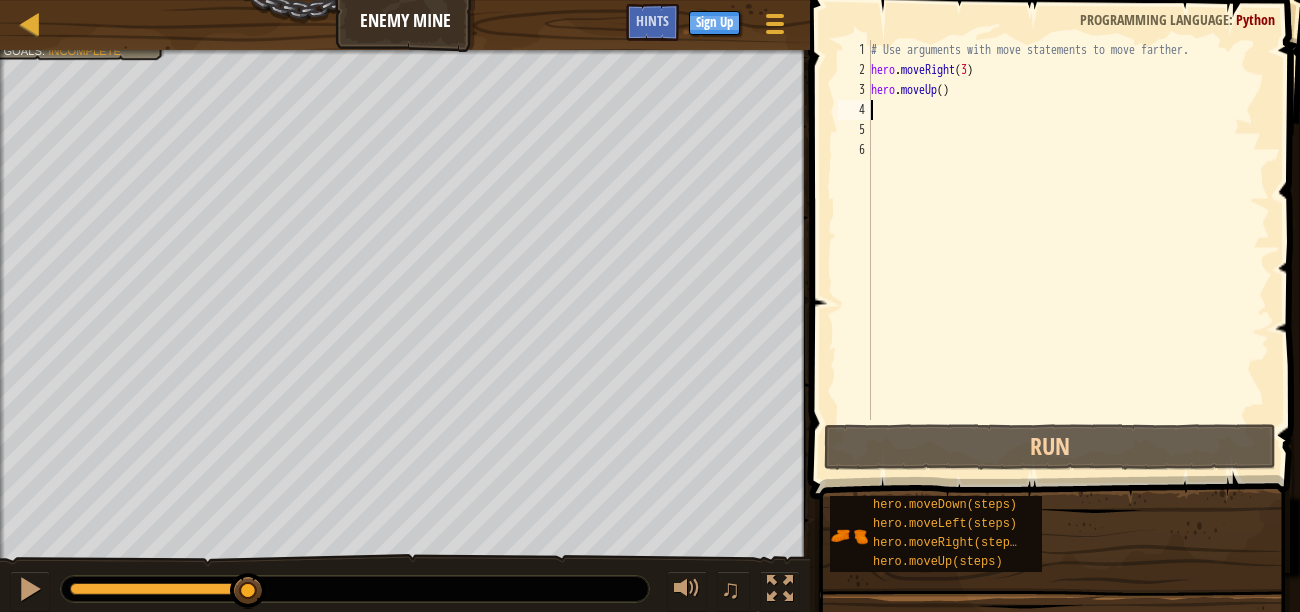 type on "h" 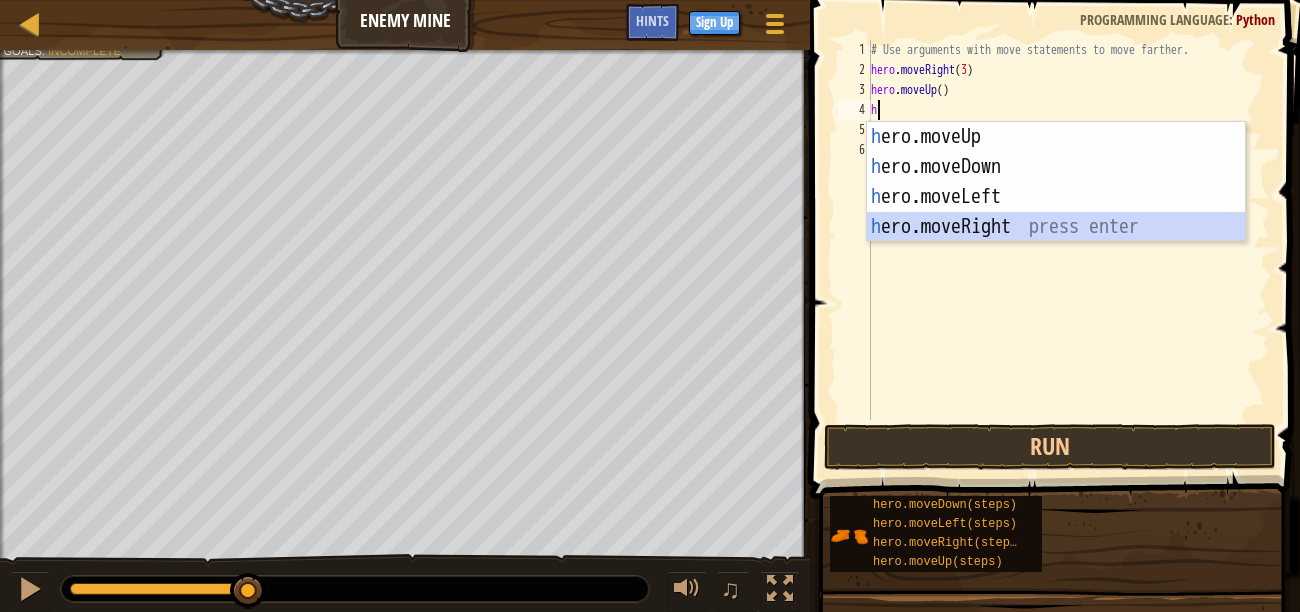 click on "h ero.moveUp press enter h ero.moveDown press enter h ero.moveLeft press enter h ero.moveRight press enter" at bounding box center (1056, 212) 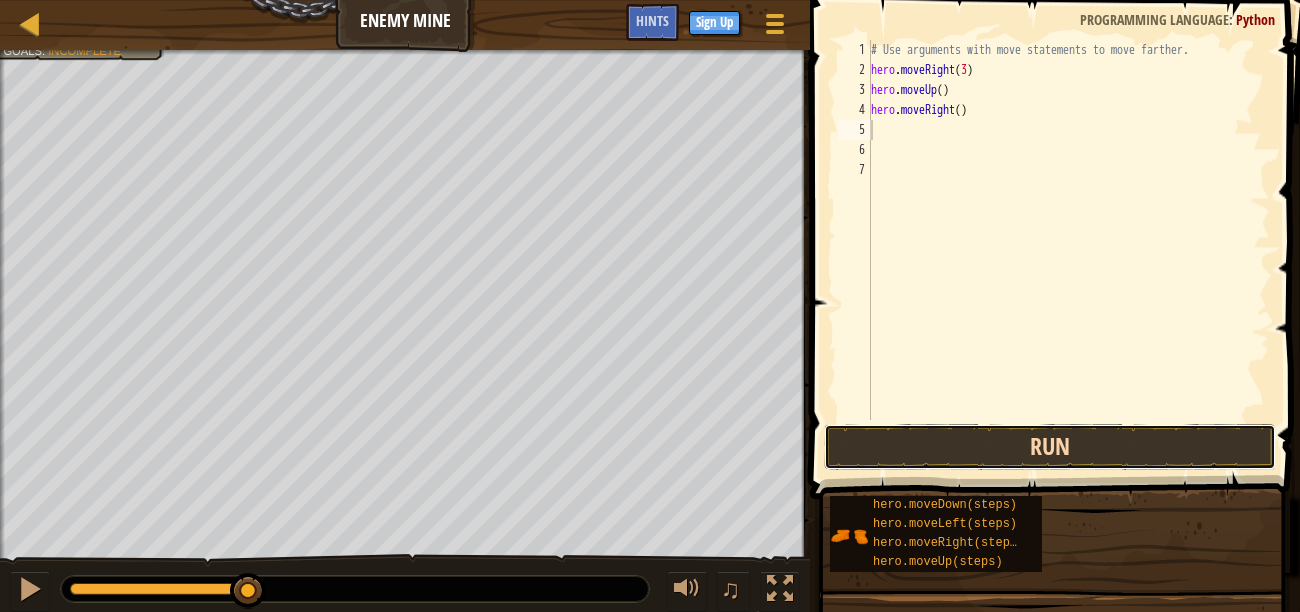 click on "Run" at bounding box center (1050, 447) 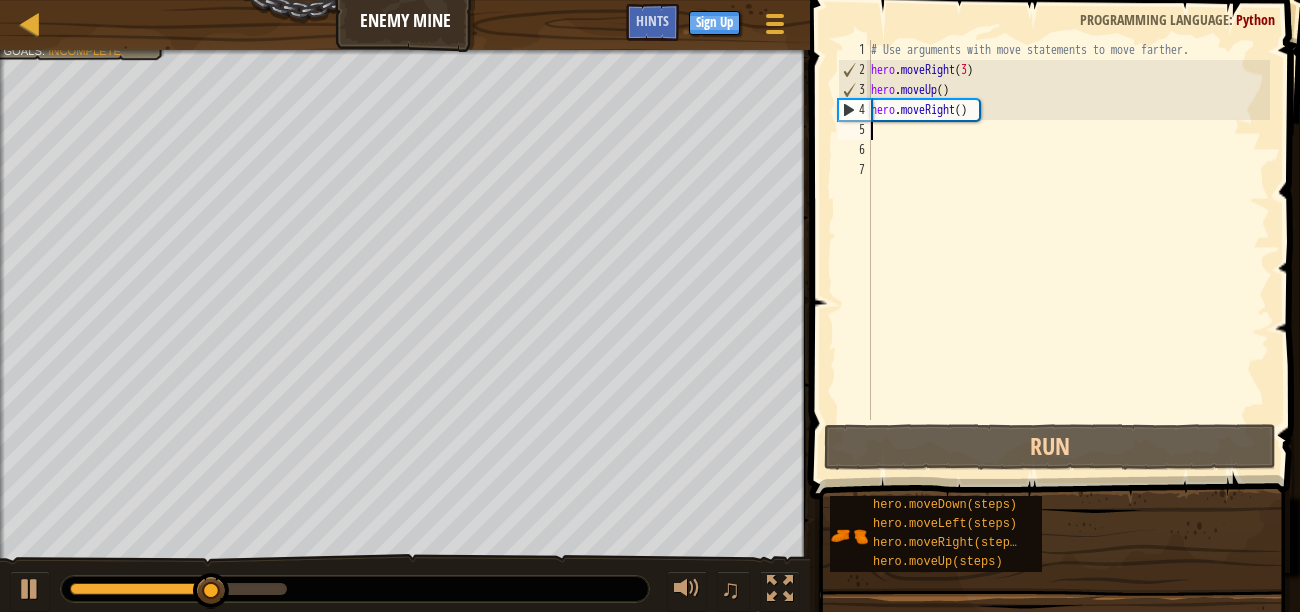 type on "h" 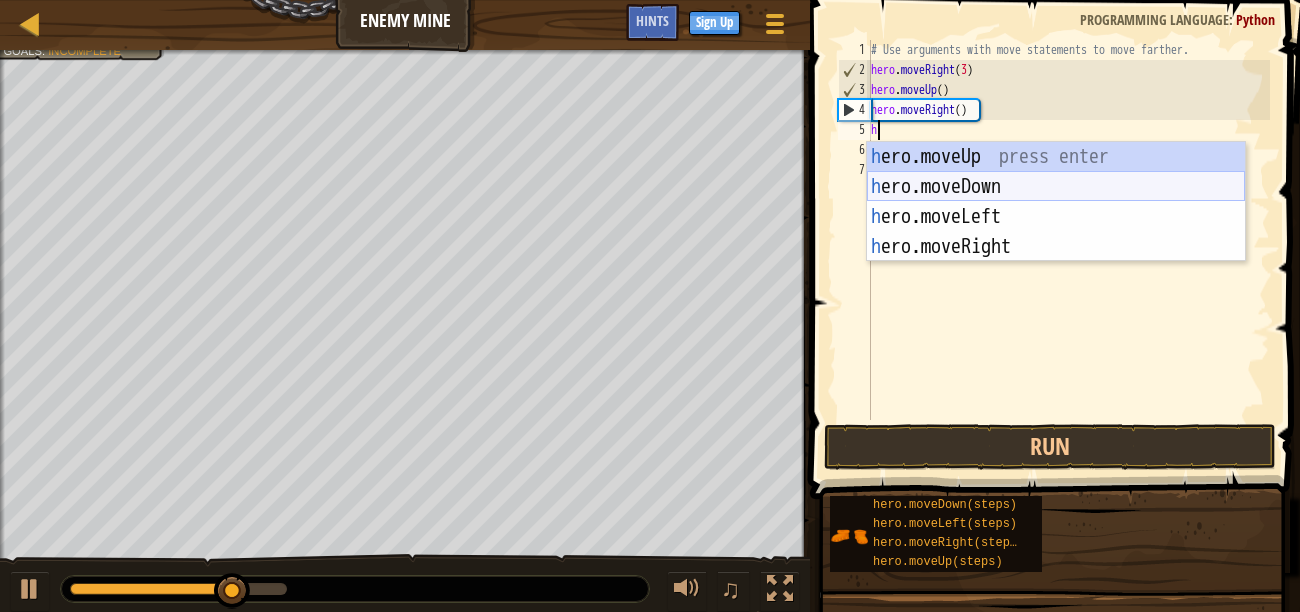 click on "h ero.moveUp press enter h ero.moveDown press enter h ero.moveLeft press enter h ero.moveRight press enter" at bounding box center [1056, 232] 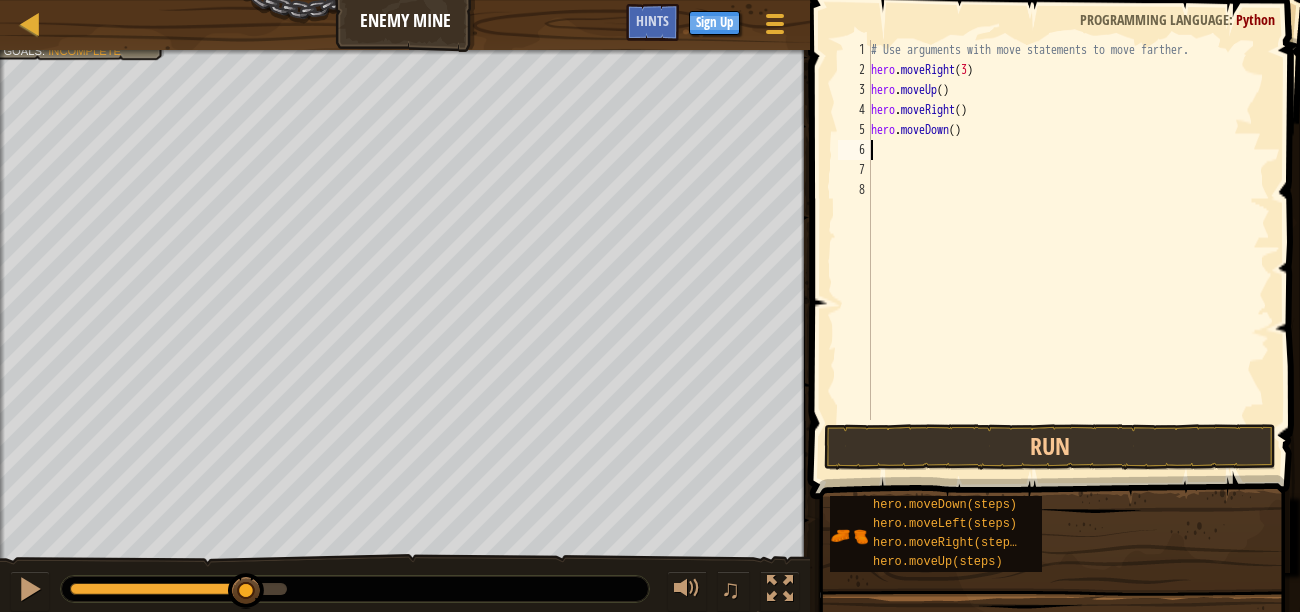 click on "# Use arguments with move statements to move farther. hero . moveRight ( 3 ) hero . moveUp ( ) hero . moveRight ( ) hero . moveDown ( )" at bounding box center [1068, 250] 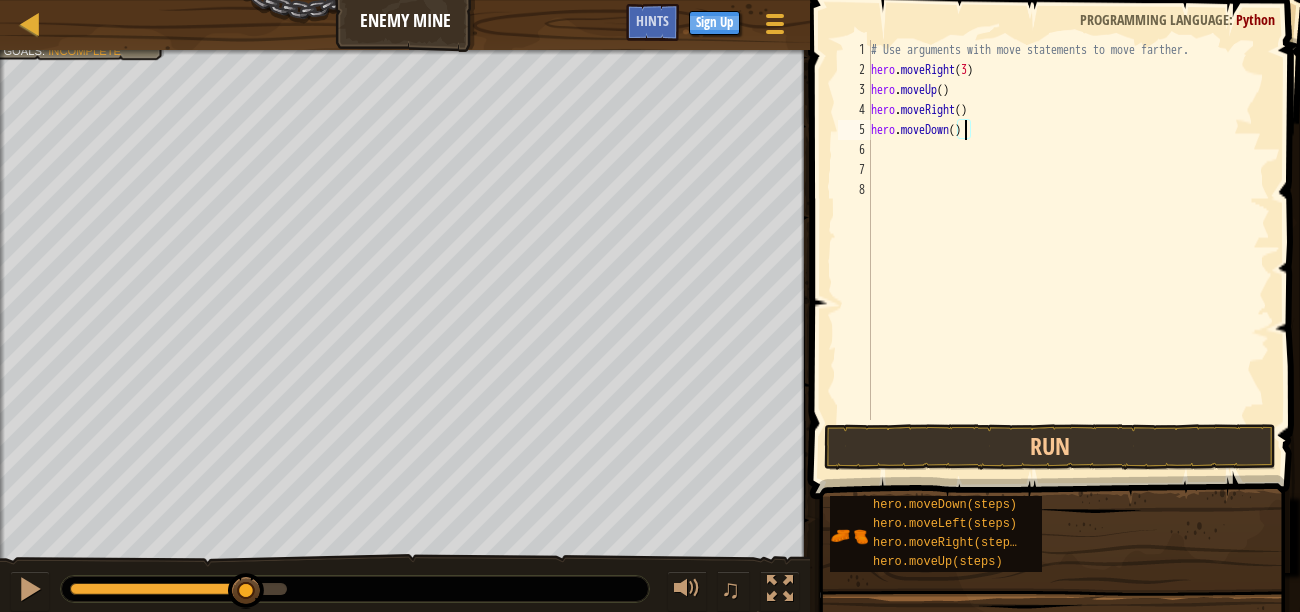 scroll, scrollTop: 9, scrollLeft: 8, axis: both 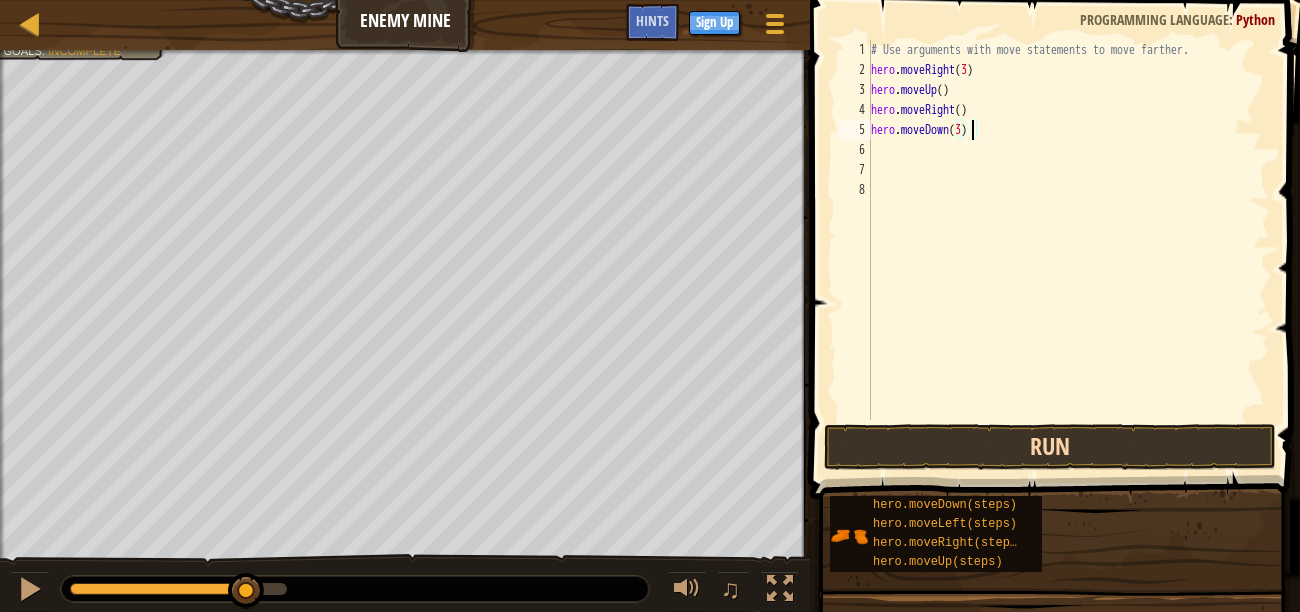 type on "hero.moveDown(3)" 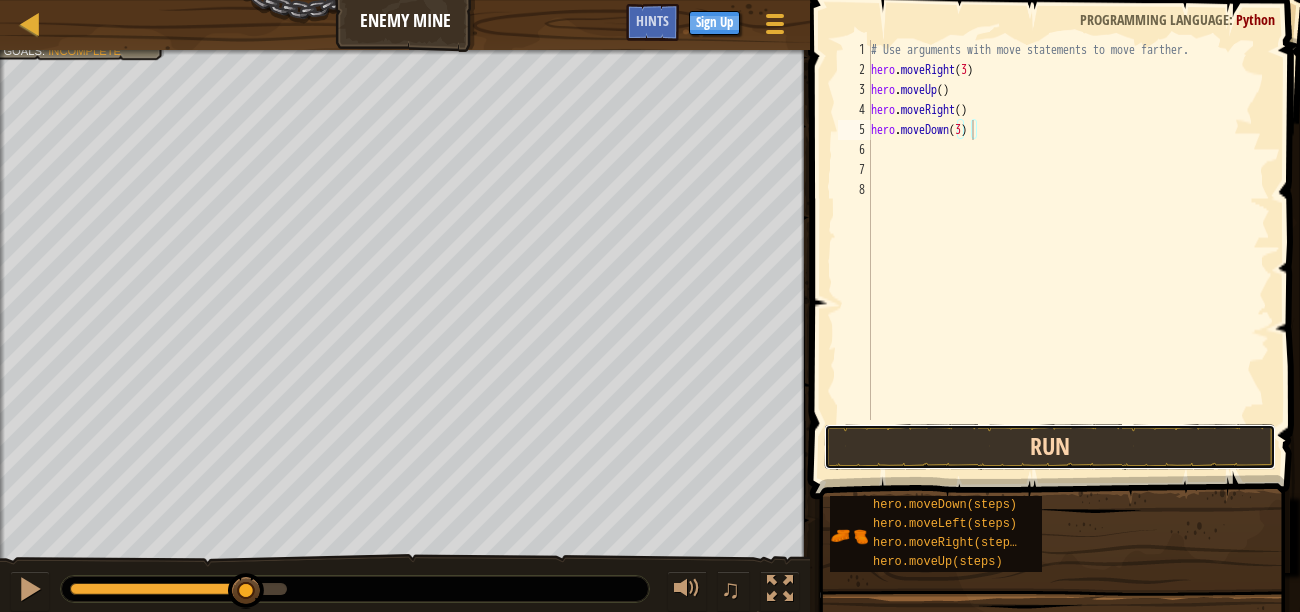 click on "Run" at bounding box center (1050, 447) 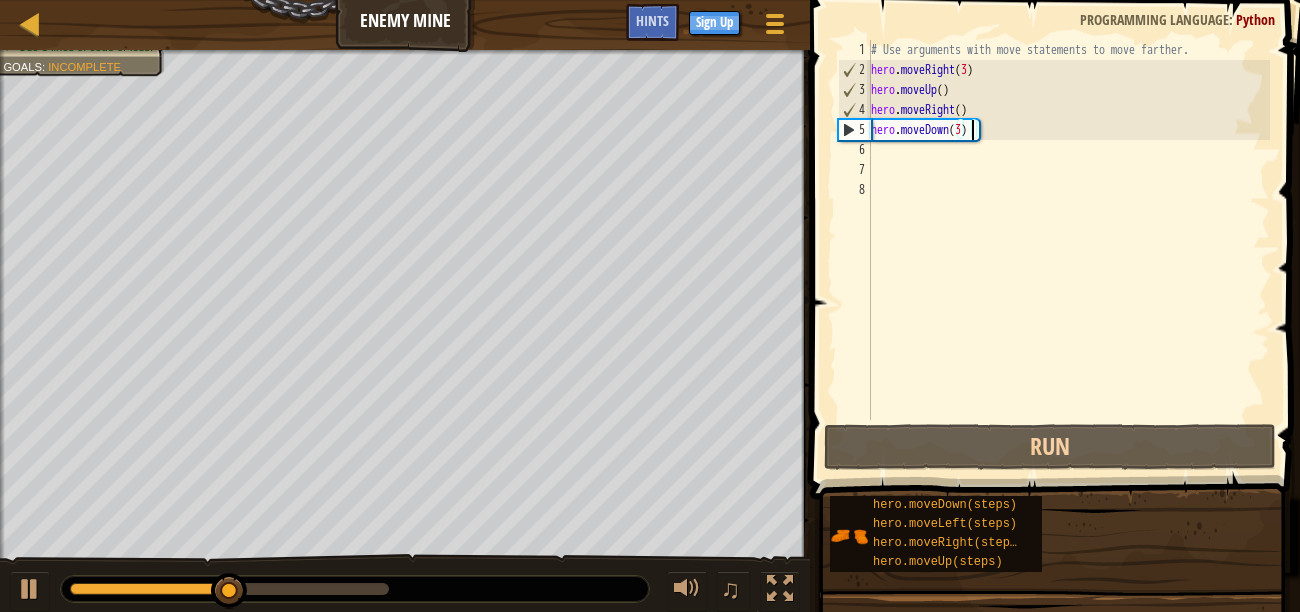 click on "# Use arguments with move statements to move farther. hero . moveRight ( 3 ) hero . moveUp ( ) hero . moveRight ( ) hero . moveDown ( 3 )" at bounding box center (1068, 250) 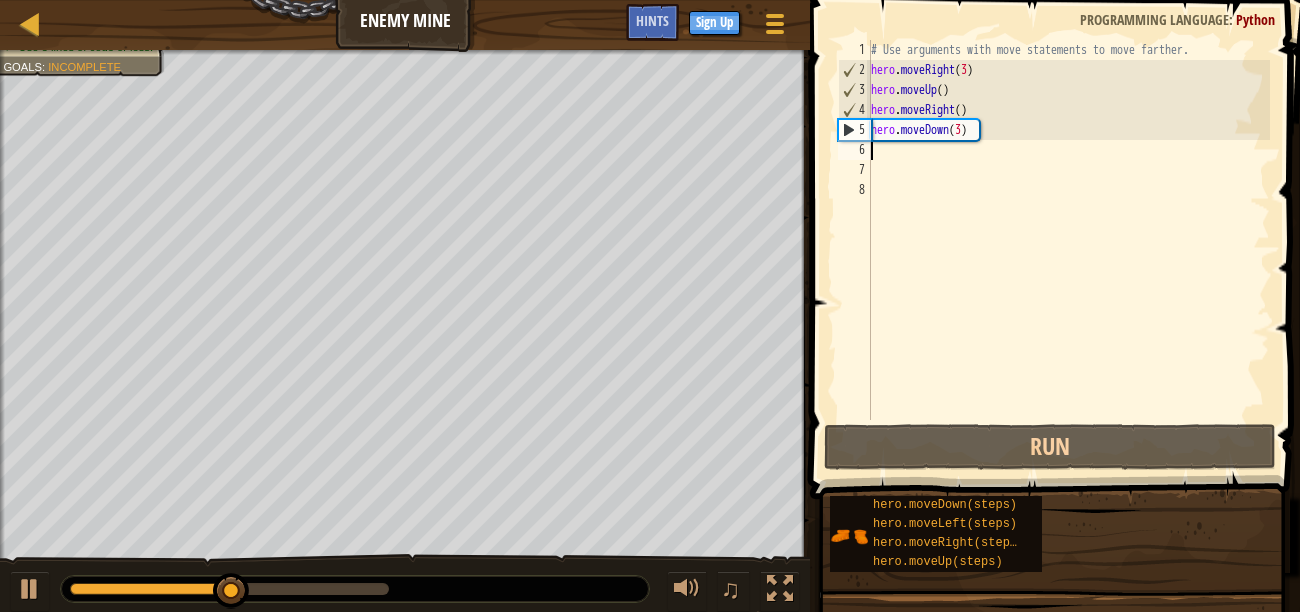 scroll, scrollTop: 9, scrollLeft: 0, axis: vertical 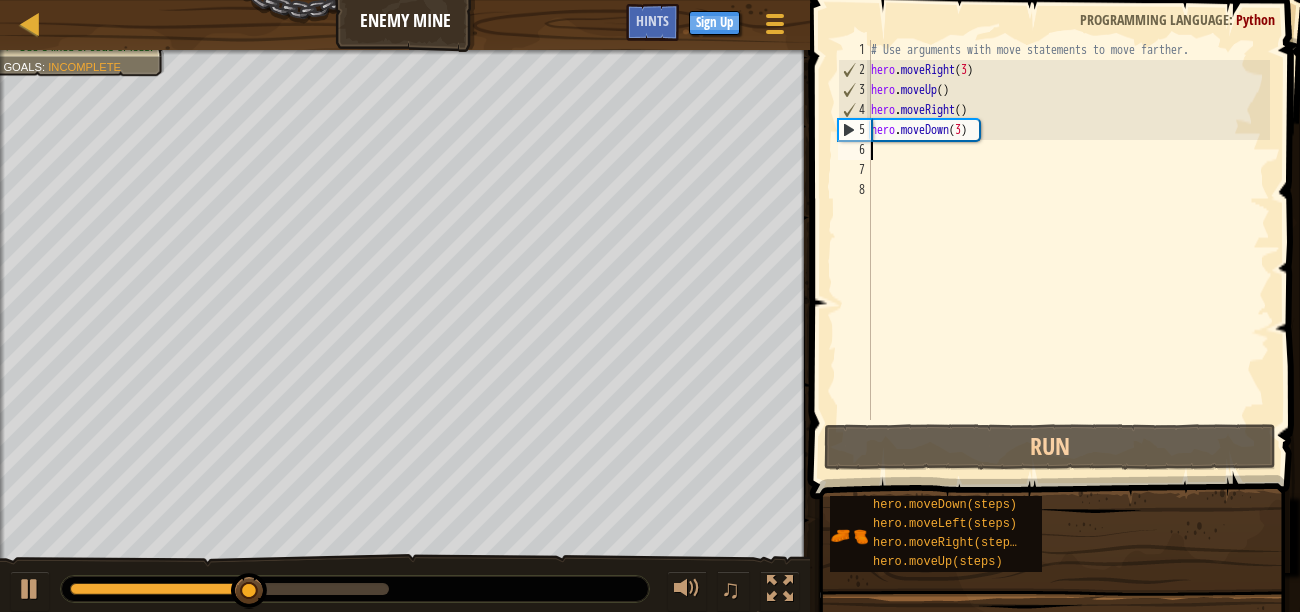 type on "h" 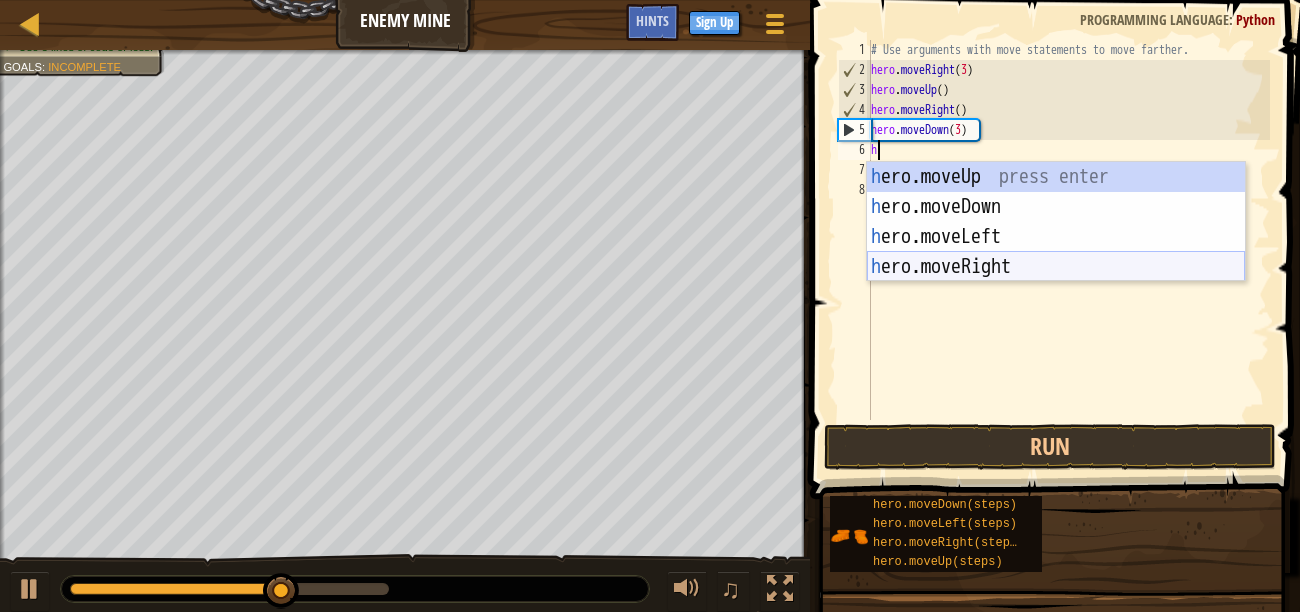 click on "h ero.moveUp press enter h ero.moveDown press enter h ero.moveLeft press enter h ero.moveRight press enter" at bounding box center (1056, 252) 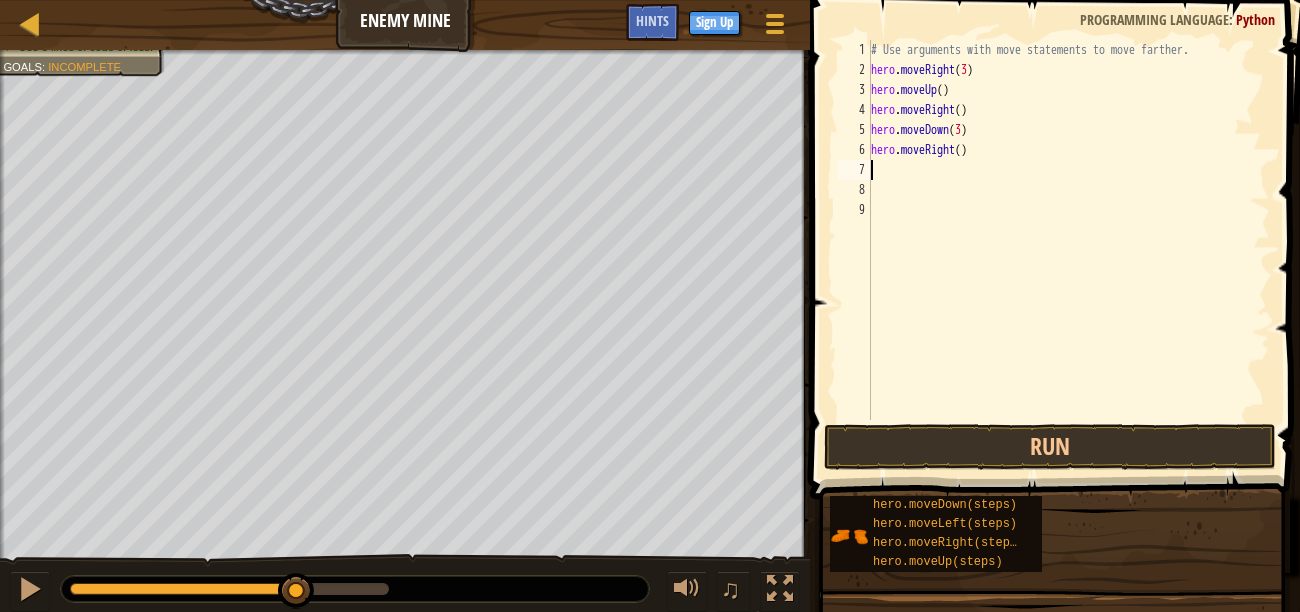 click on "# Use arguments with move statements to move farther. hero . moveRight ( 3 ) hero . moveUp ( ) hero . moveRight ( ) hero . moveDown ( 3 ) hero . moveRight ( )" at bounding box center (1068, 250) 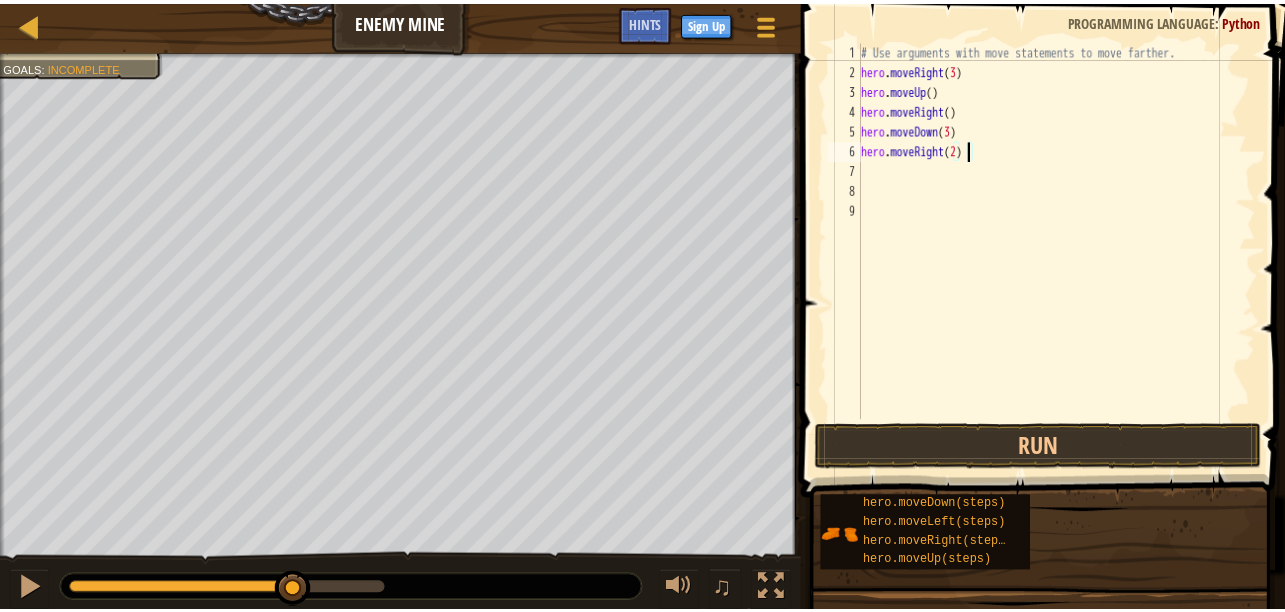scroll, scrollTop: 9, scrollLeft: 9, axis: both 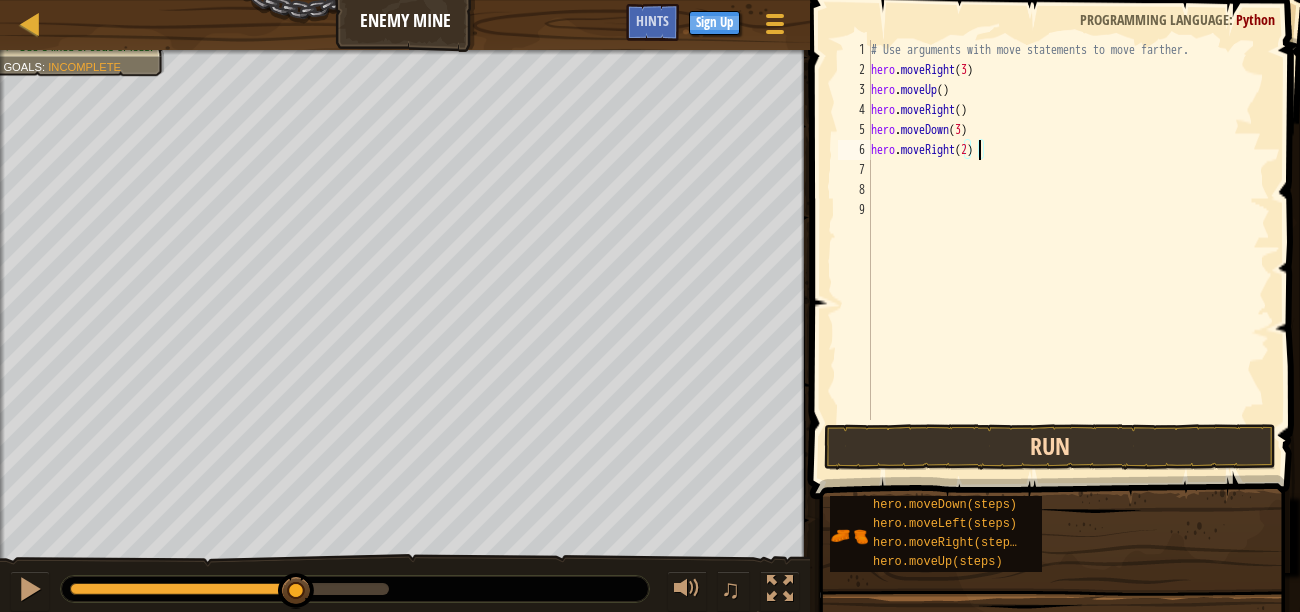 type on "hero.moveRight(2)" 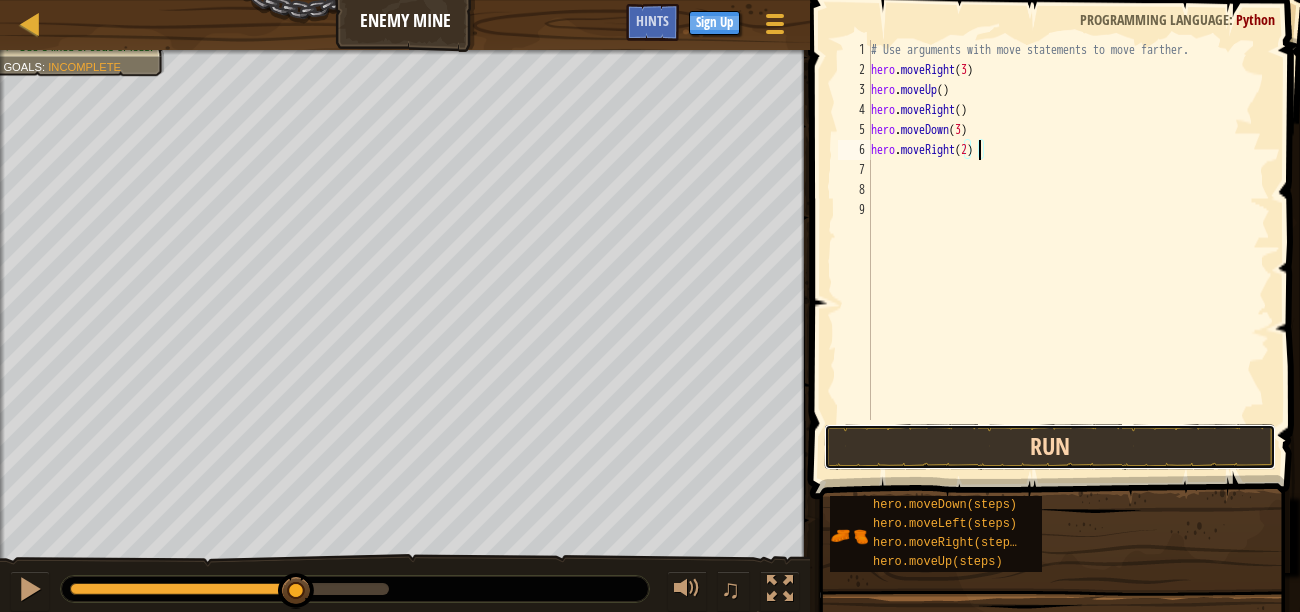 click on "Run" at bounding box center (1050, 447) 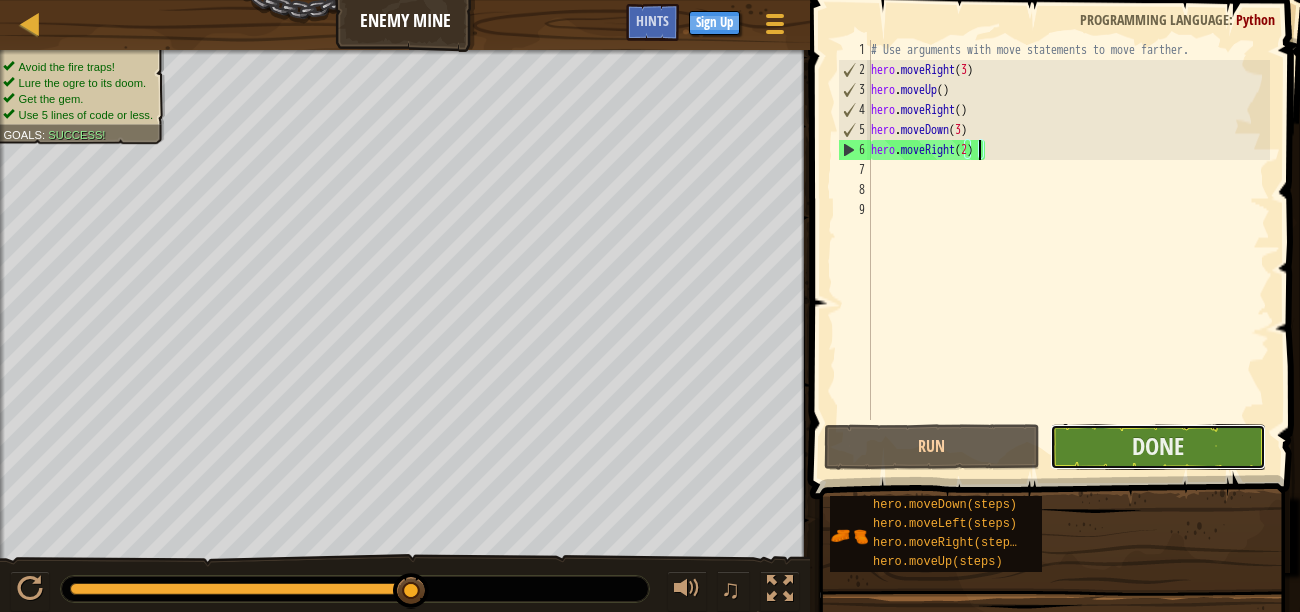 click on "Done" at bounding box center (1158, 447) 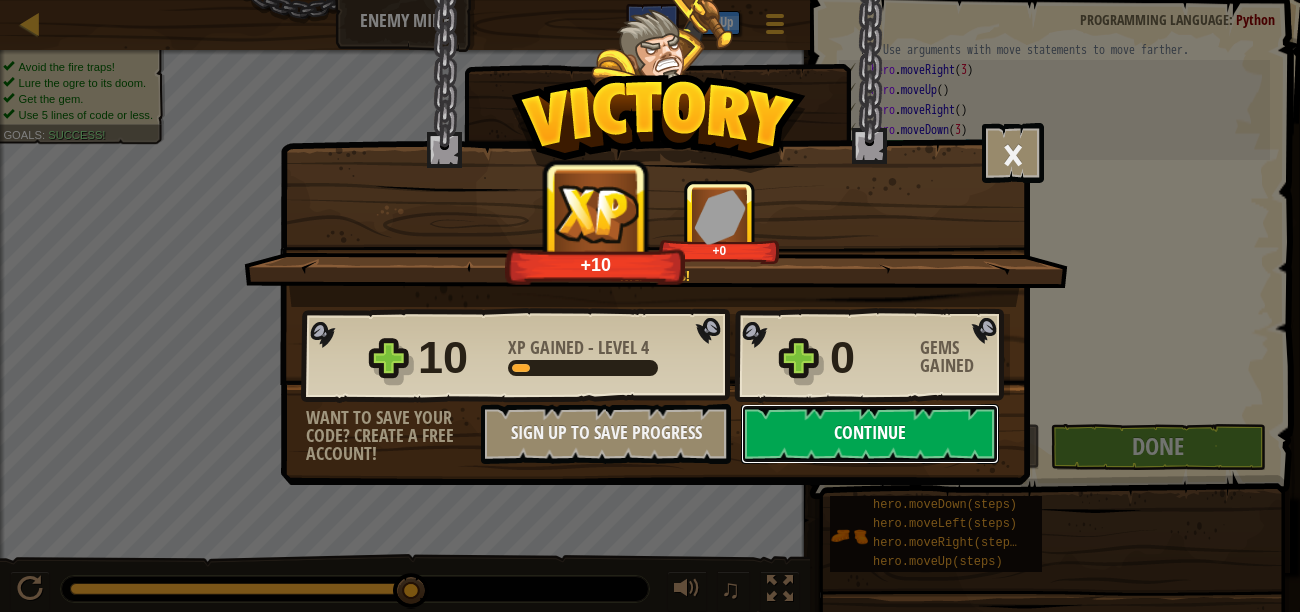 click on "Continue" at bounding box center (870, 434) 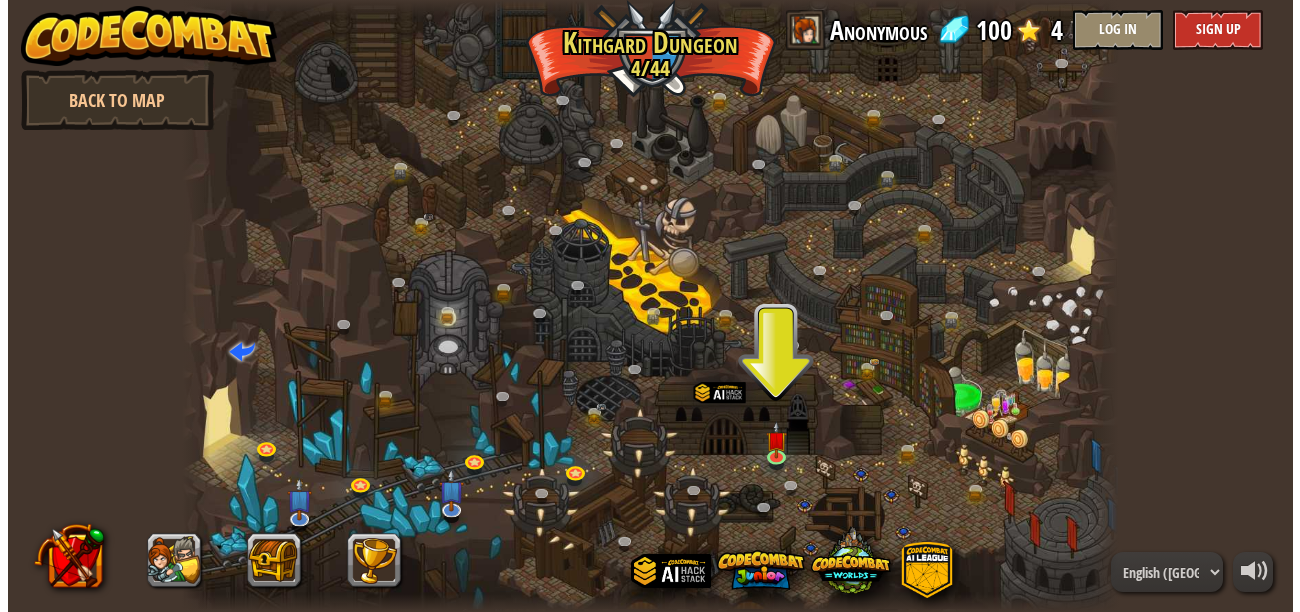 scroll, scrollTop: 2, scrollLeft: 0, axis: vertical 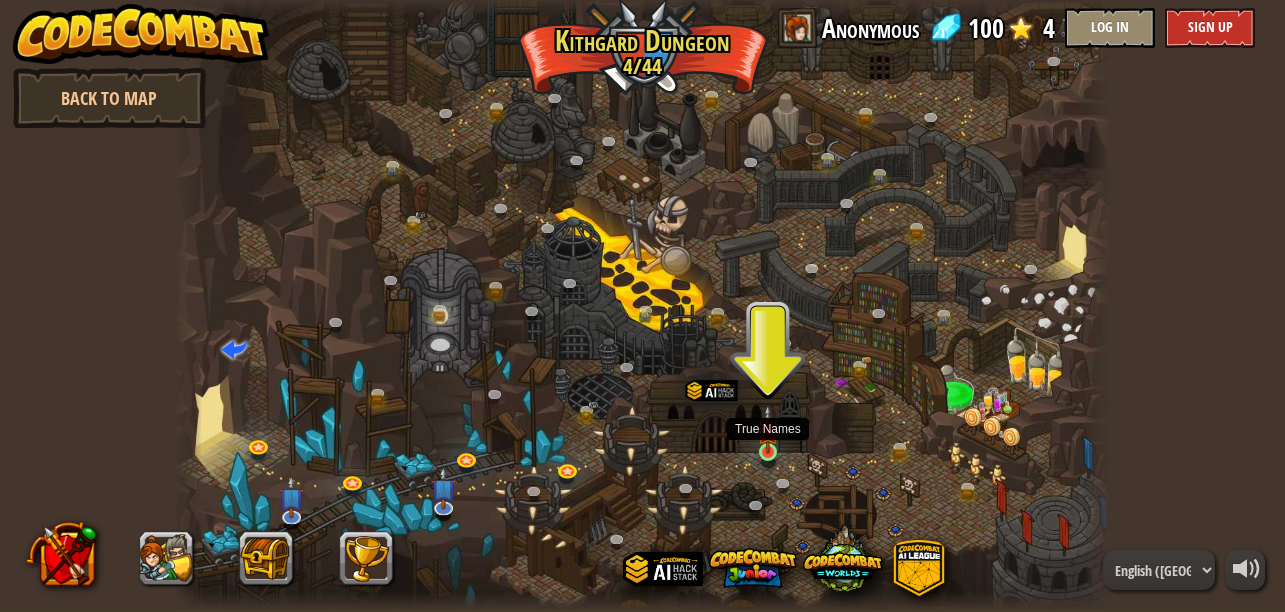 click at bounding box center [768, 429] 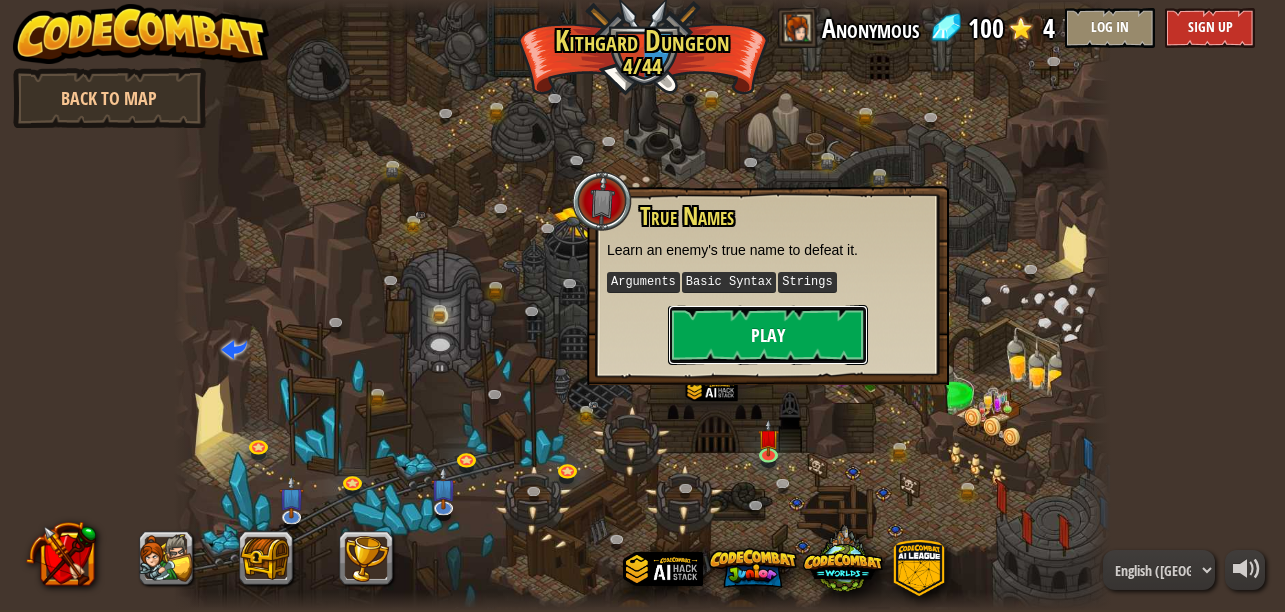 click on "Play" at bounding box center (768, 335) 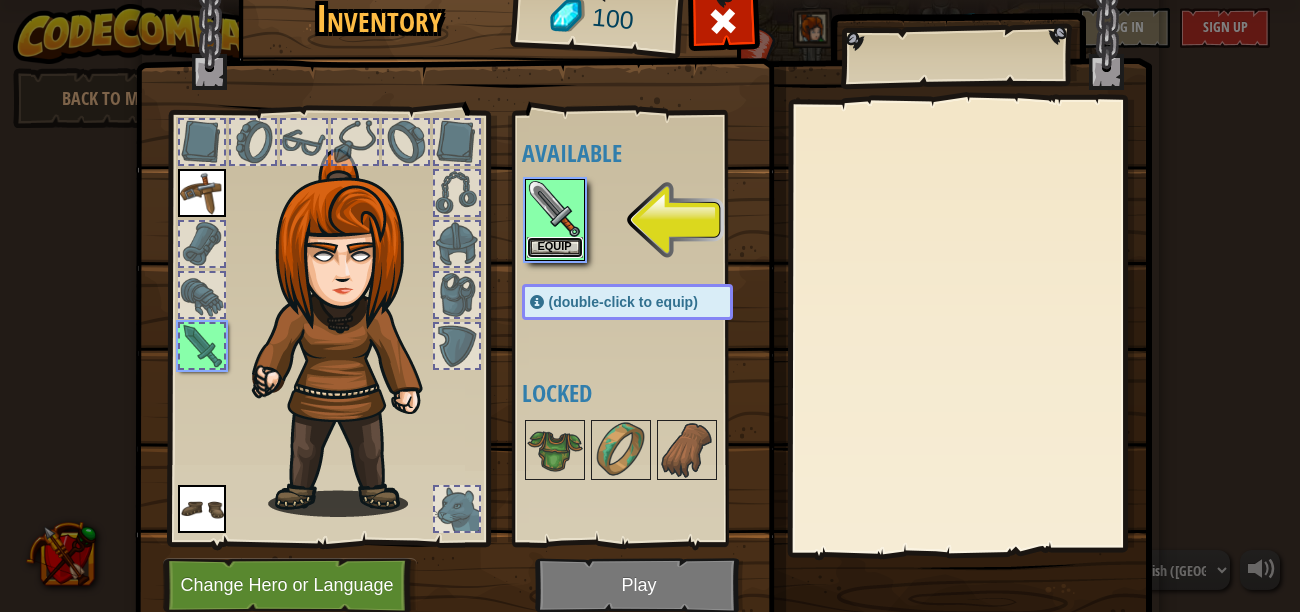 click on "Equip" at bounding box center (555, 247) 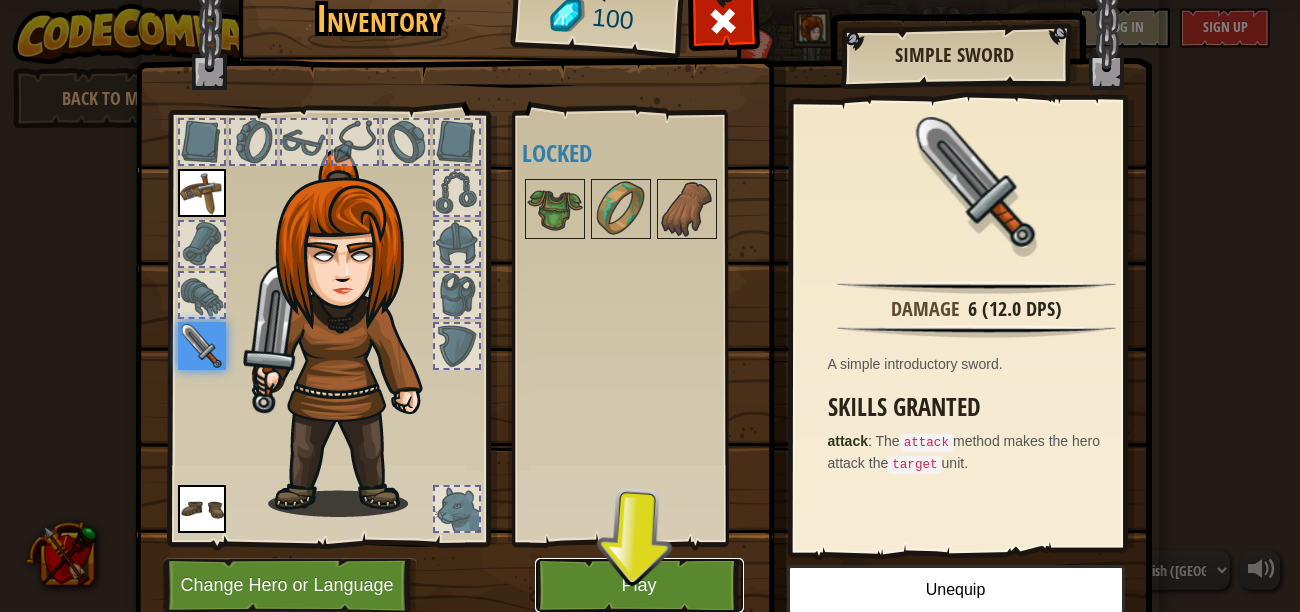 click on "Play" at bounding box center (639, 585) 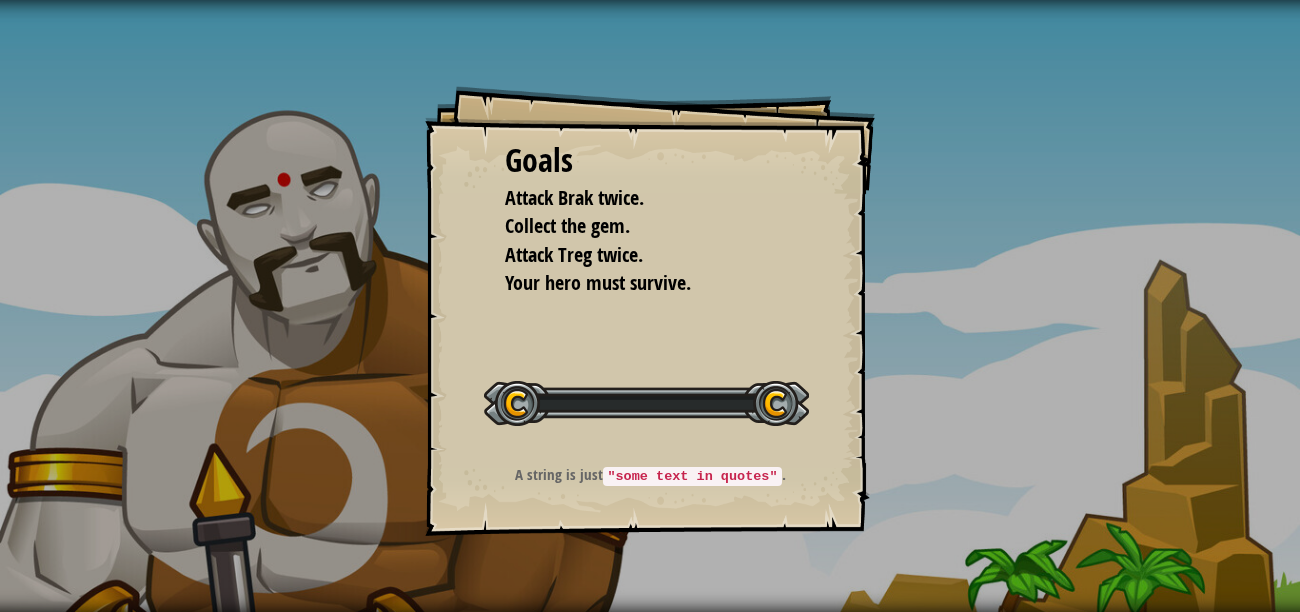 scroll, scrollTop: 0, scrollLeft: 0, axis: both 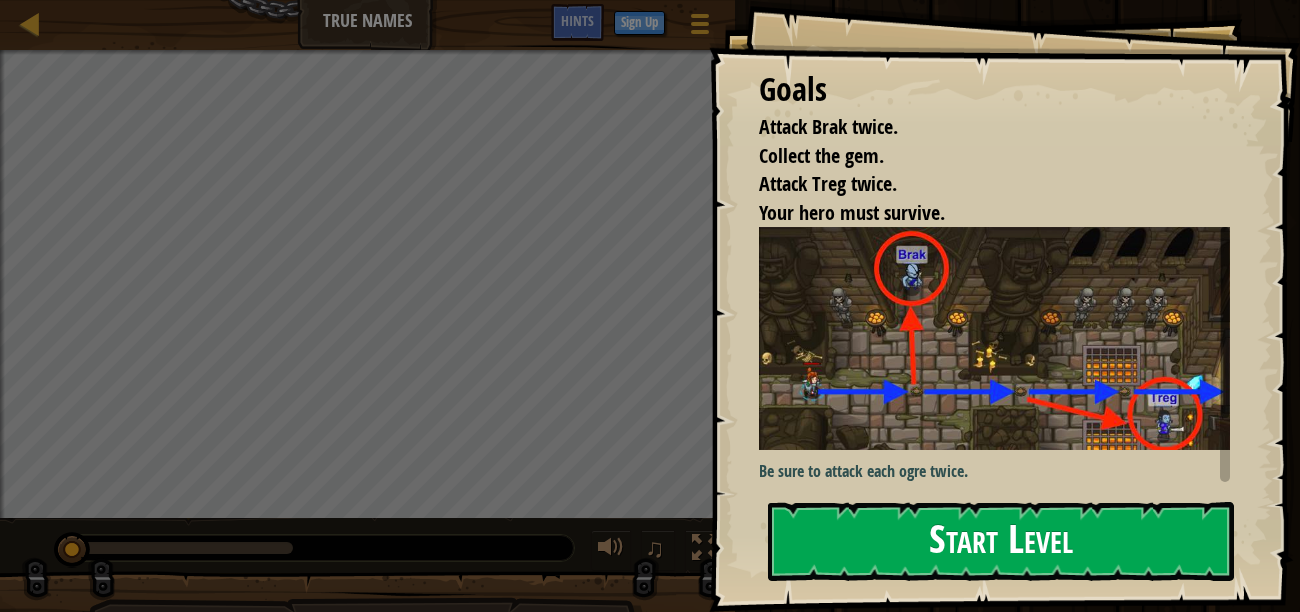 click at bounding box center (1002, 338) 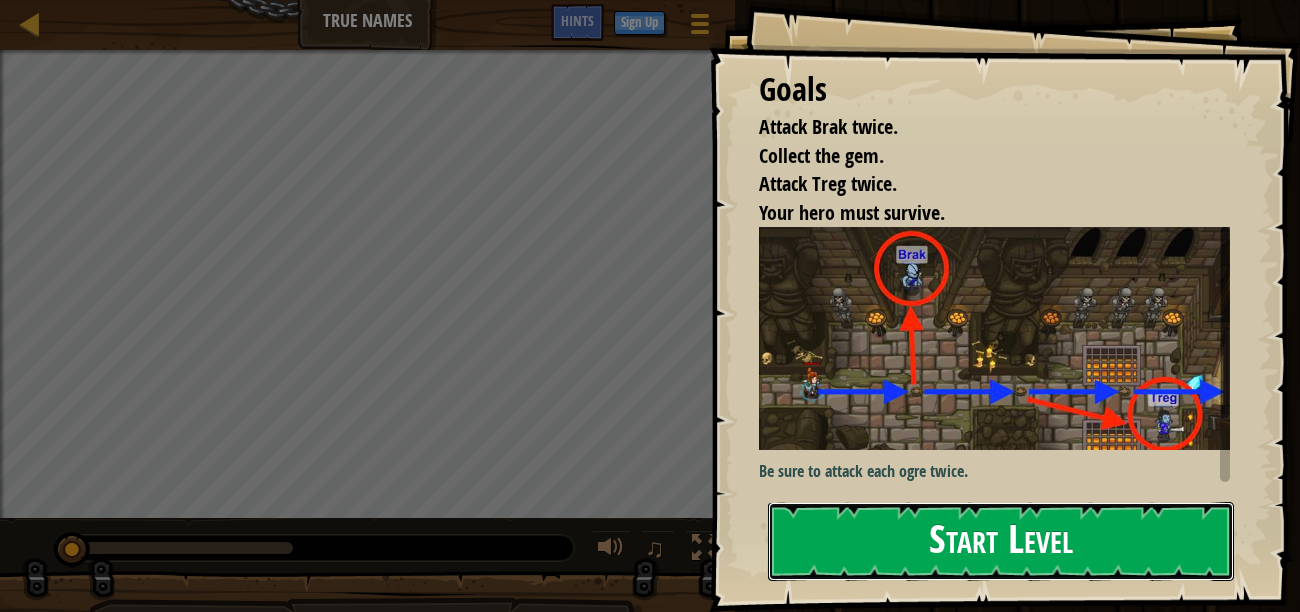 click on "Start Level" at bounding box center [1001, 541] 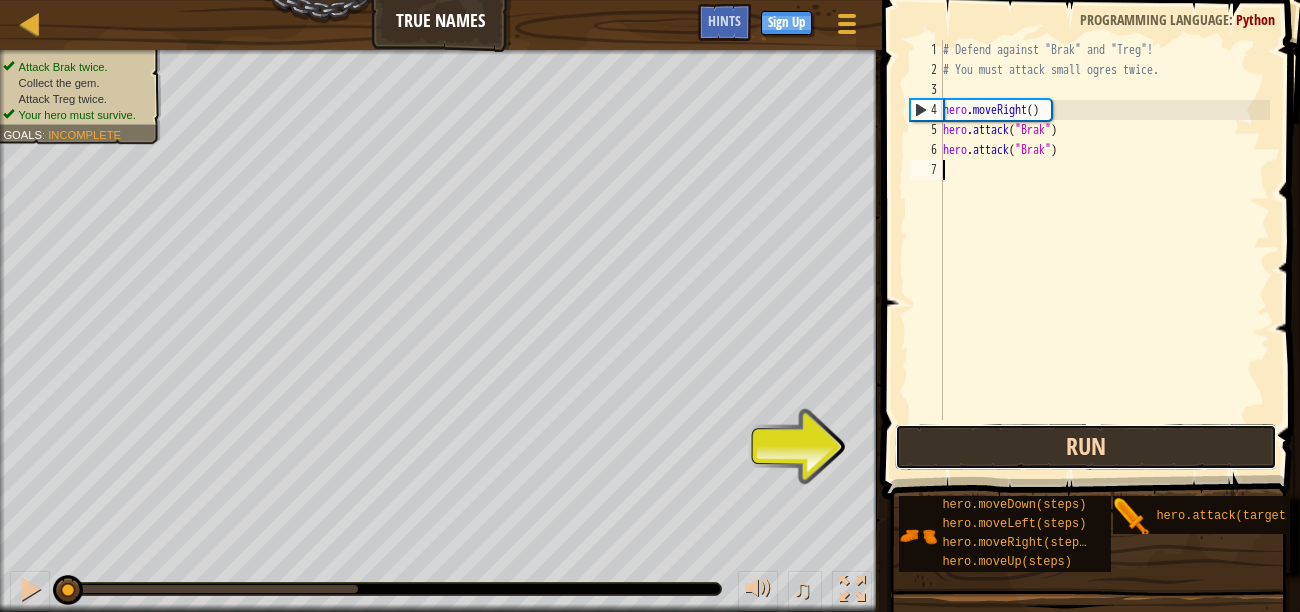 click on "Run" at bounding box center [1086, 447] 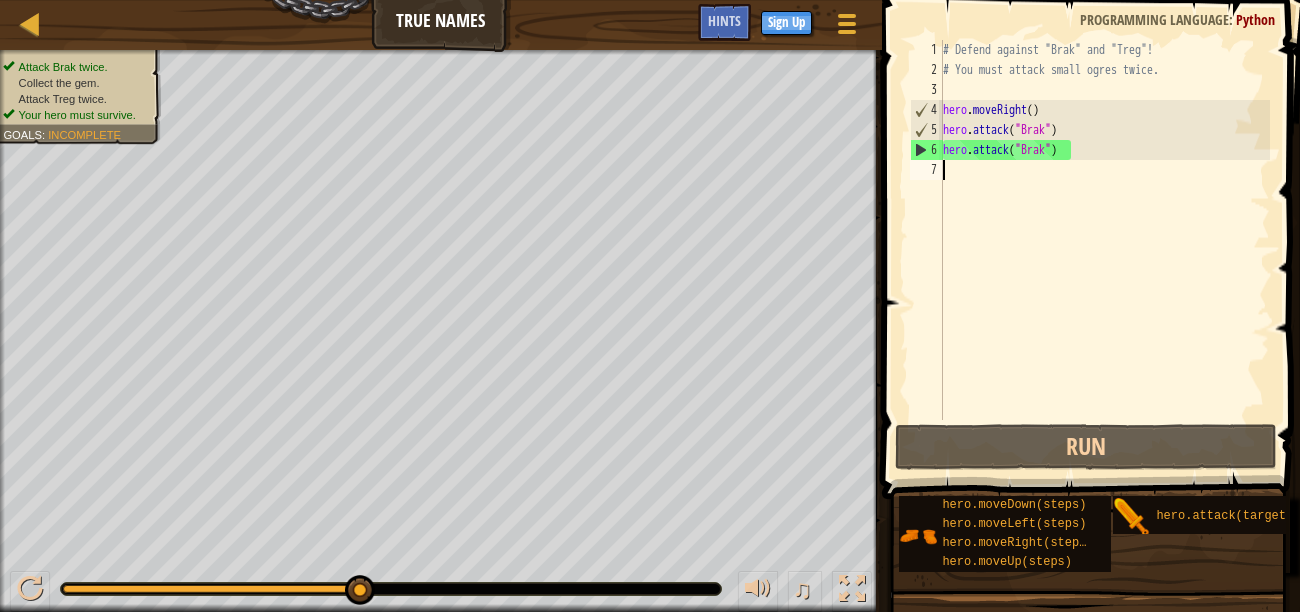 type on "h" 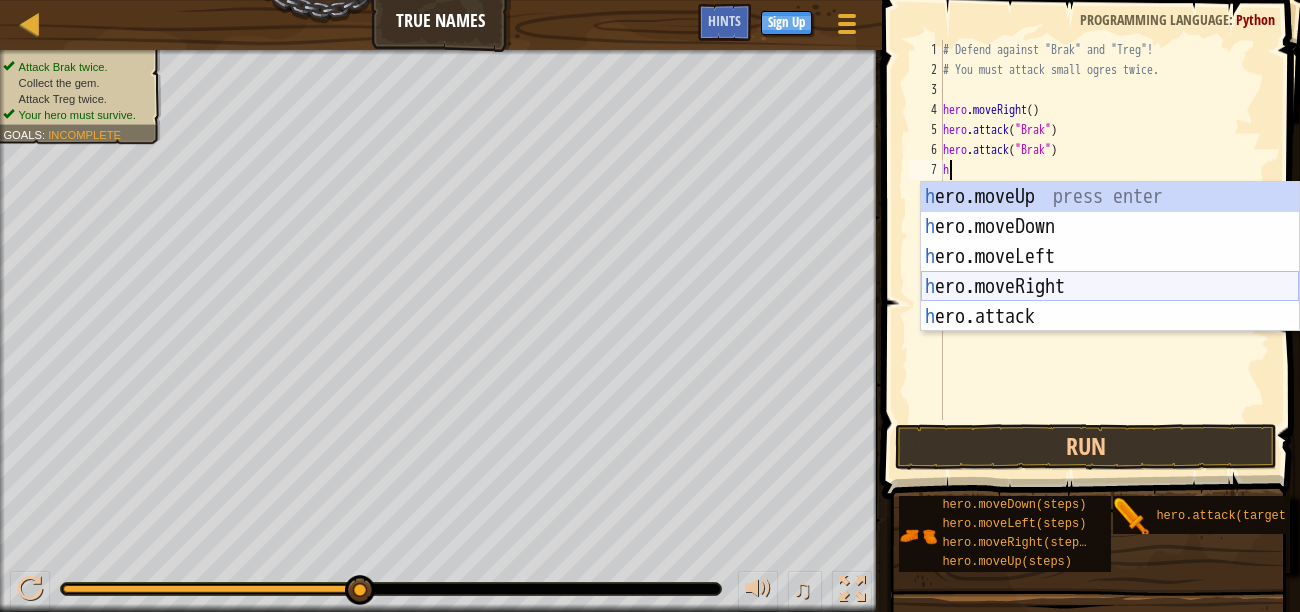 click on "h ero.moveUp press enter h ero.moveDown press enter h ero.moveLeft press enter h ero.moveRight press enter h ero.attack press enter" at bounding box center (1110, 287) 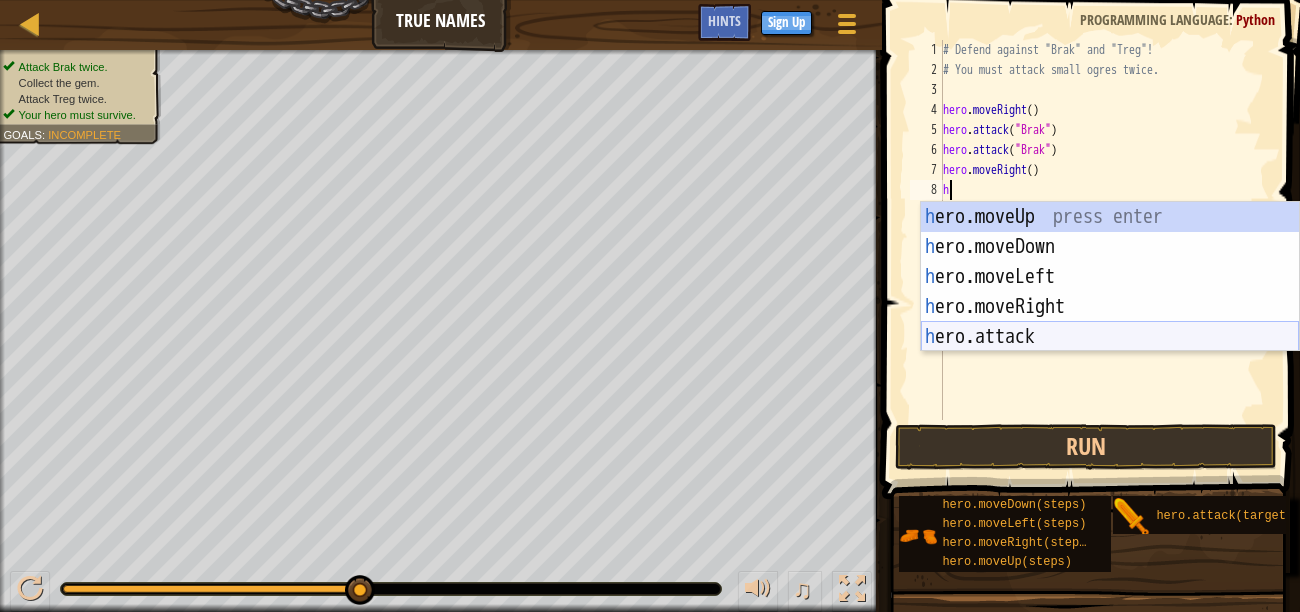 click on "h ero.moveUp press enter h ero.moveDown press enter h ero.moveLeft press enter h ero.moveRight press enter h ero.attack press enter" at bounding box center (1110, 307) 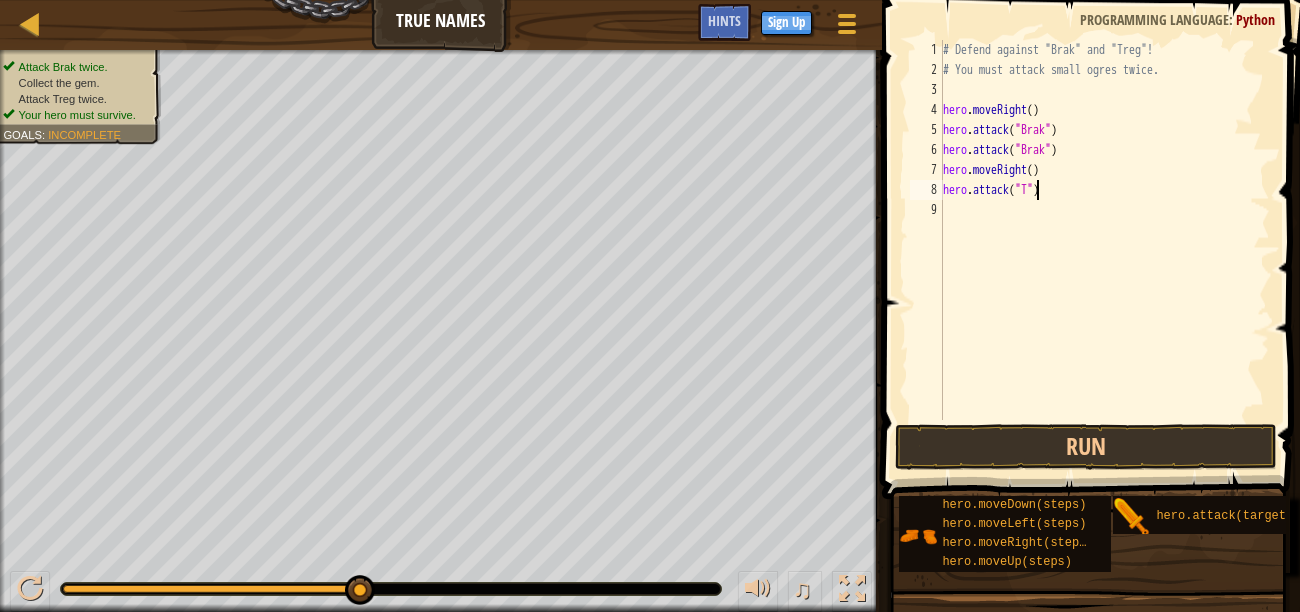 scroll, scrollTop: 9, scrollLeft: 8, axis: both 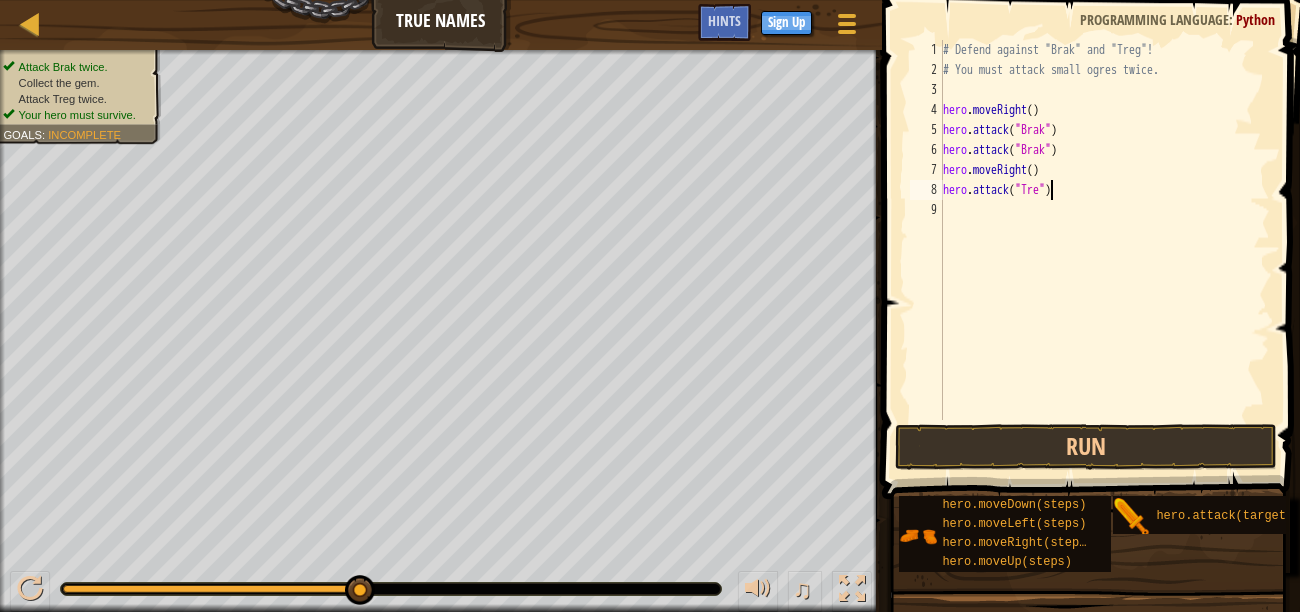 type on "hero.attack("Treg")" 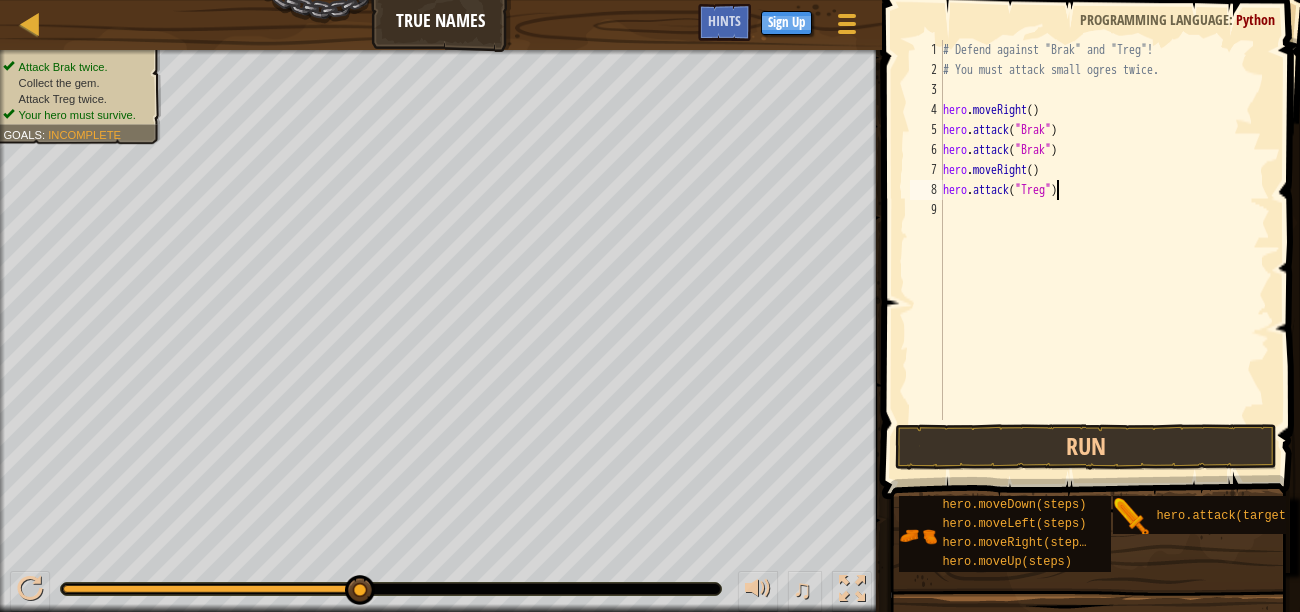 scroll, scrollTop: 9, scrollLeft: 9, axis: both 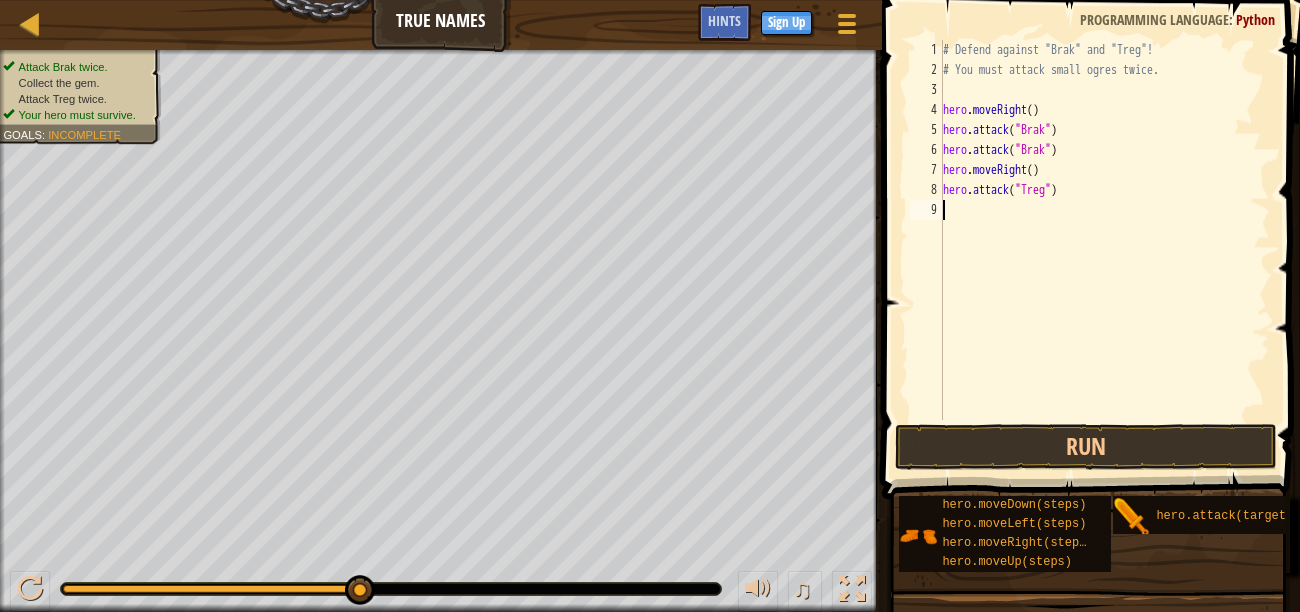 click on "# Defend against "Brak" and "Treg"! # You must attack small ogres twice. hero . moveRight ( ) hero . attack ( "Brak" ) hero . attack ( "Brak" ) hero . moveRight ( ) hero . attack ( "Treg" )" at bounding box center (1104, 250) 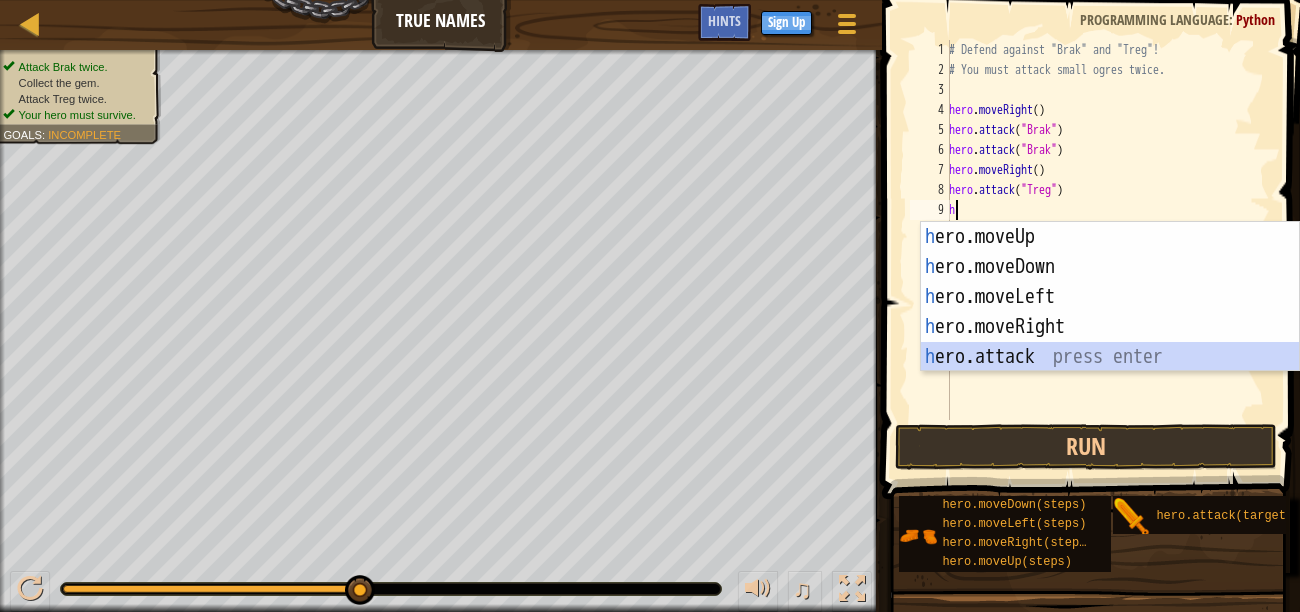 click on "h ero.moveUp press enter h ero.moveDown press enter h ero.moveLeft press enter h ero.moveRight press enter h ero.attack press enter" at bounding box center (1110, 327) 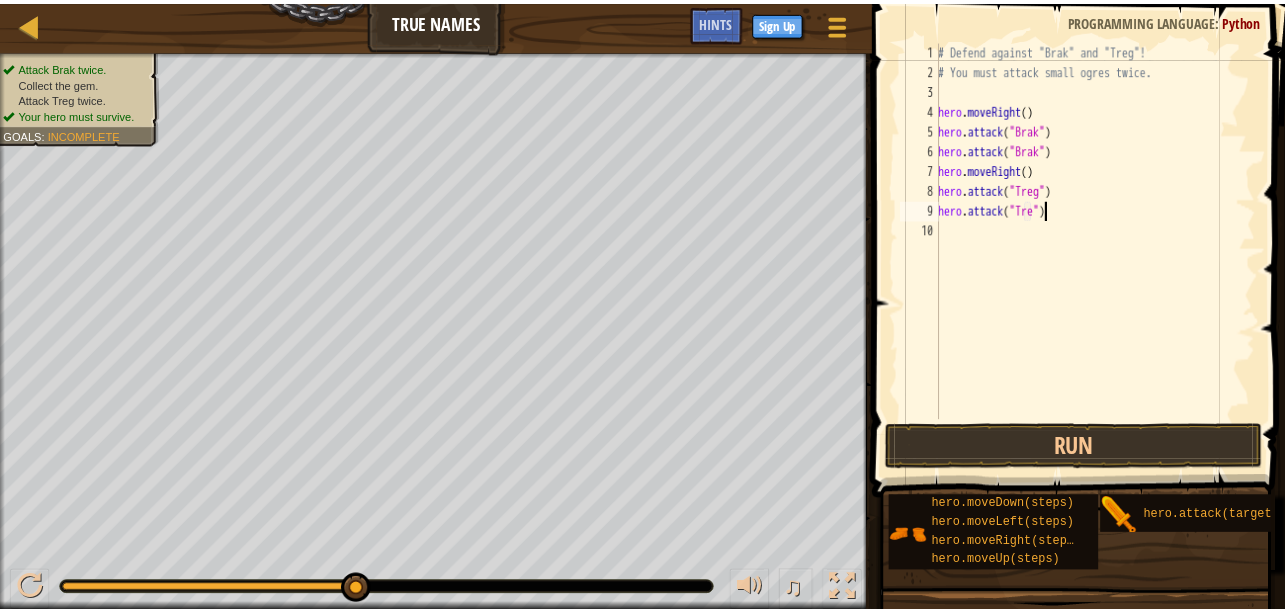 scroll, scrollTop: 9, scrollLeft: 9, axis: both 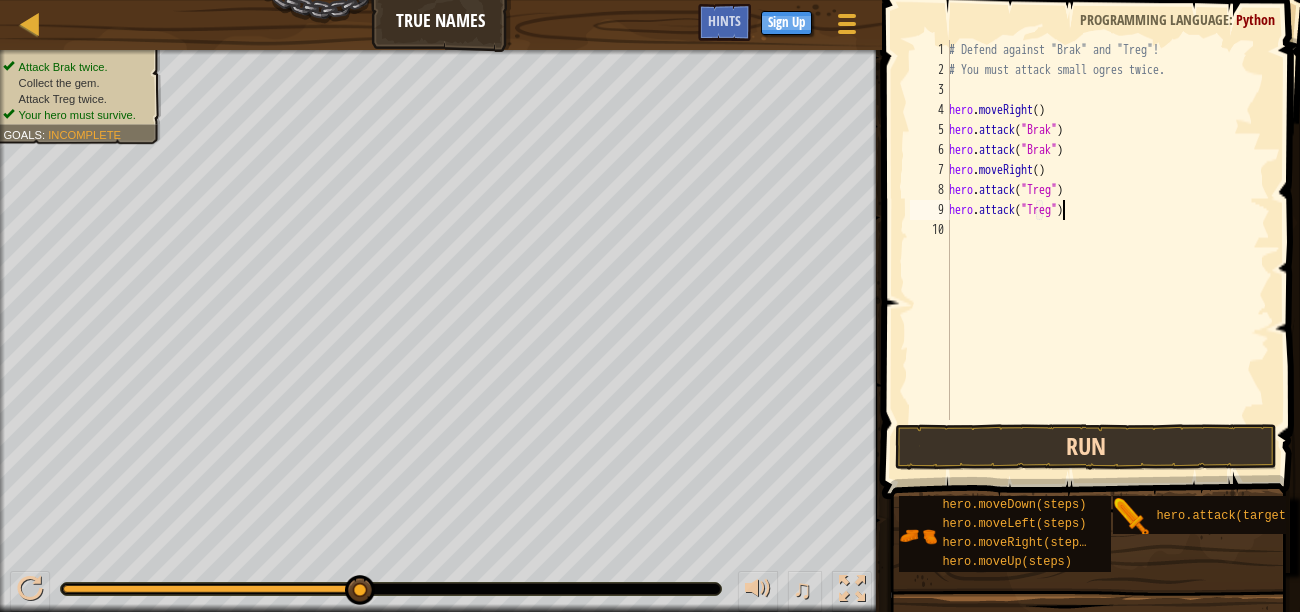 type on "hero.attack("Treg")" 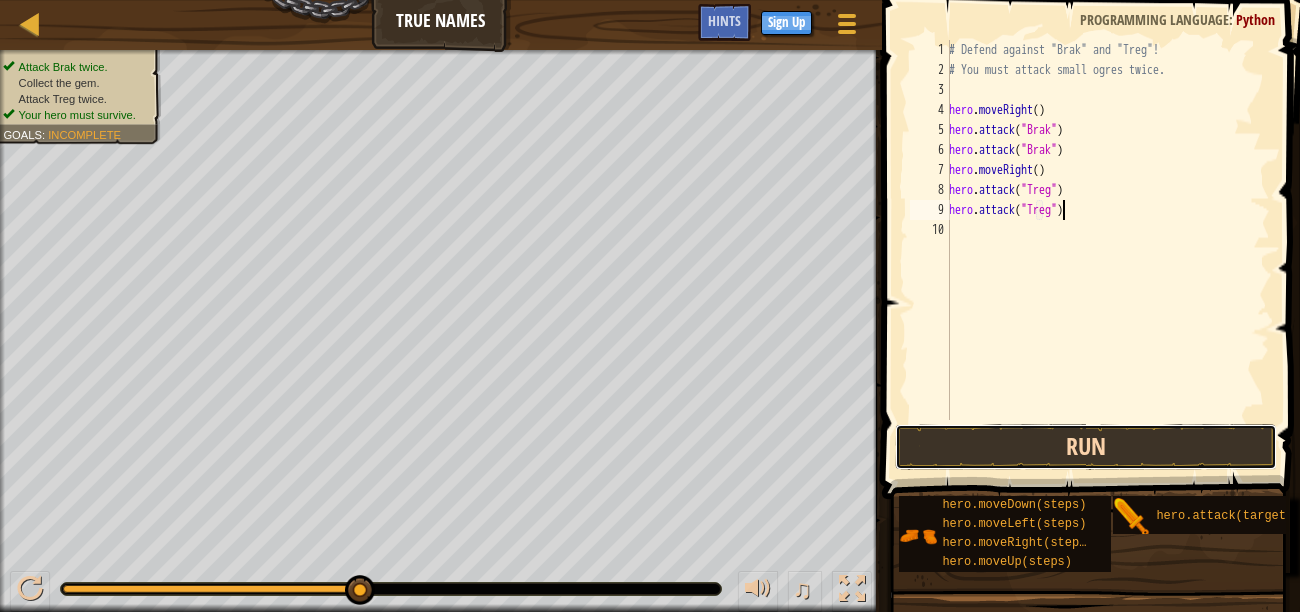click on "Run" at bounding box center [1086, 447] 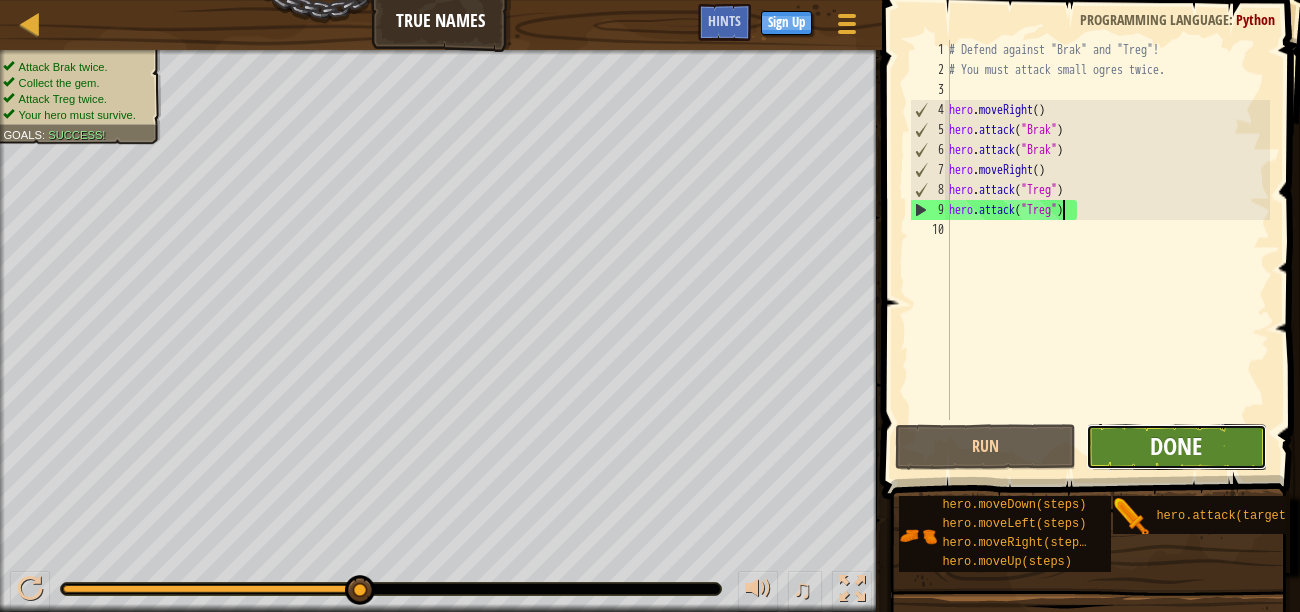 click on "Done" at bounding box center [1176, 446] 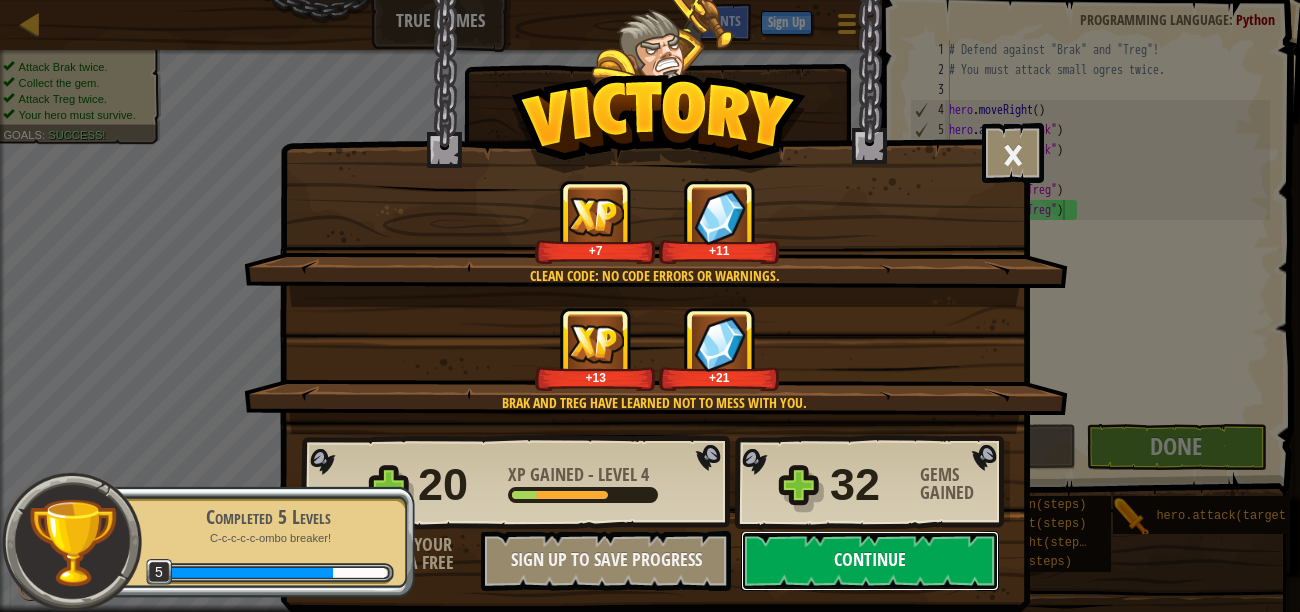click on "Continue" at bounding box center [870, 561] 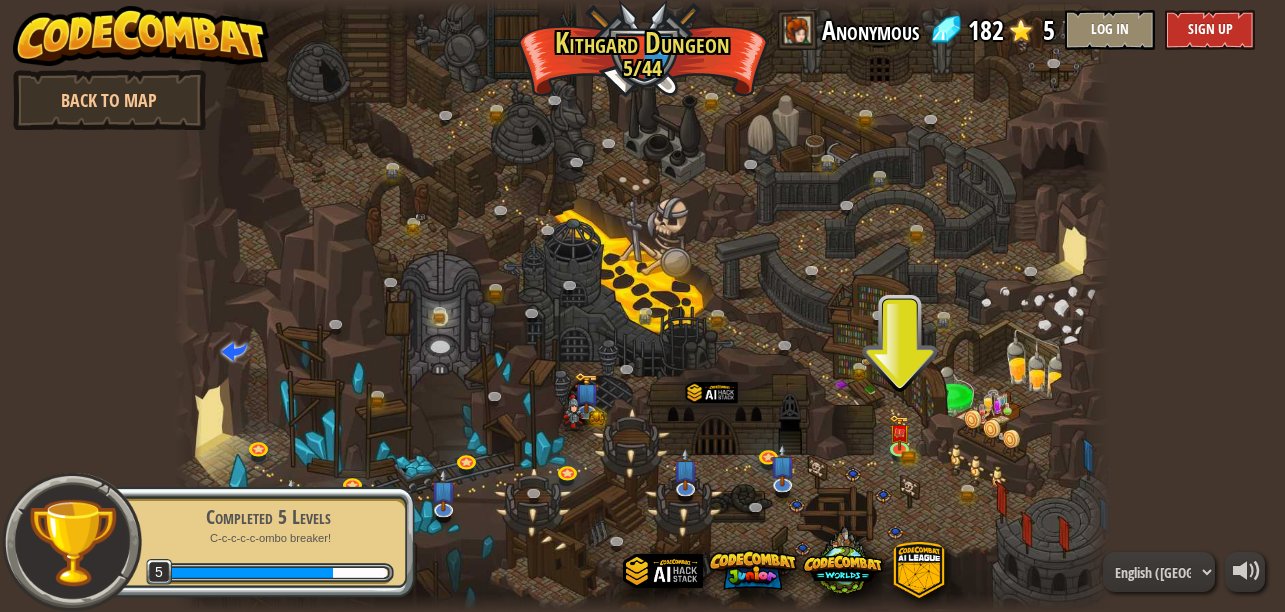 scroll, scrollTop: 2, scrollLeft: 0, axis: vertical 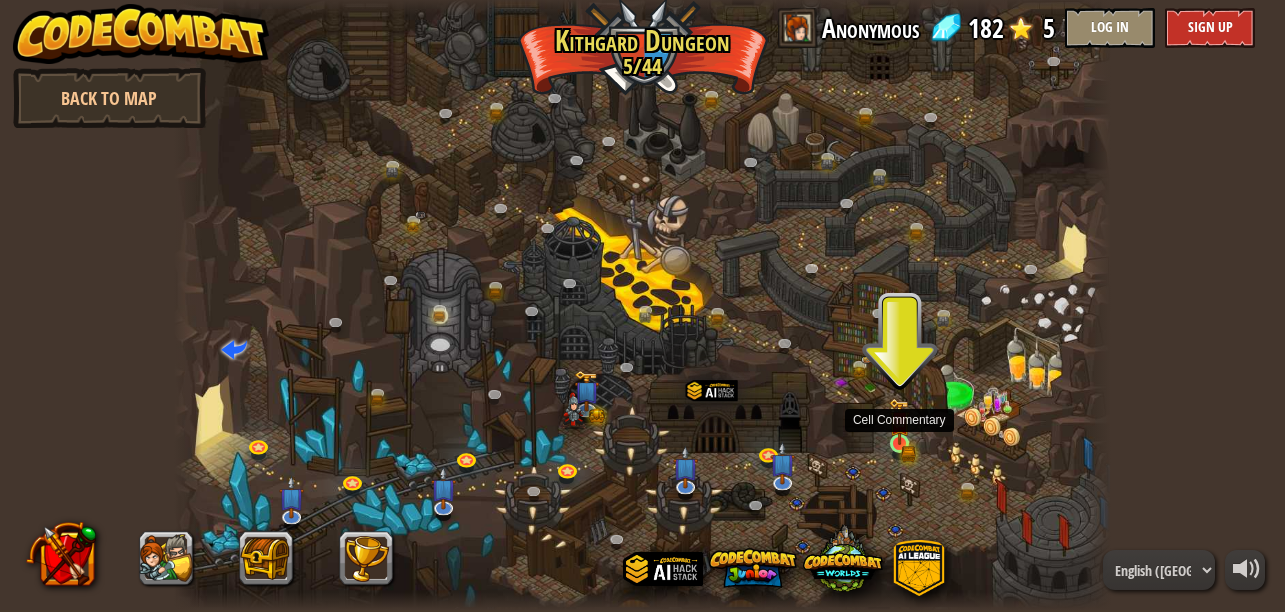 click at bounding box center [900, 421] 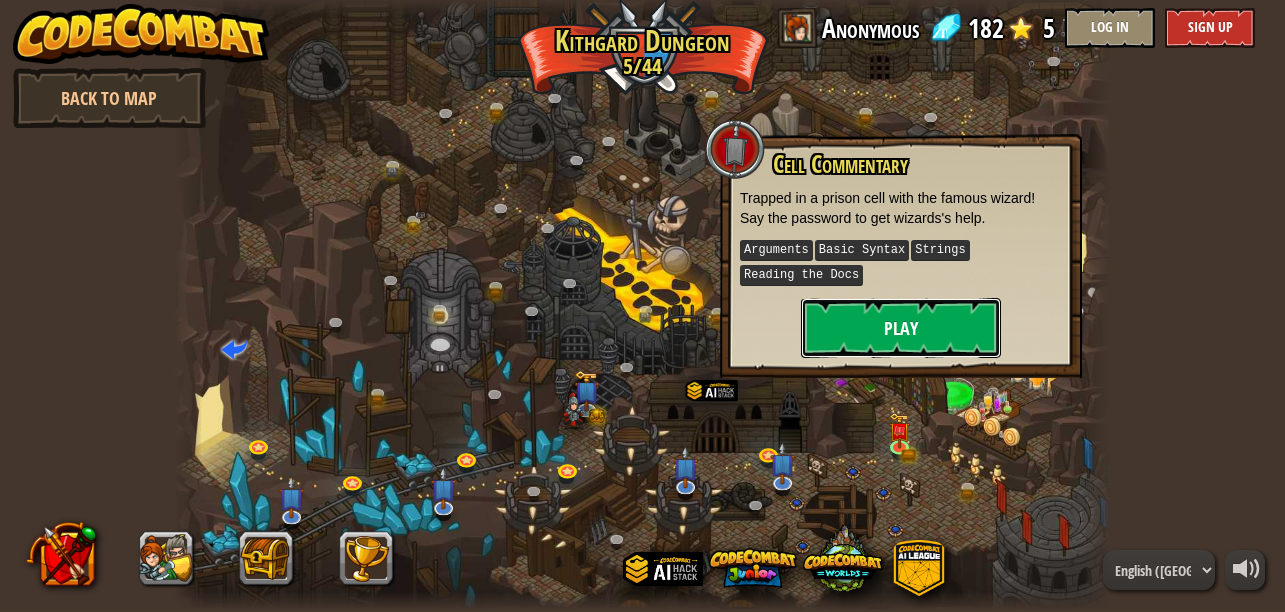 click on "Play" at bounding box center (901, 328) 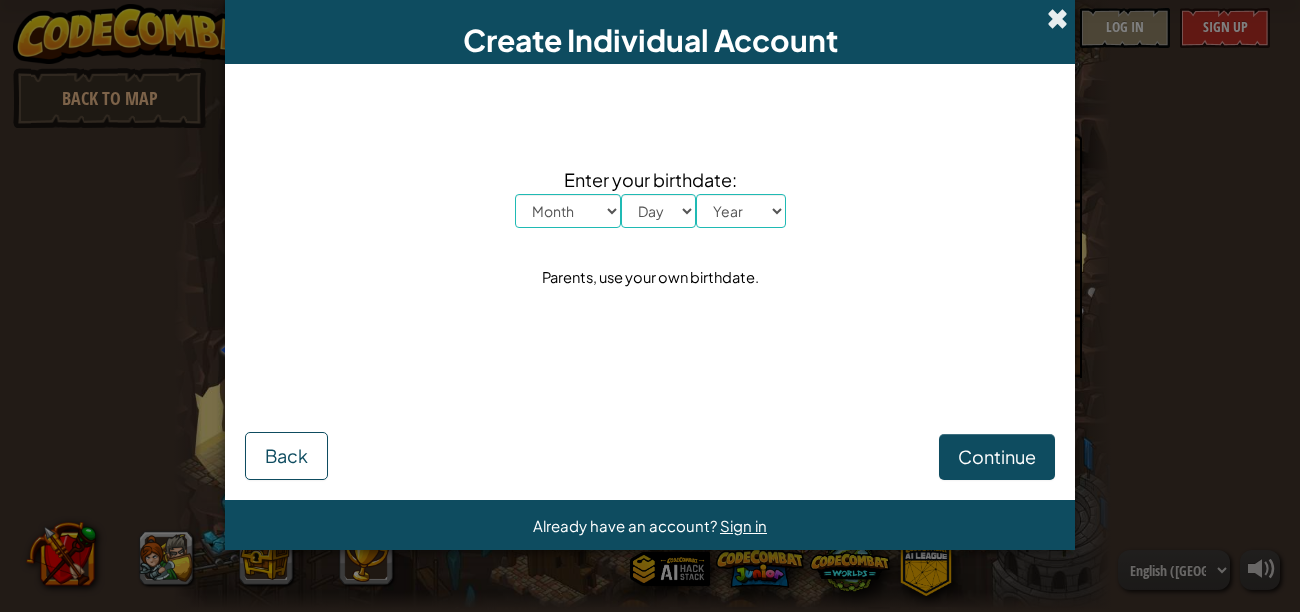 click at bounding box center (1057, 18) 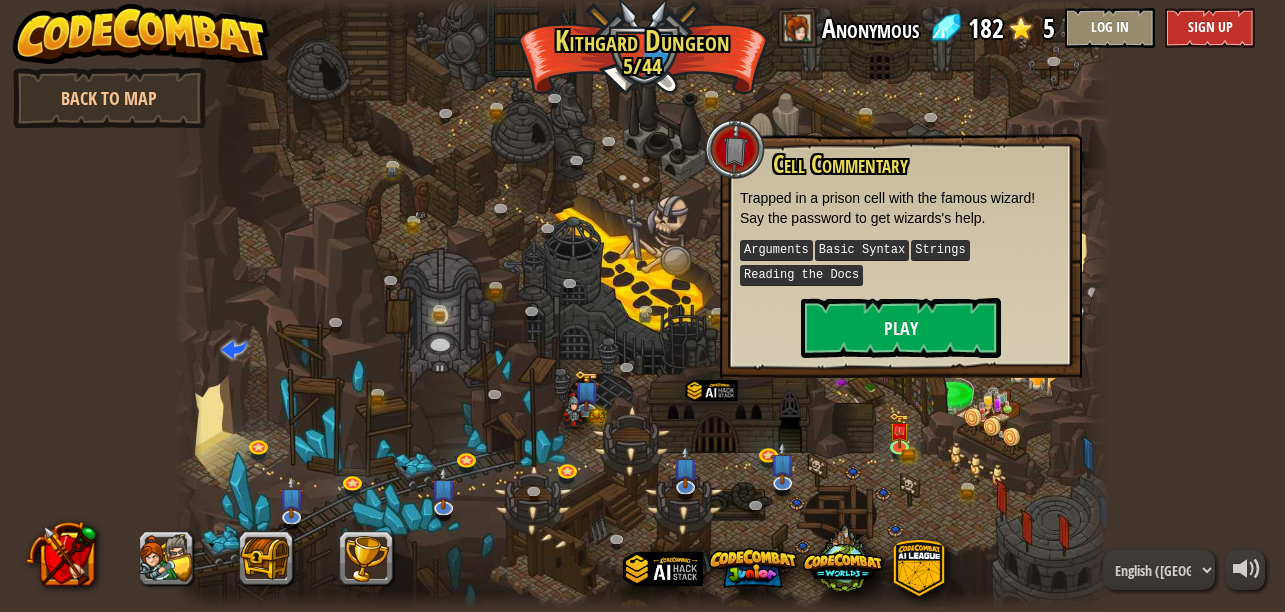 click at bounding box center [642, 304] 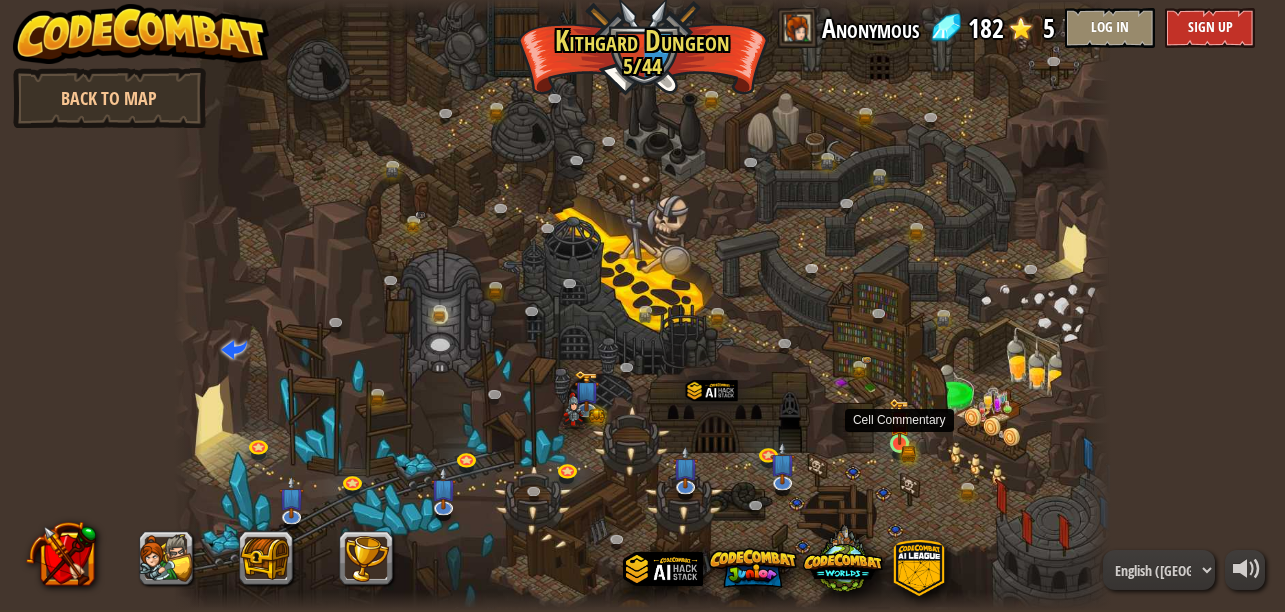 click at bounding box center (900, 421) 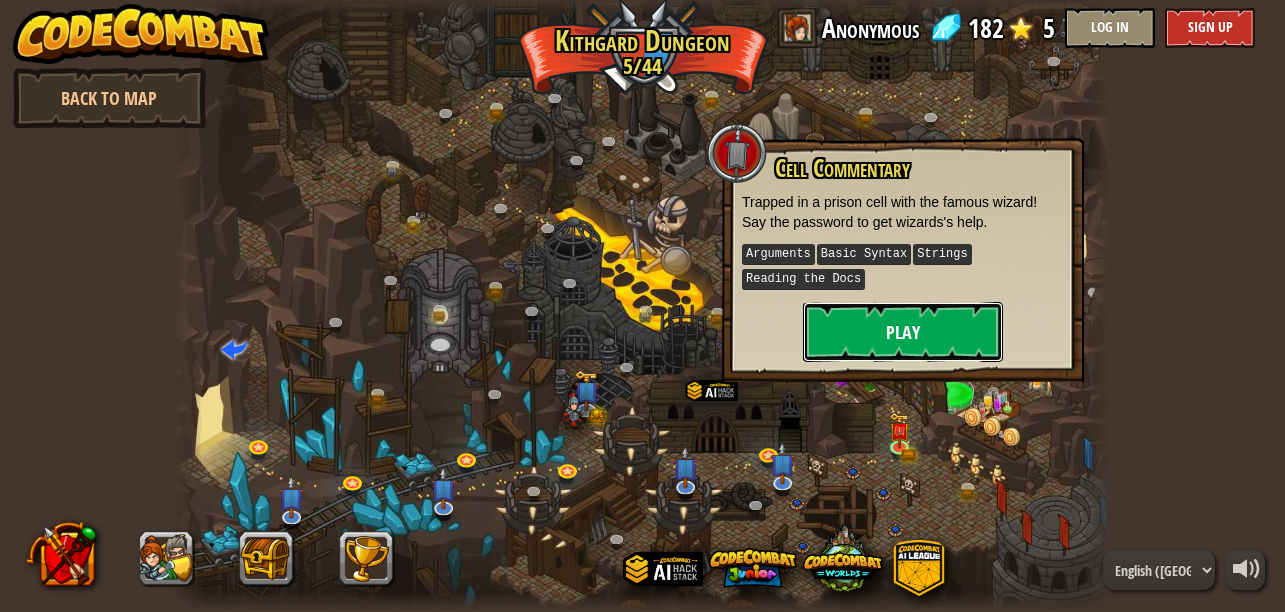 click on "Play" at bounding box center [903, 332] 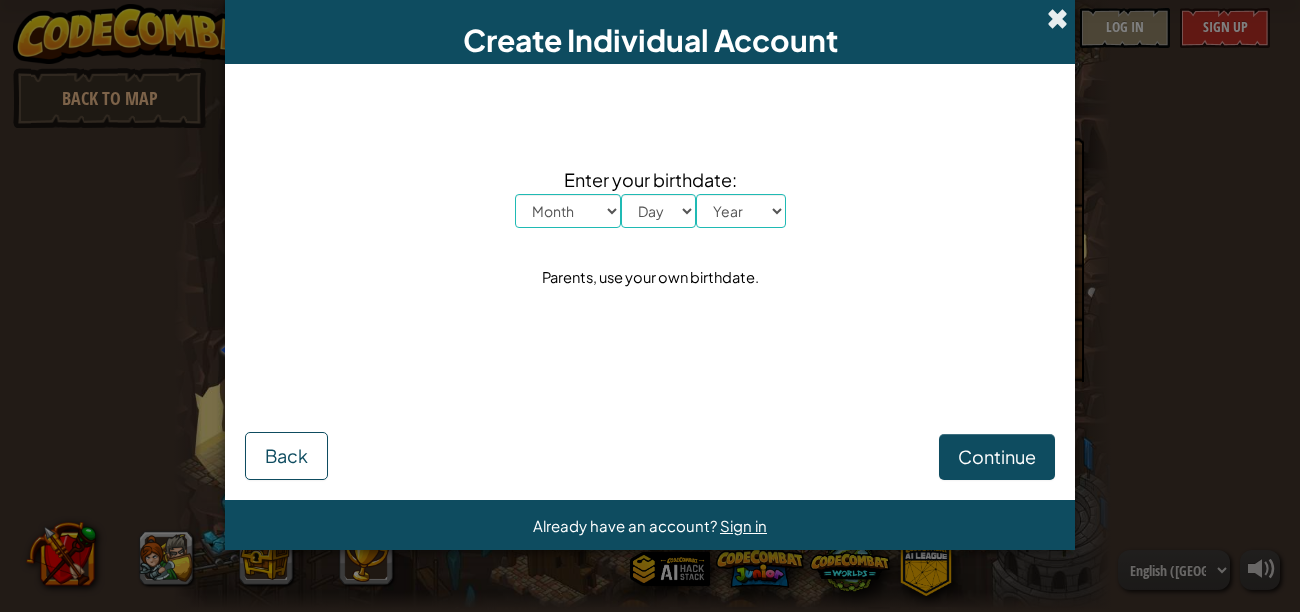 click at bounding box center (1057, 18) 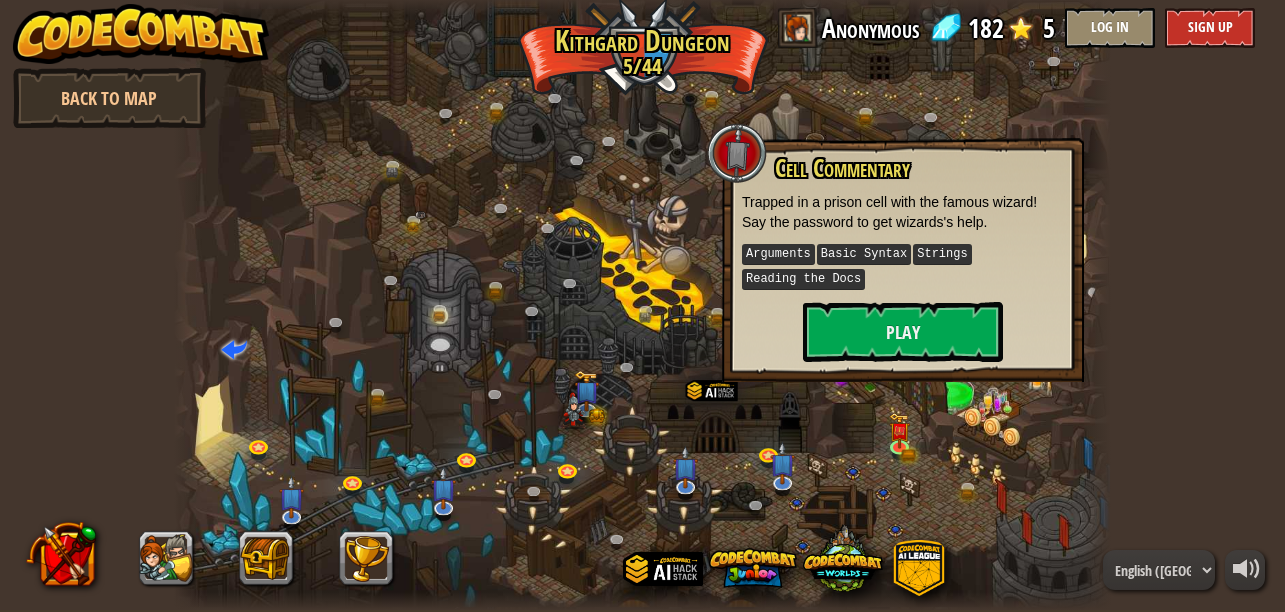 click at bounding box center (642, 304) 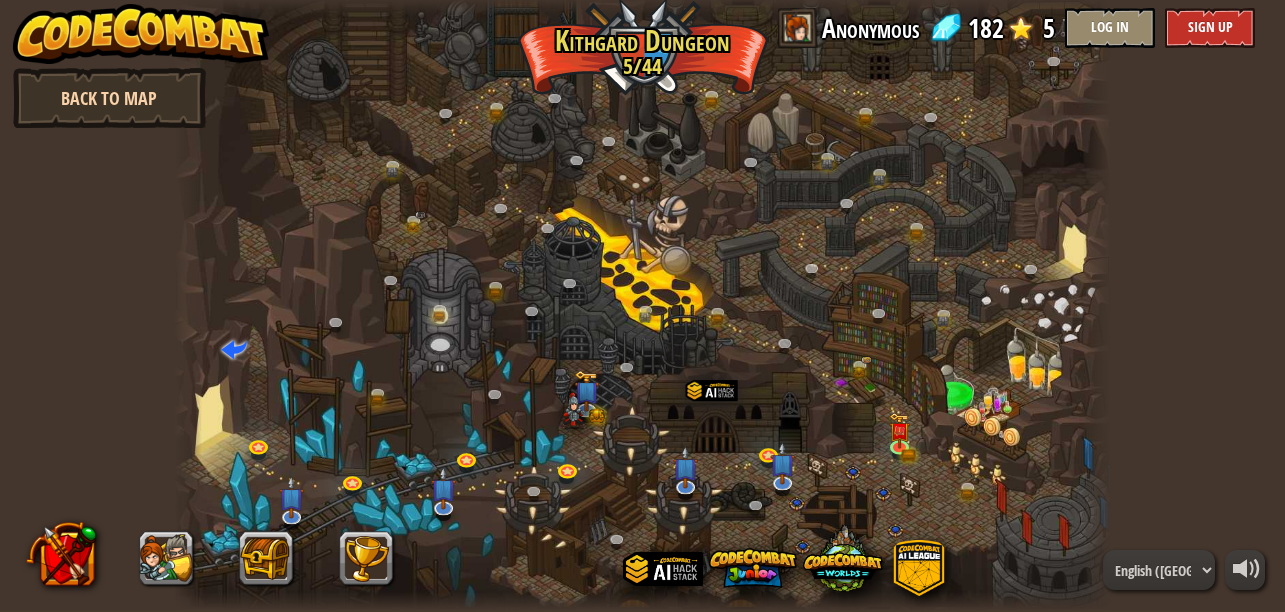 click on "Back to Map" at bounding box center [109, 98] 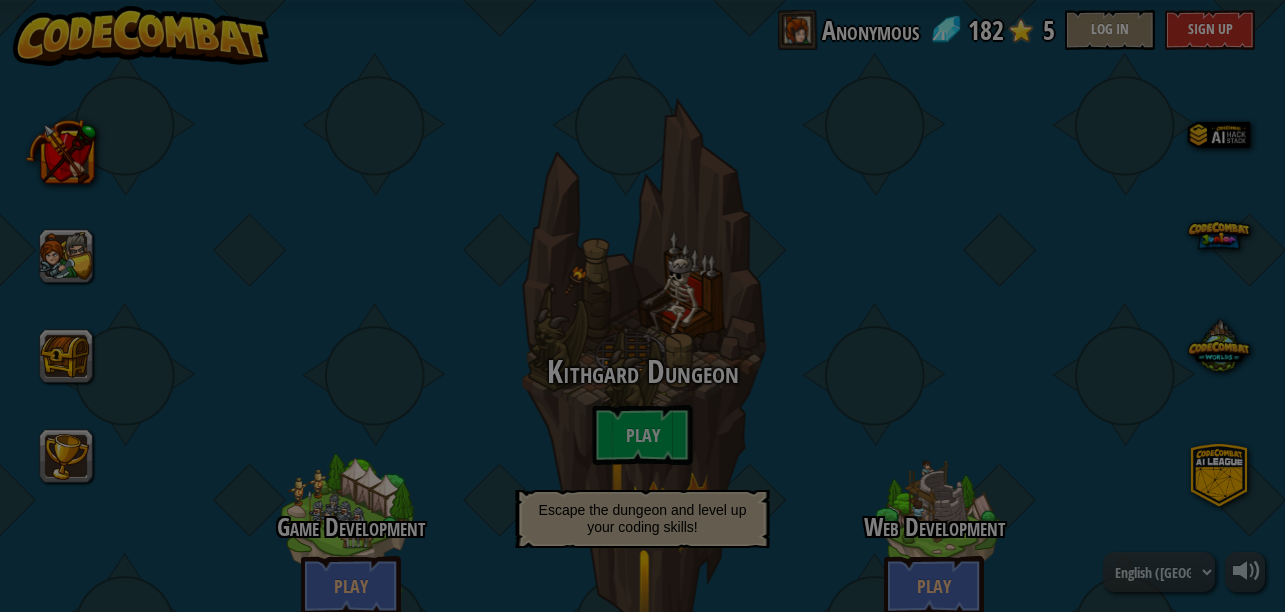 click at bounding box center (0, 0) 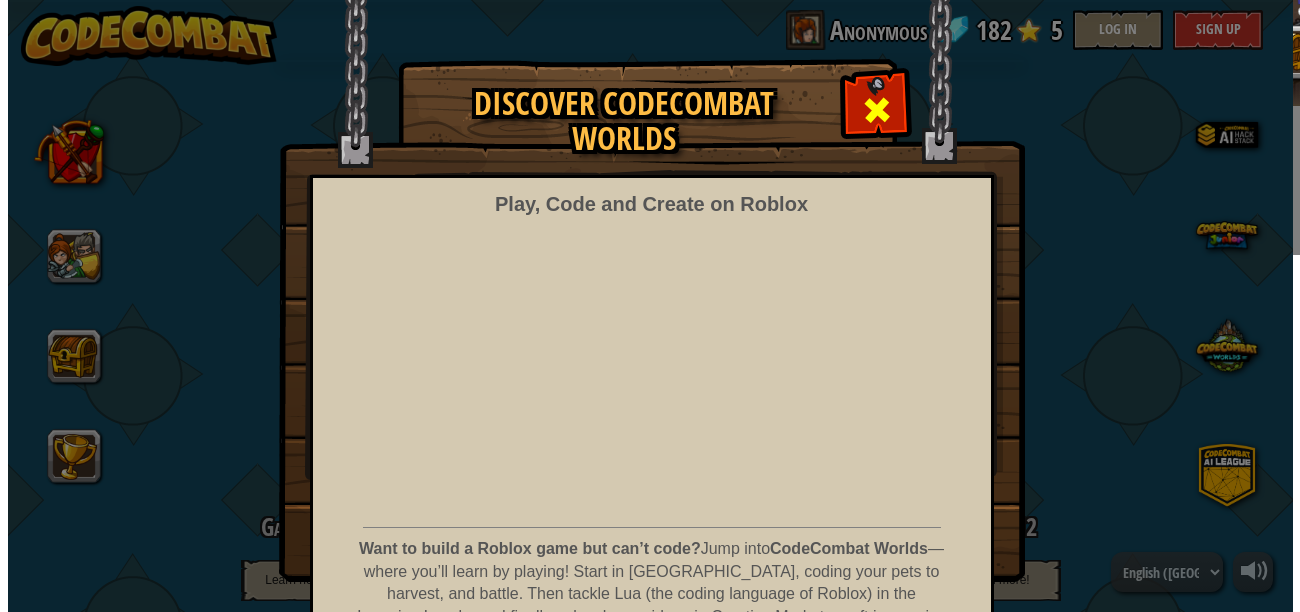 scroll, scrollTop: 0, scrollLeft: 0, axis: both 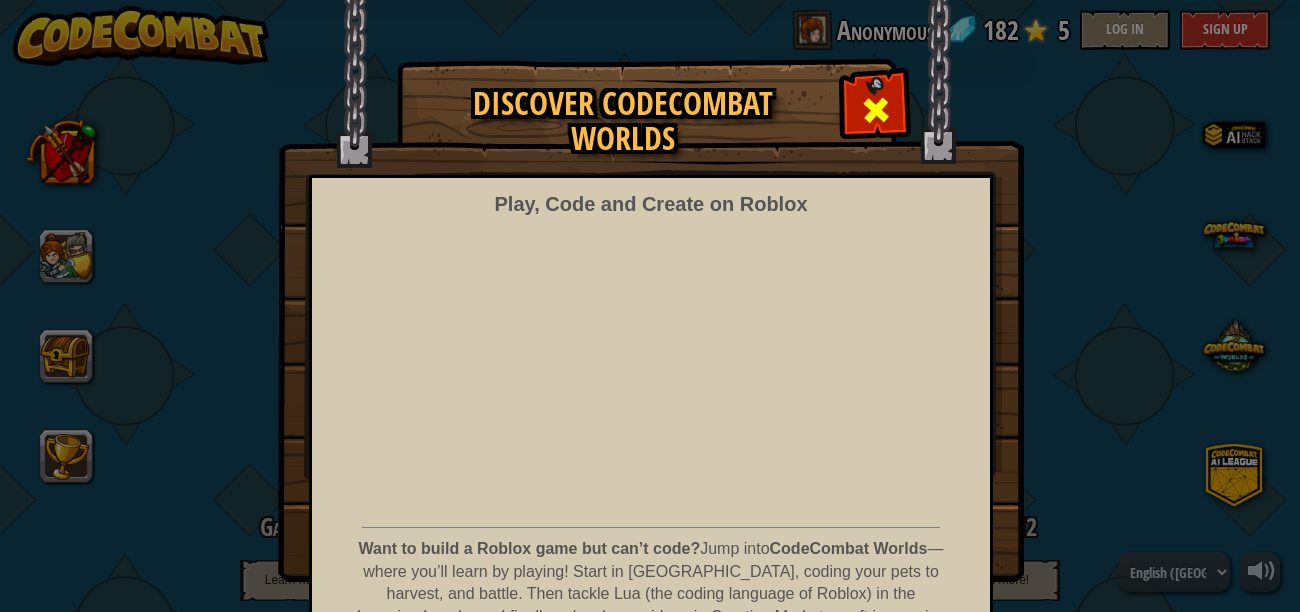 click at bounding box center [876, 110] 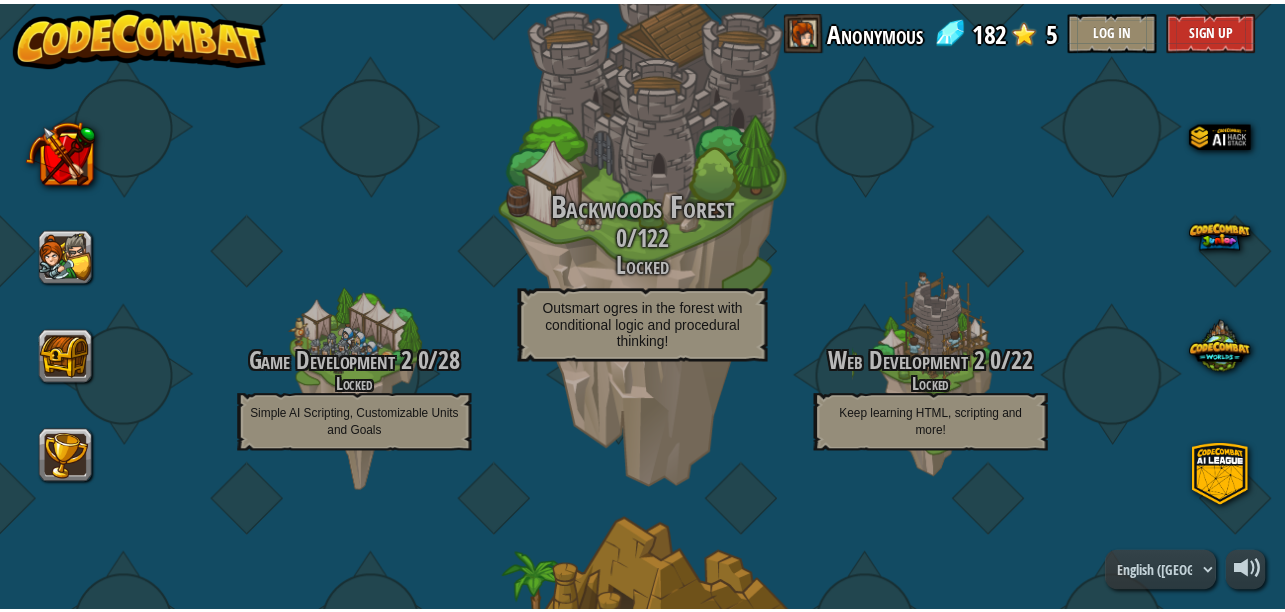 scroll, scrollTop: 240, scrollLeft: 0, axis: vertical 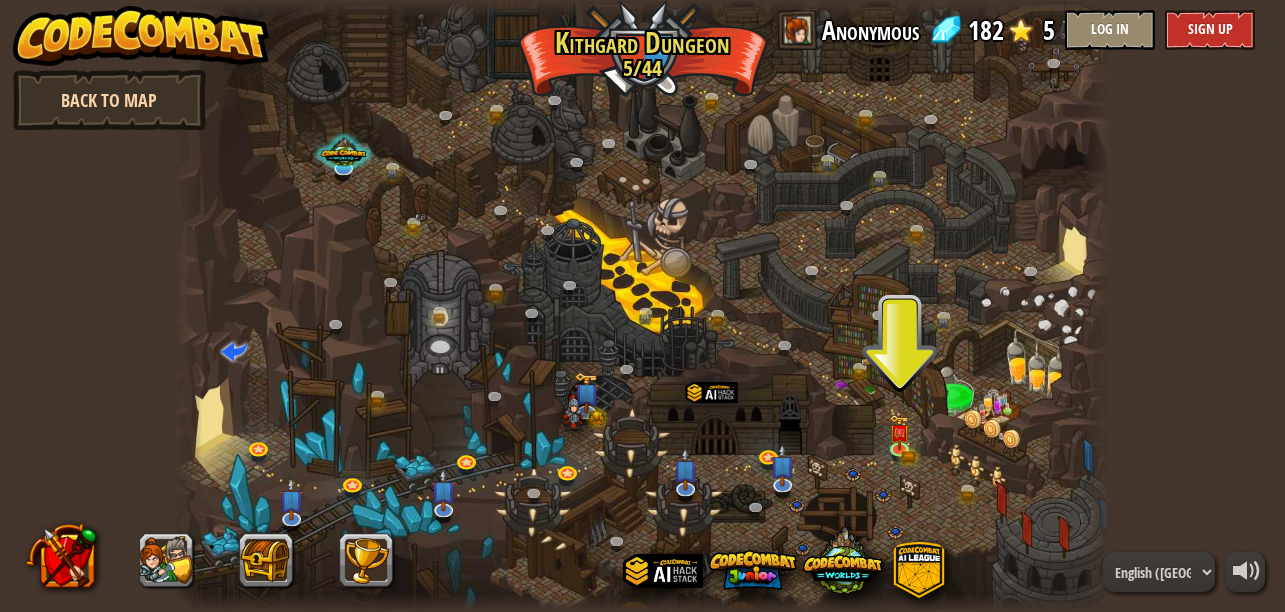 click on "Back to Map" at bounding box center (109, 100) 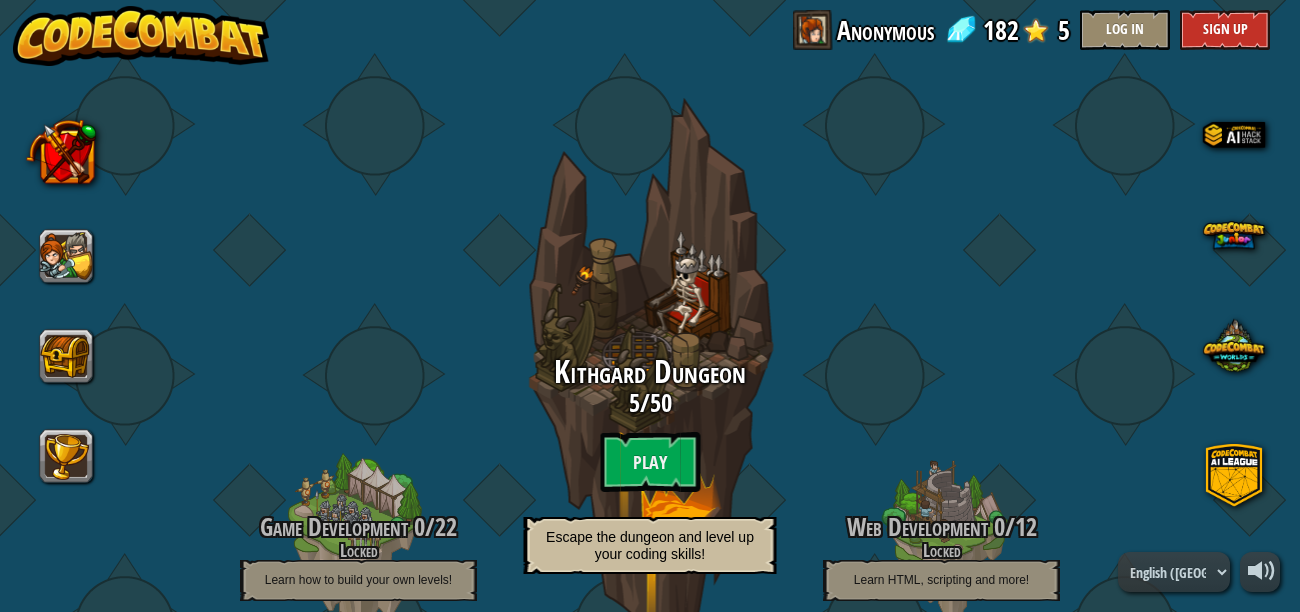 click at bounding box center [141, 36] 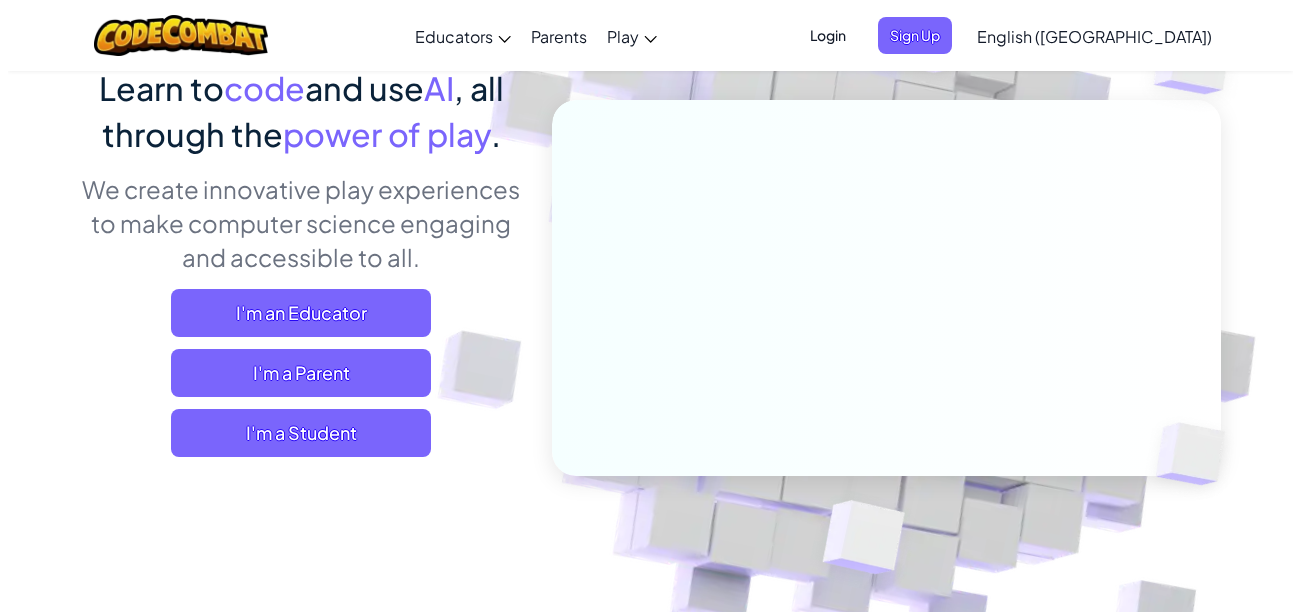 scroll, scrollTop: 360, scrollLeft: 0, axis: vertical 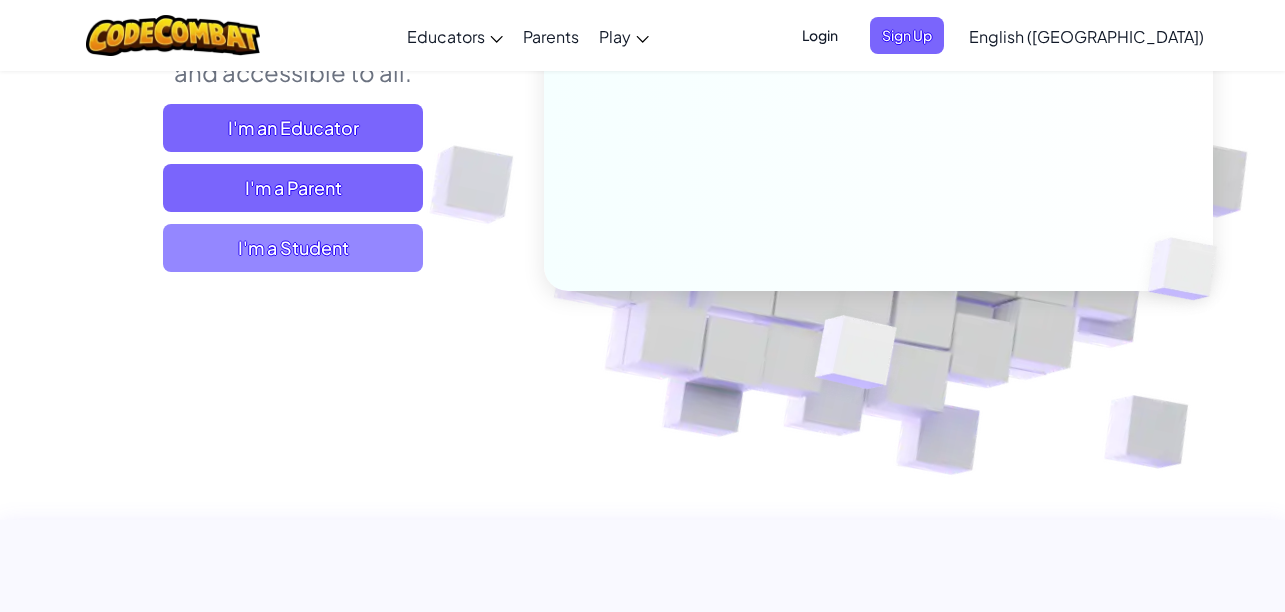 click on "I'm a Student" at bounding box center (293, 248) 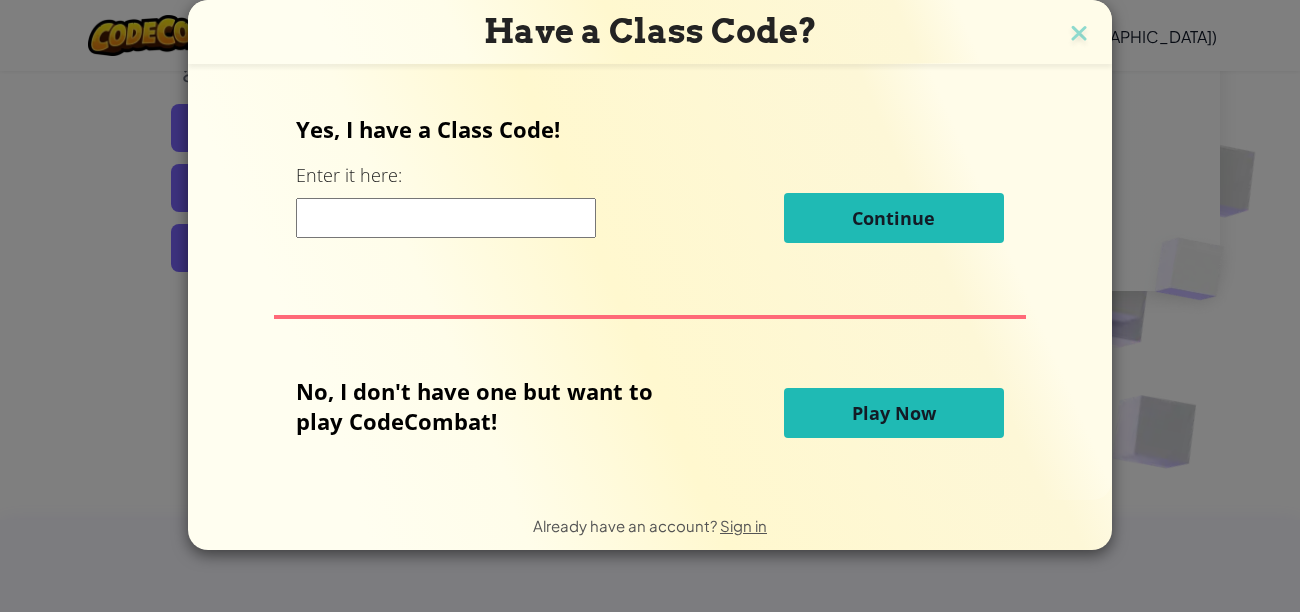 click on "Play Now" at bounding box center [894, 413] 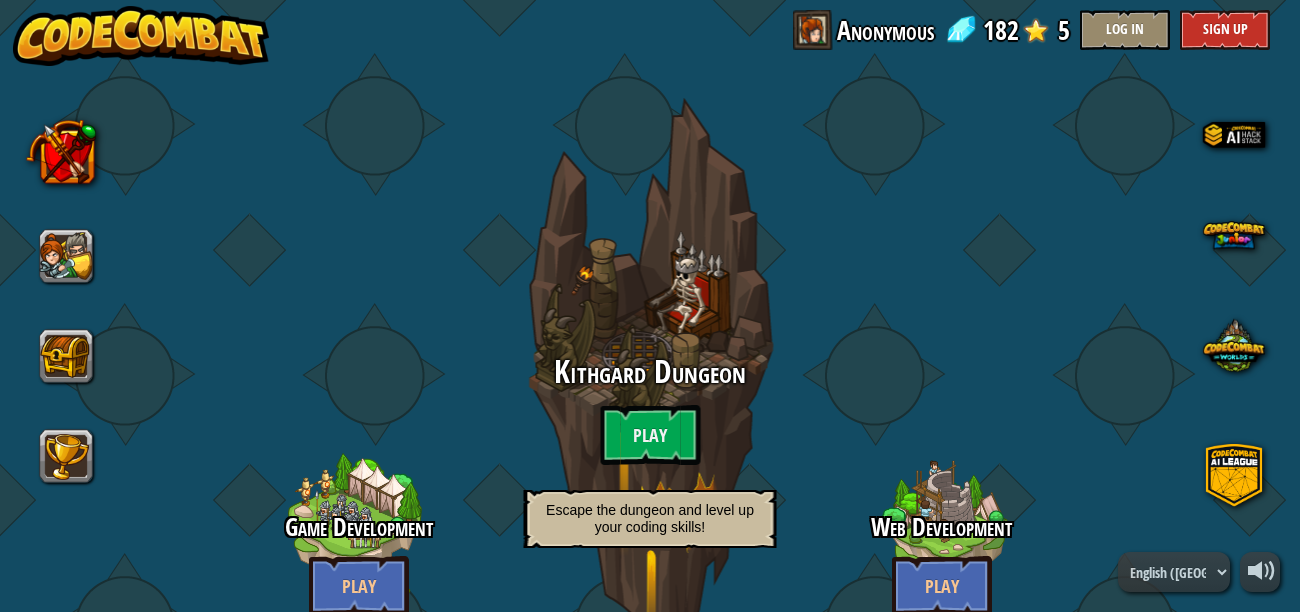 scroll, scrollTop: 0, scrollLeft: 0, axis: both 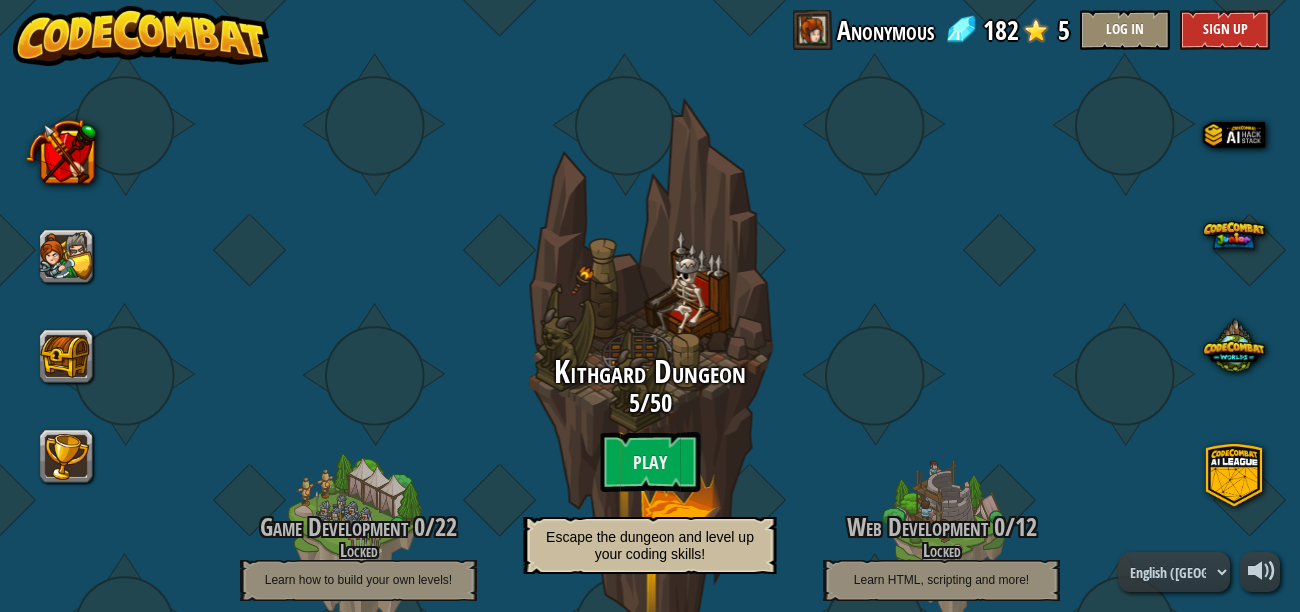 click at bounding box center [141, 36] 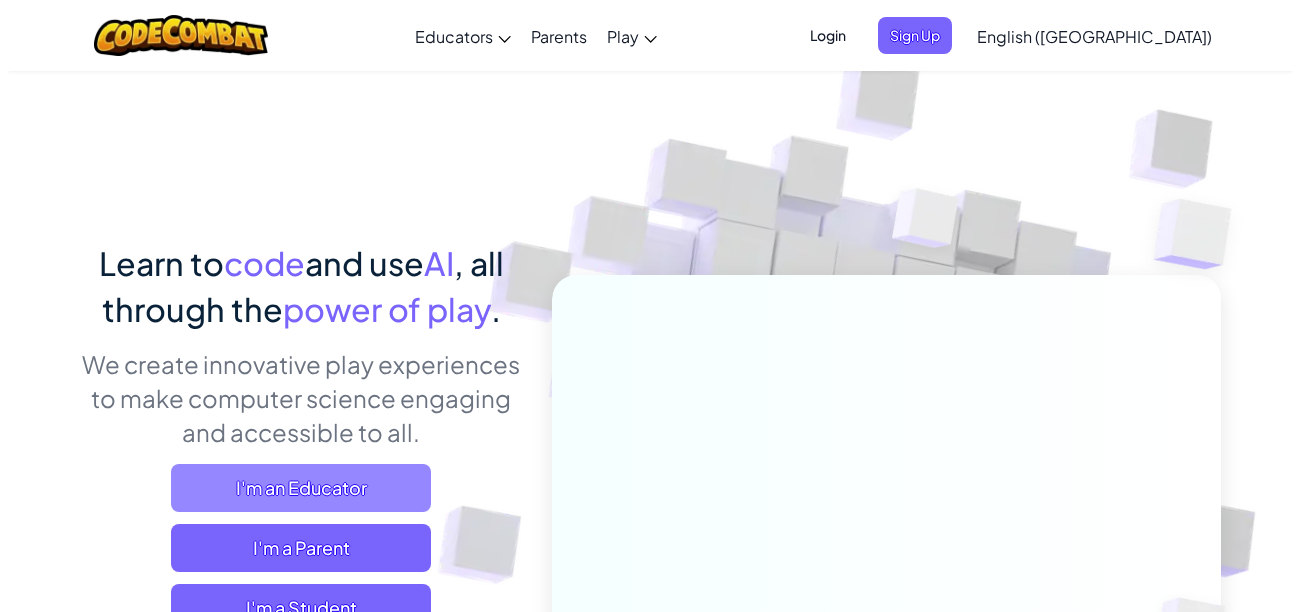 scroll, scrollTop: 240, scrollLeft: 0, axis: vertical 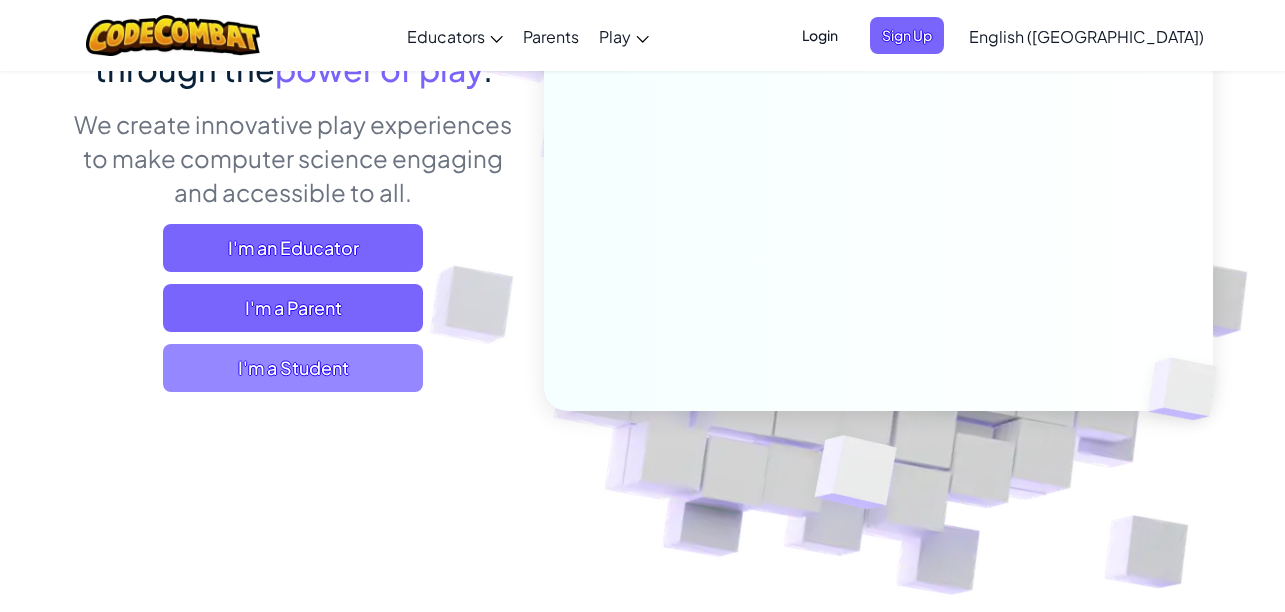click on "I'm a Student" at bounding box center (293, 368) 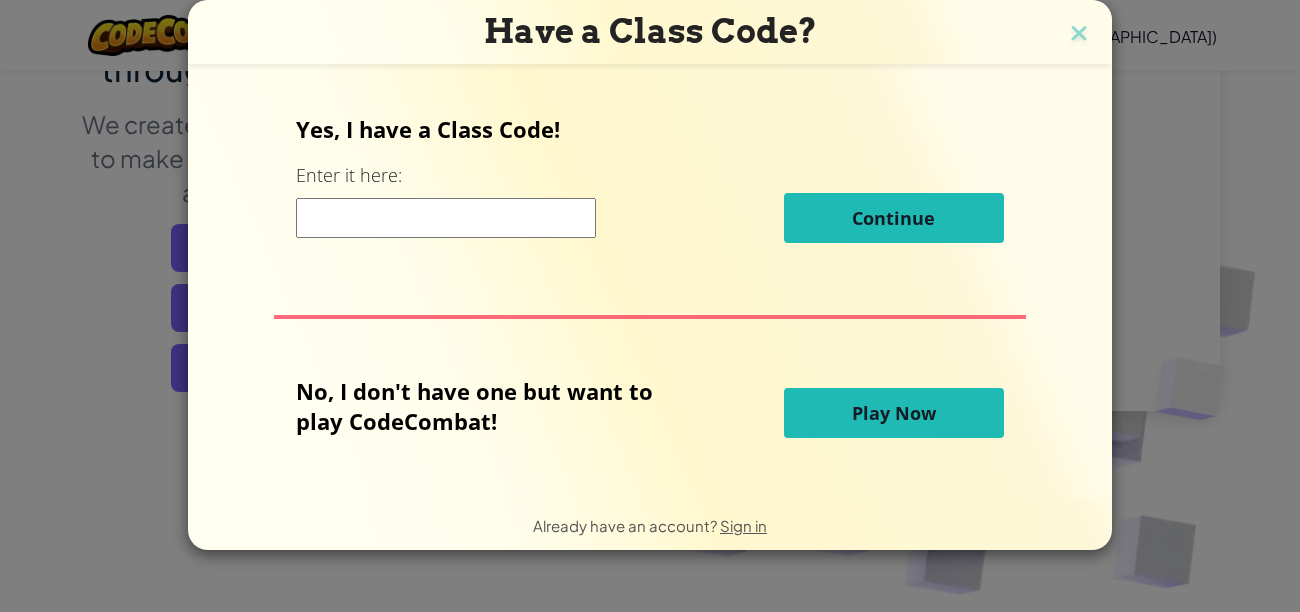 click on "Play Now" at bounding box center (894, 413) 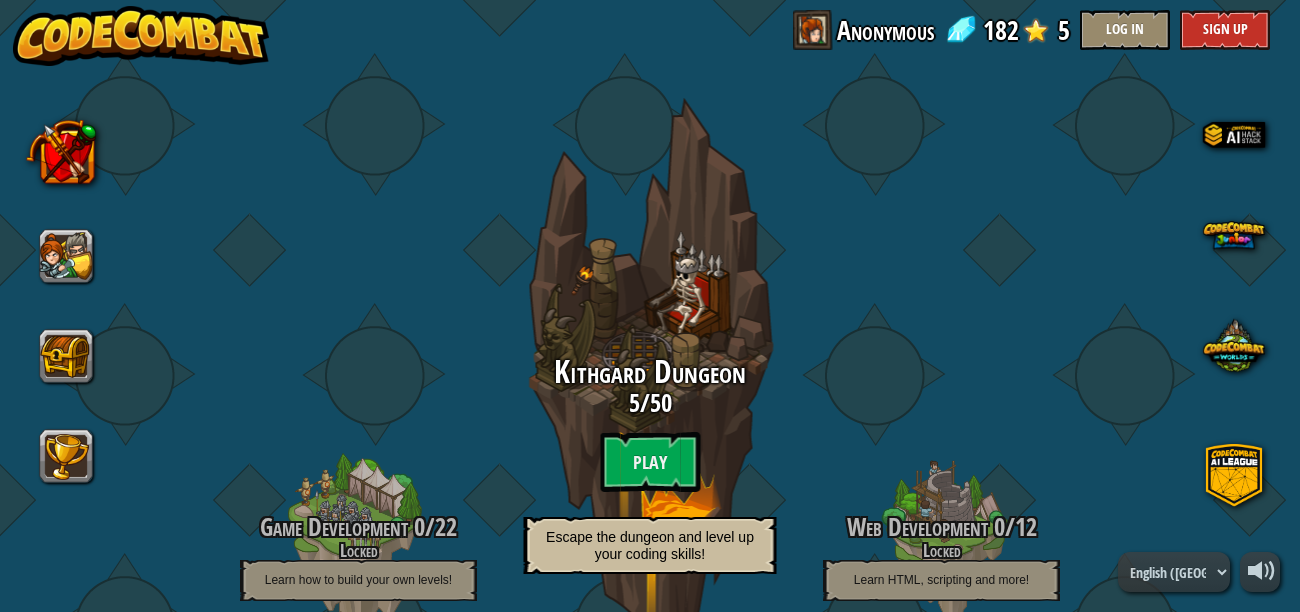 scroll, scrollTop: 0, scrollLeft: 0, axis: both 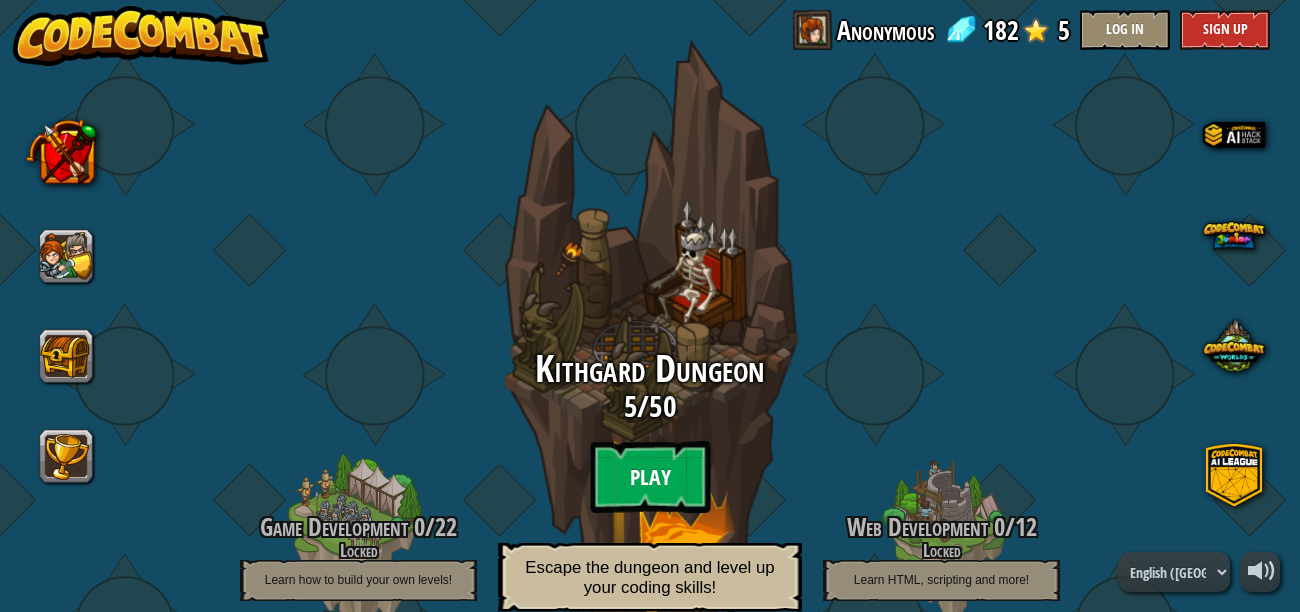 click on "Play" at bounding box center (650, 477) 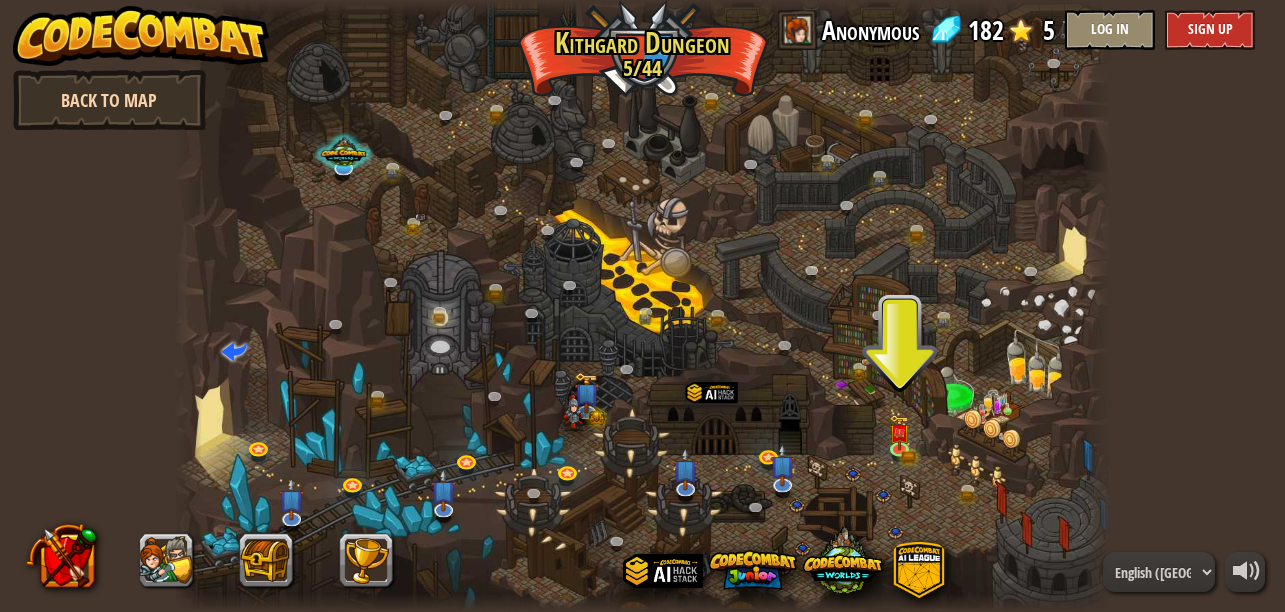 click on "Back to Map" at bounding box center (109, 100) 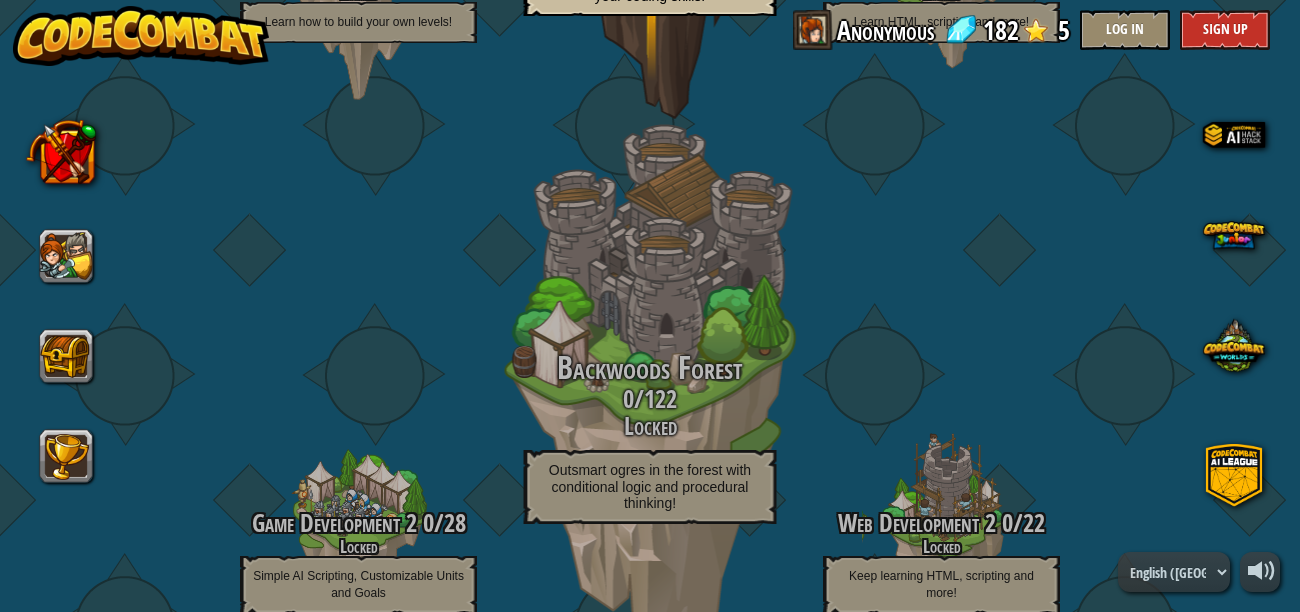 scroll, scrollTop: 720, scrollLeft: 0, axis: vertical 